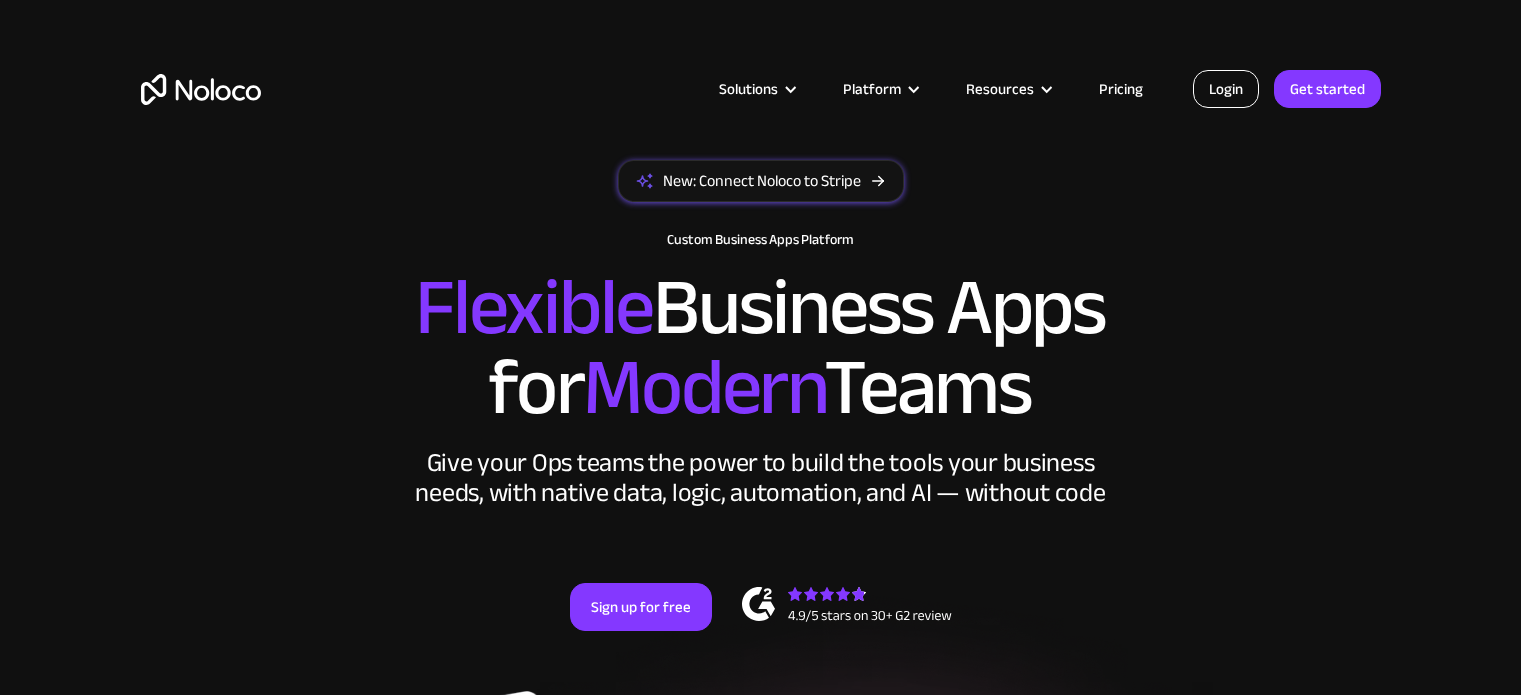 scroll, scrollTop: 0, scrollLeft: 0, axis: both 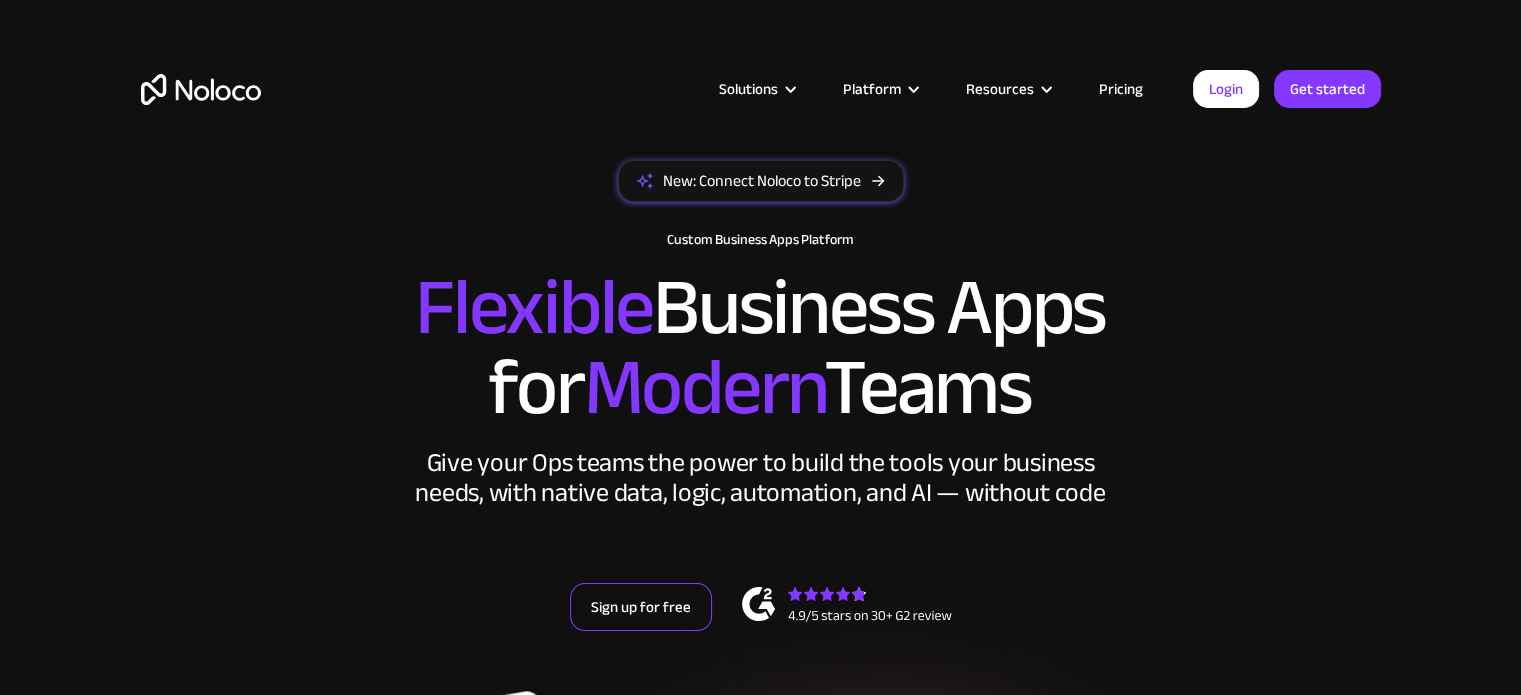 click on "Sign up for free" at bounding box center [641, 607] 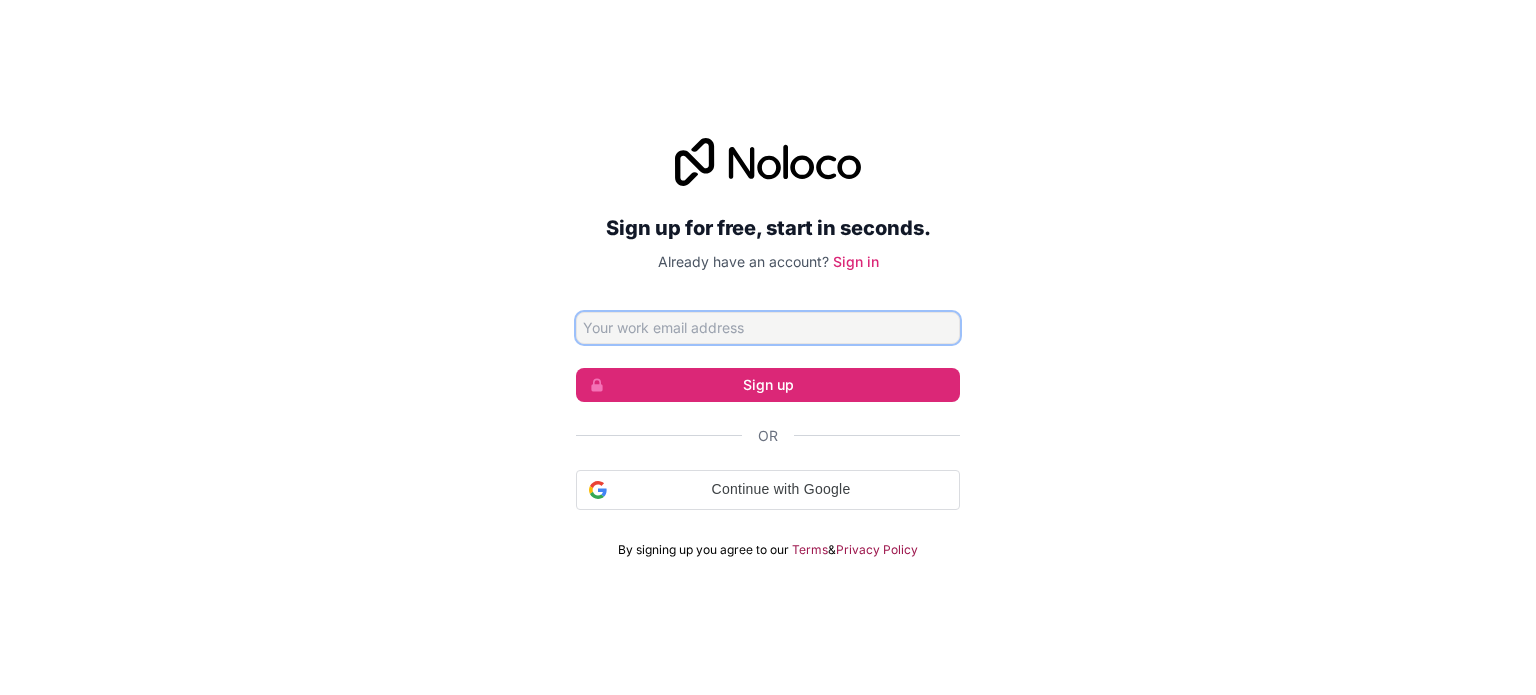 scroll, scrollTop: 0, scrollLeft: 0, axis: both 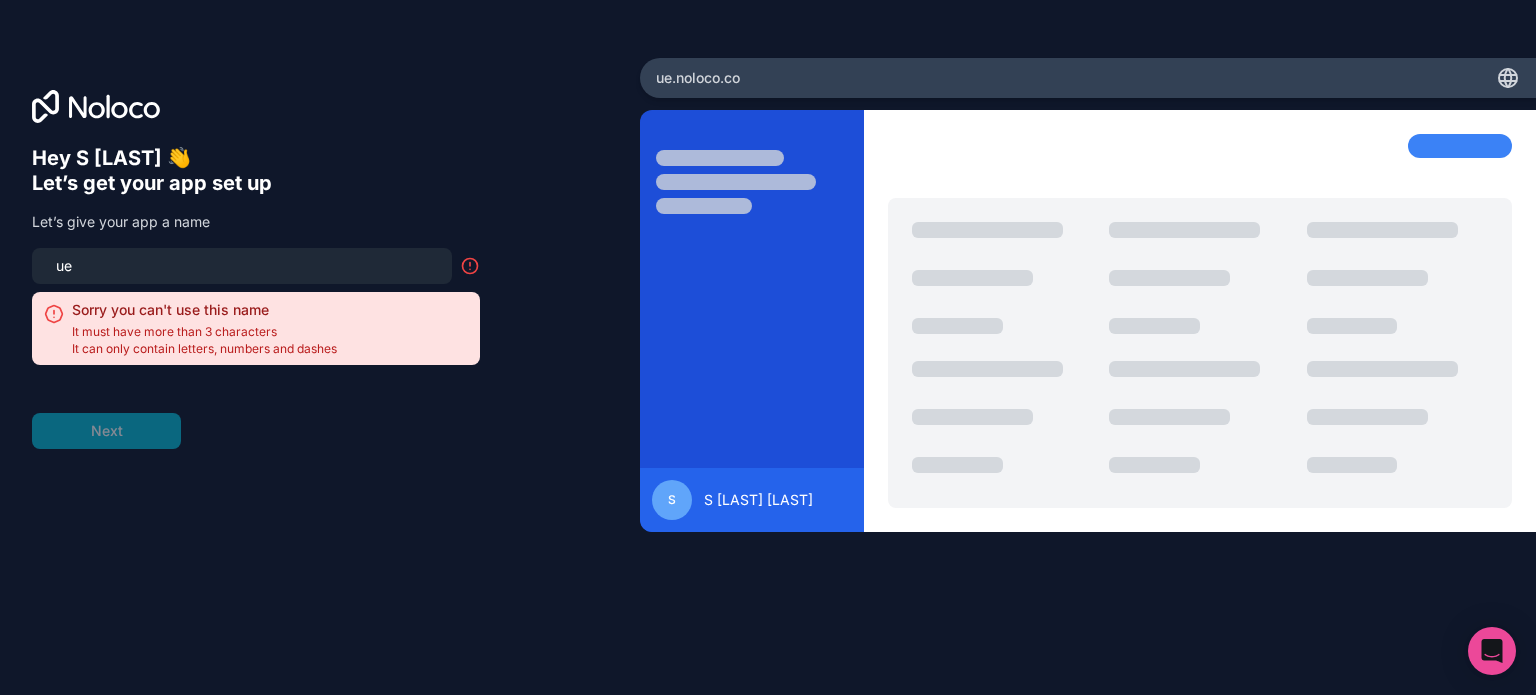 drag, startPoint x: 254, startPoint y: 265, endPoint x: 0, endPoint y: 262, distance: 254.01772 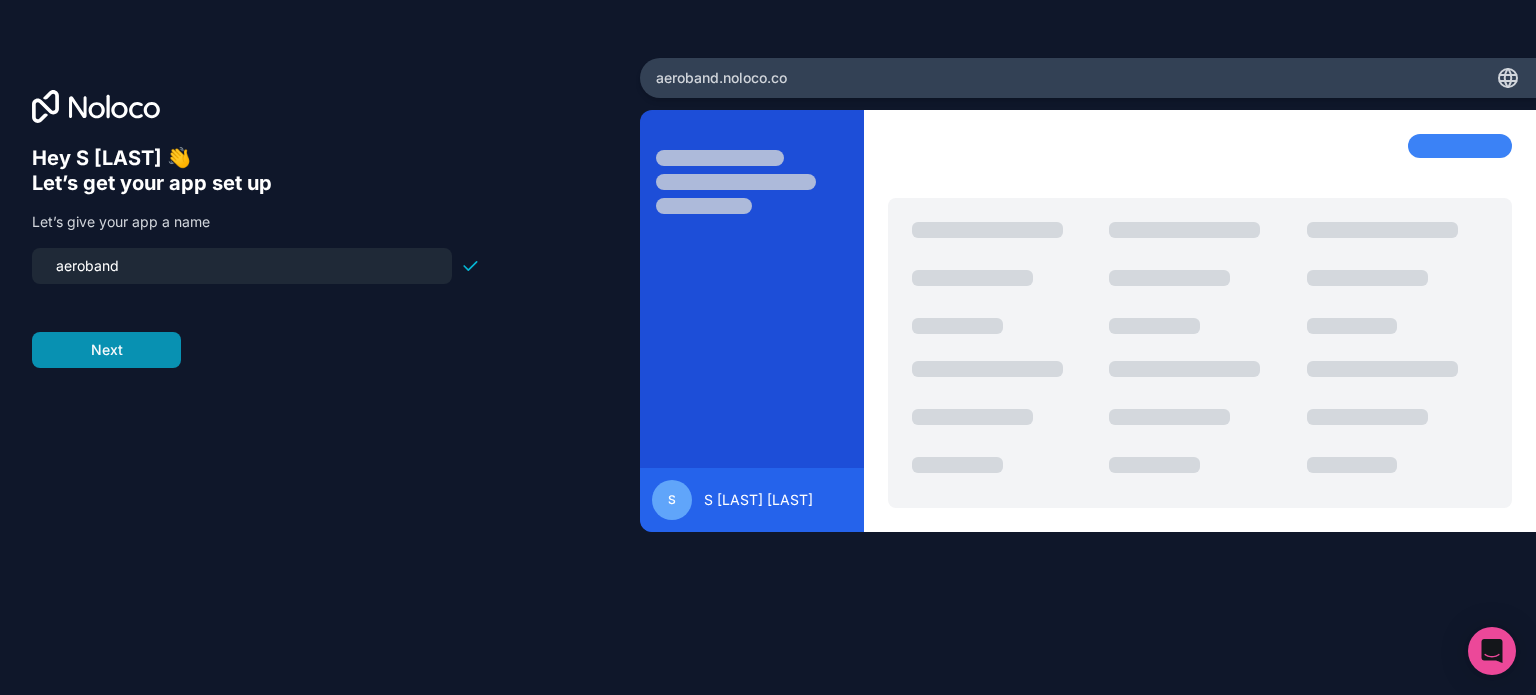 type on "aeroband" 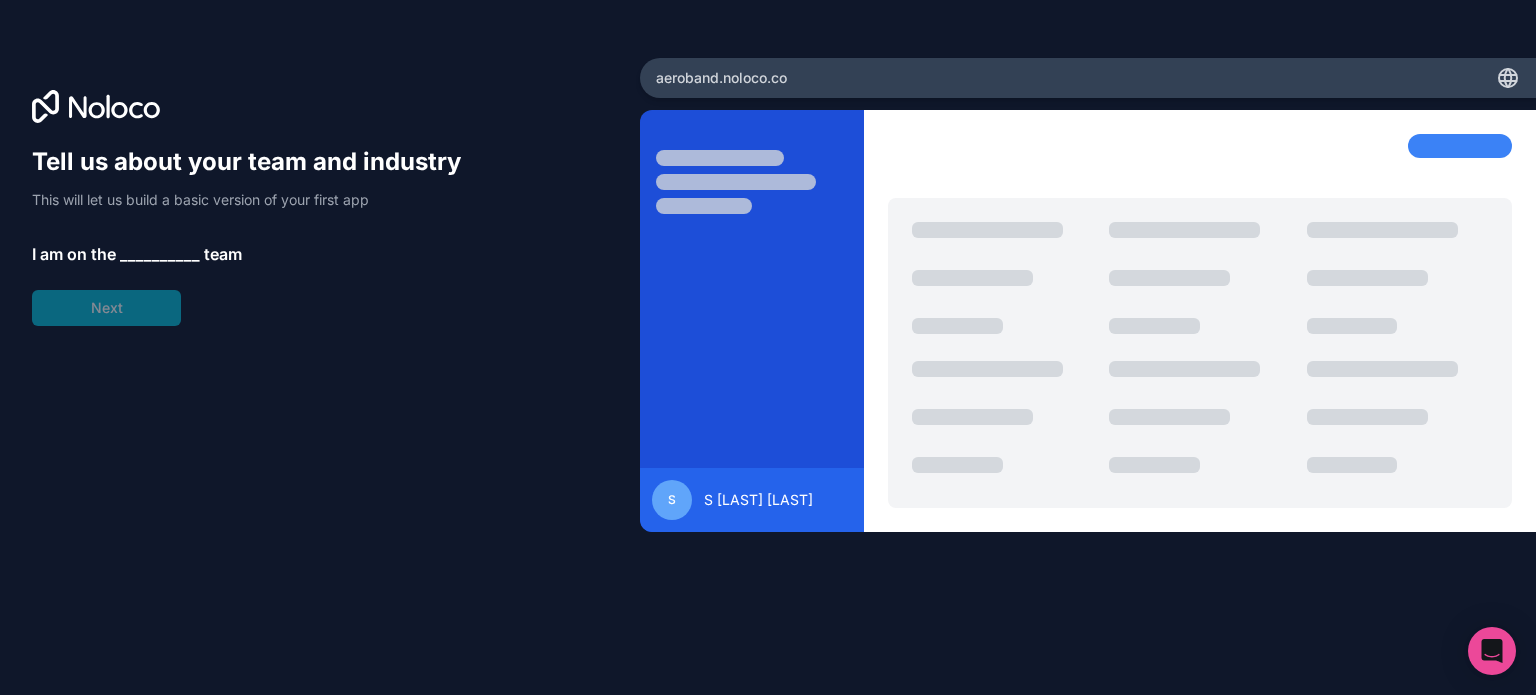 click on "__________" at bounding box center [160, 254] 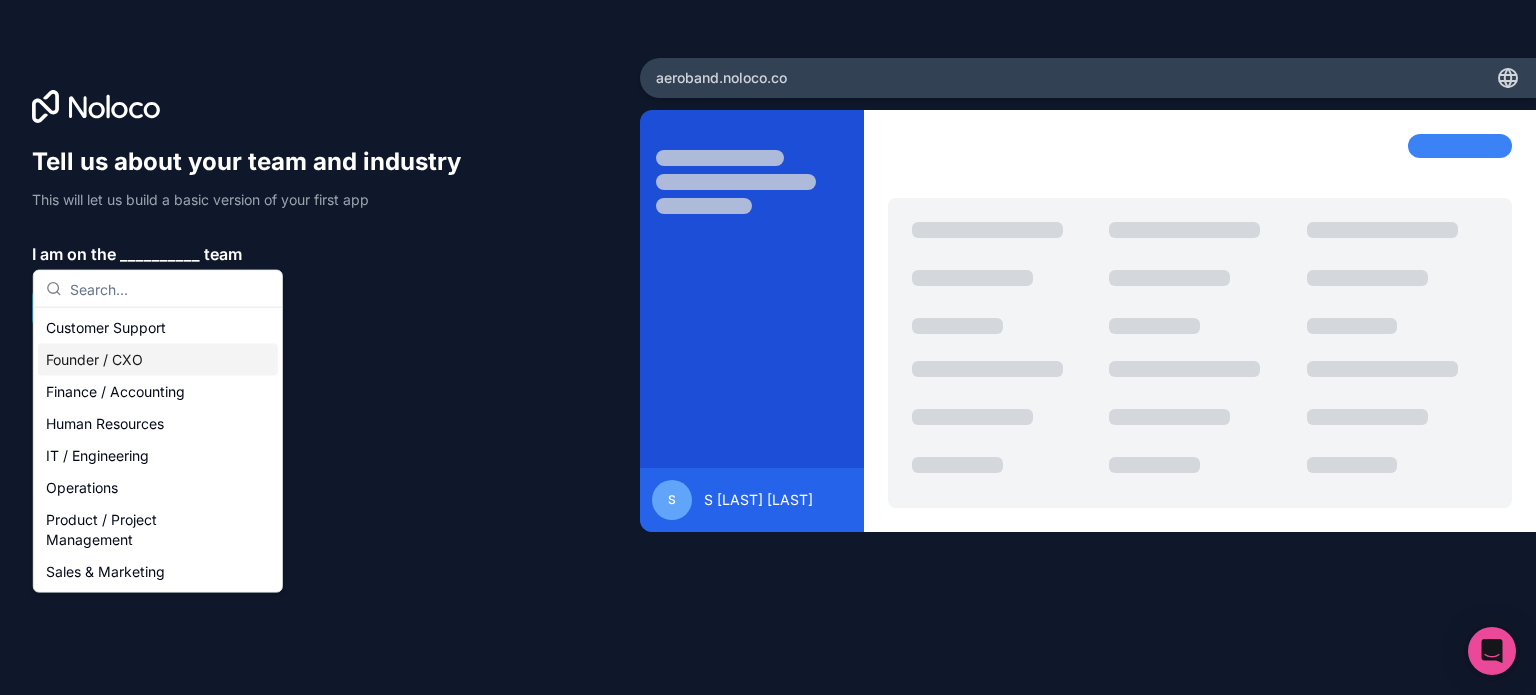click on "Founder / CXO" at bounding box center (158, 360) 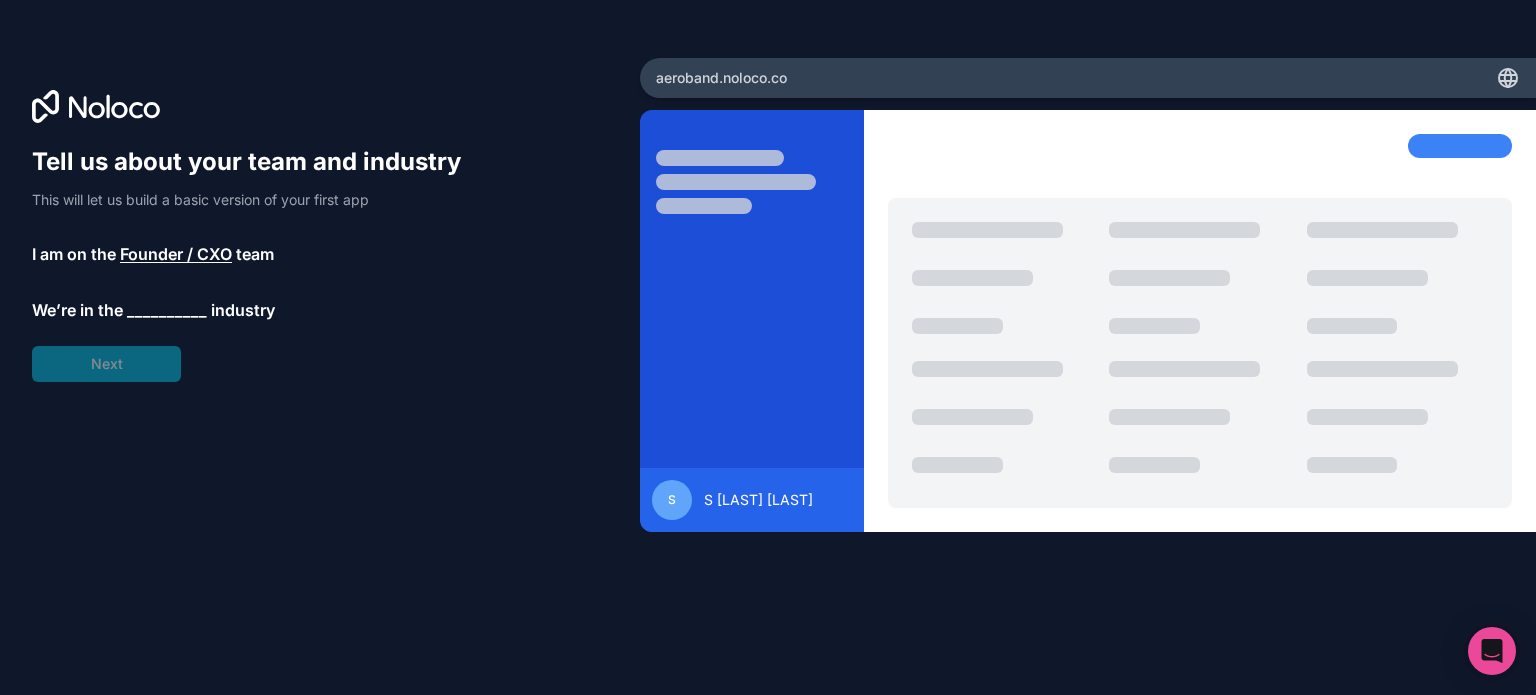 click on "__________" at bounding box center [167, 310] 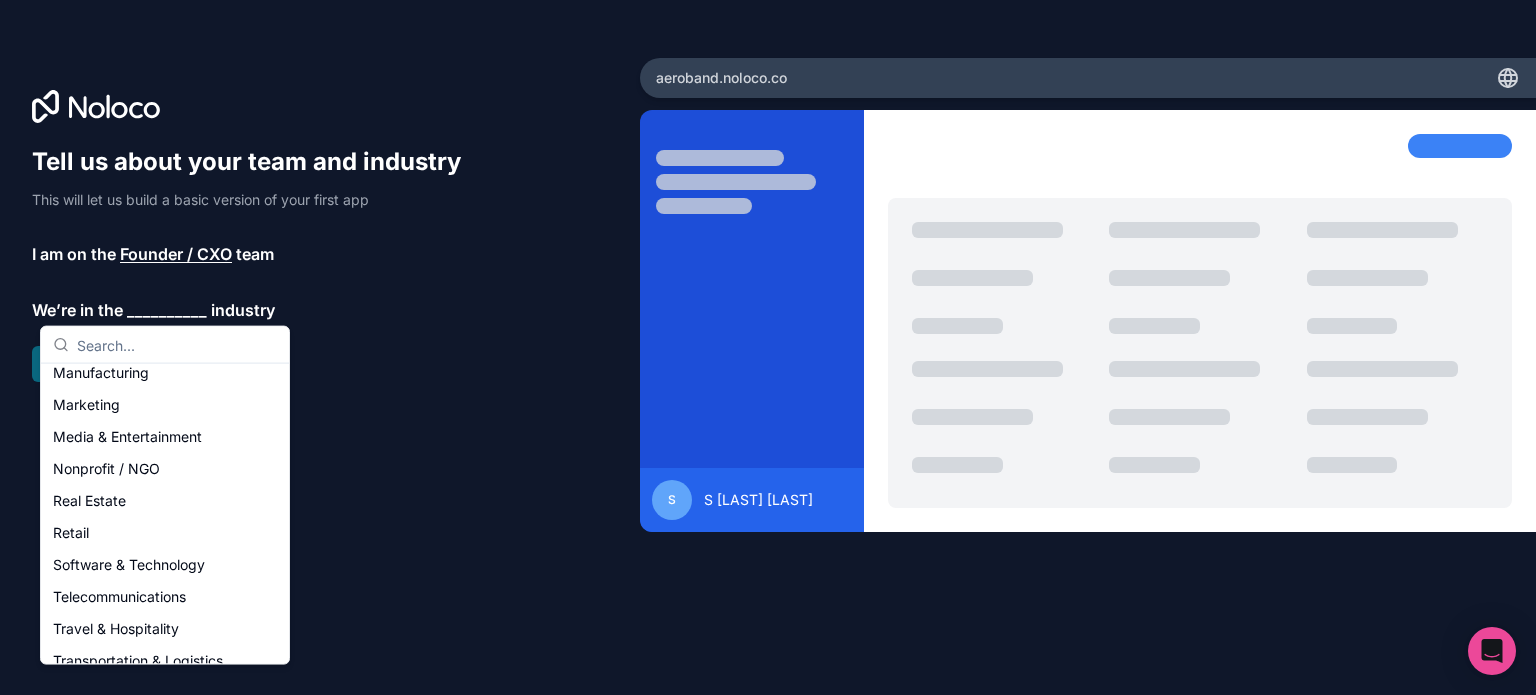 scroll, scrollTop: 262, scrollLeft: 0, axis: vertical 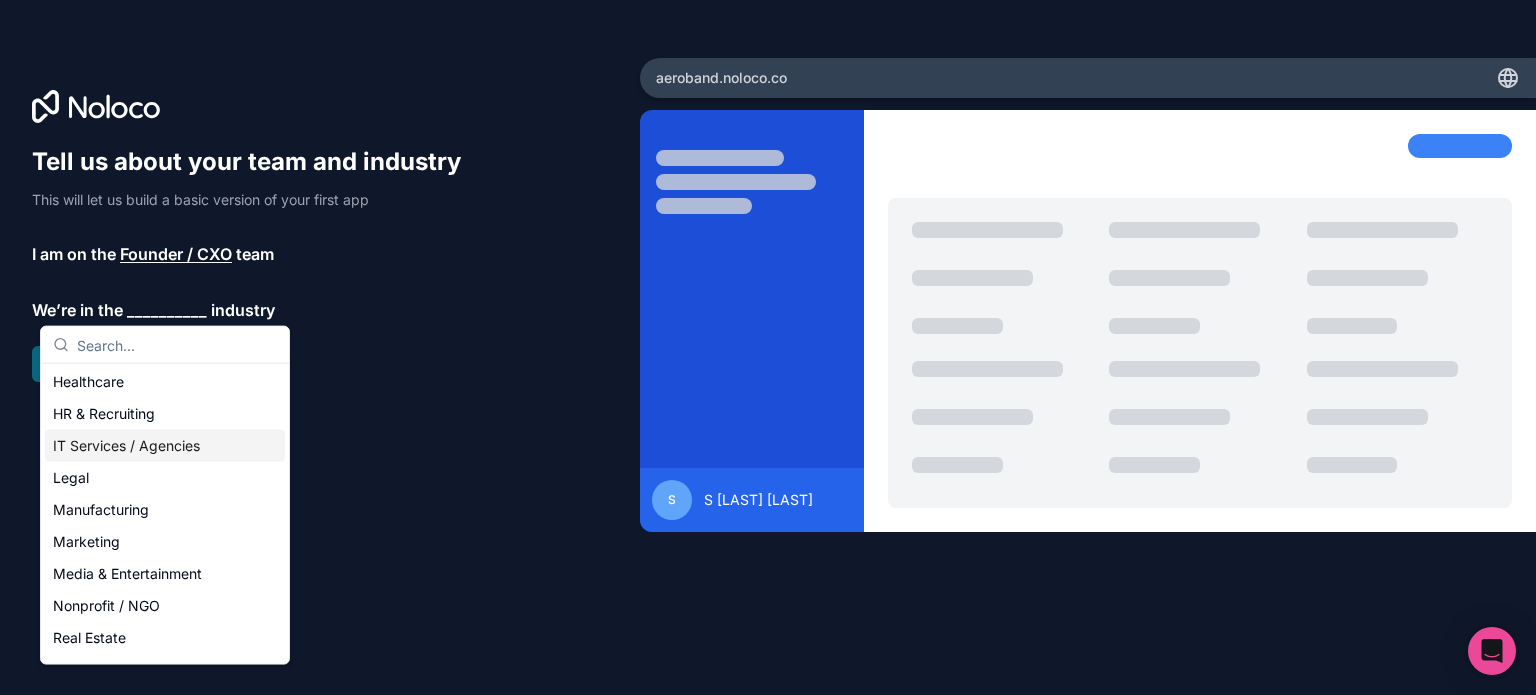 click on "IT Services / Agencies" at bounding box center (165, 446) 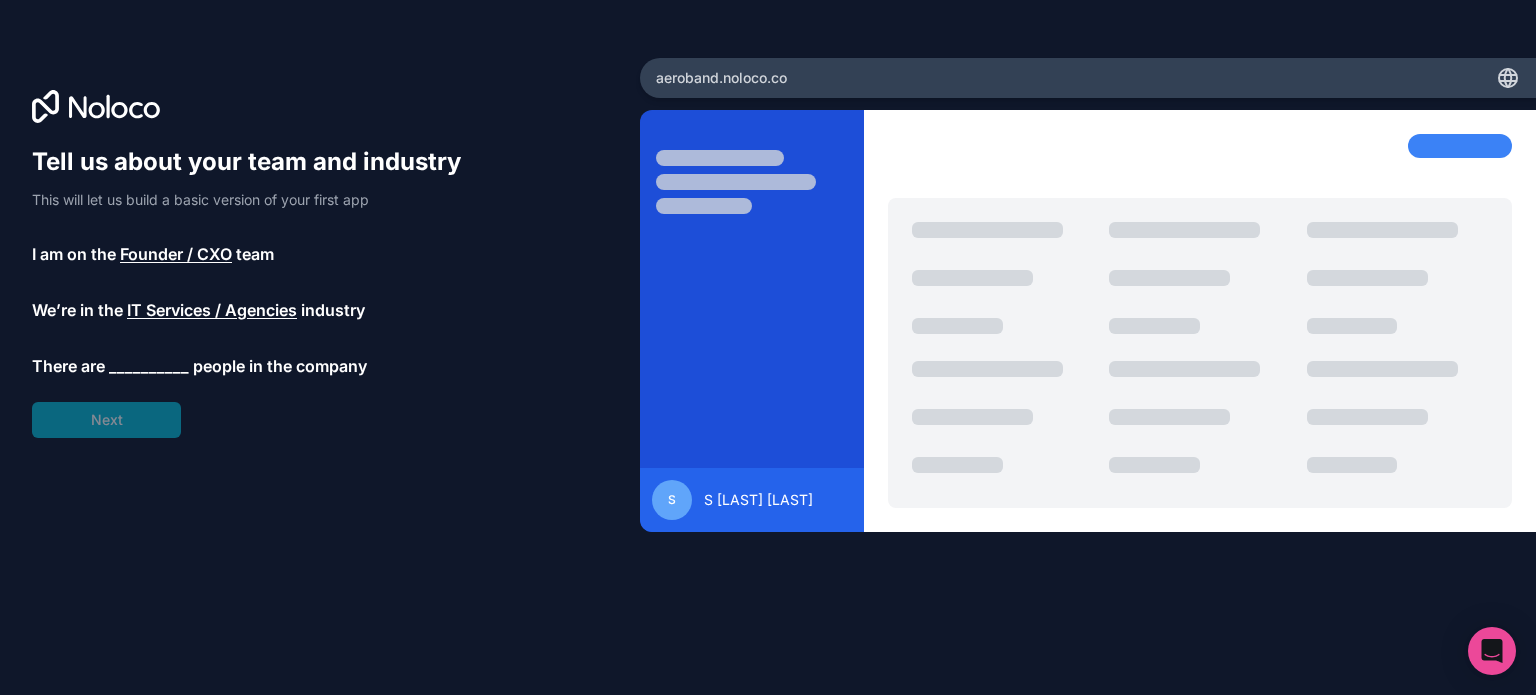 click on "__________" at bounding box center (149, 366) 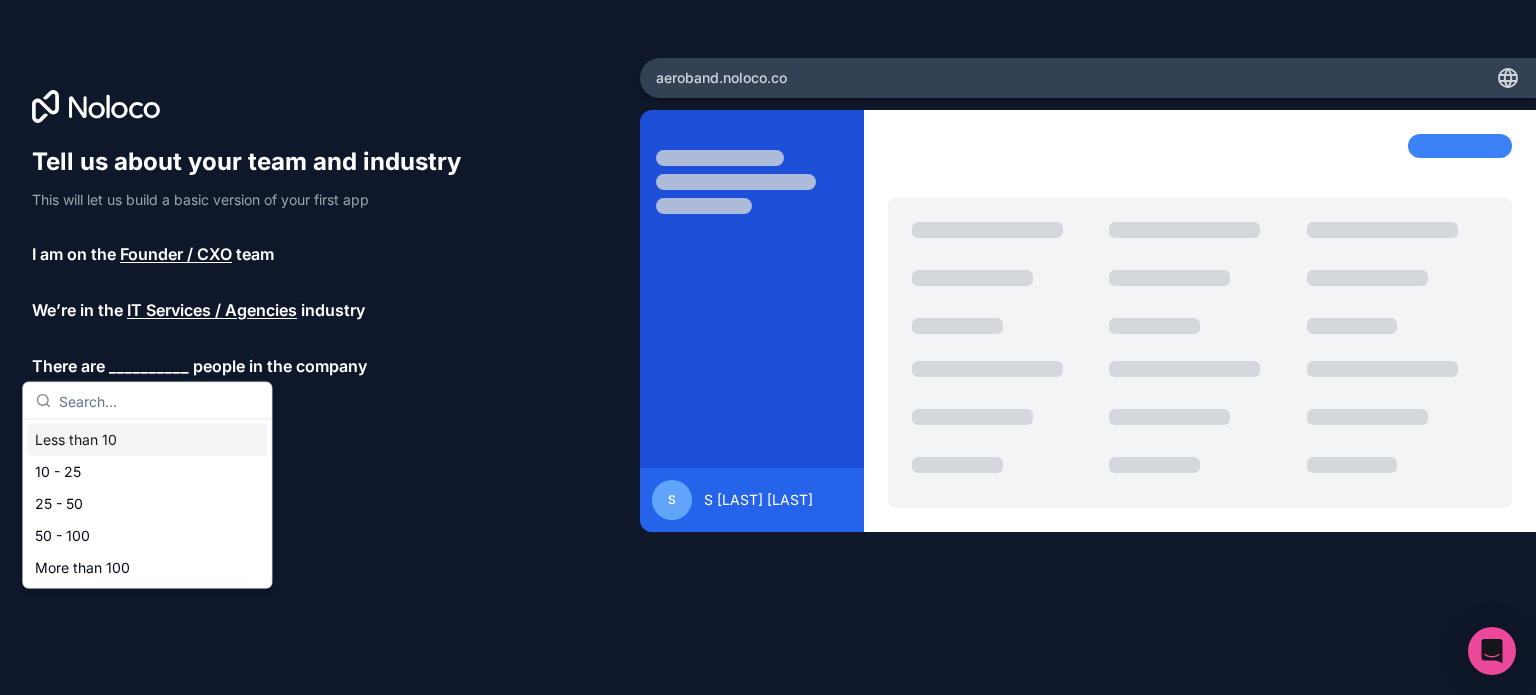 click on "Less than 10" at bounding box center [147, 440] 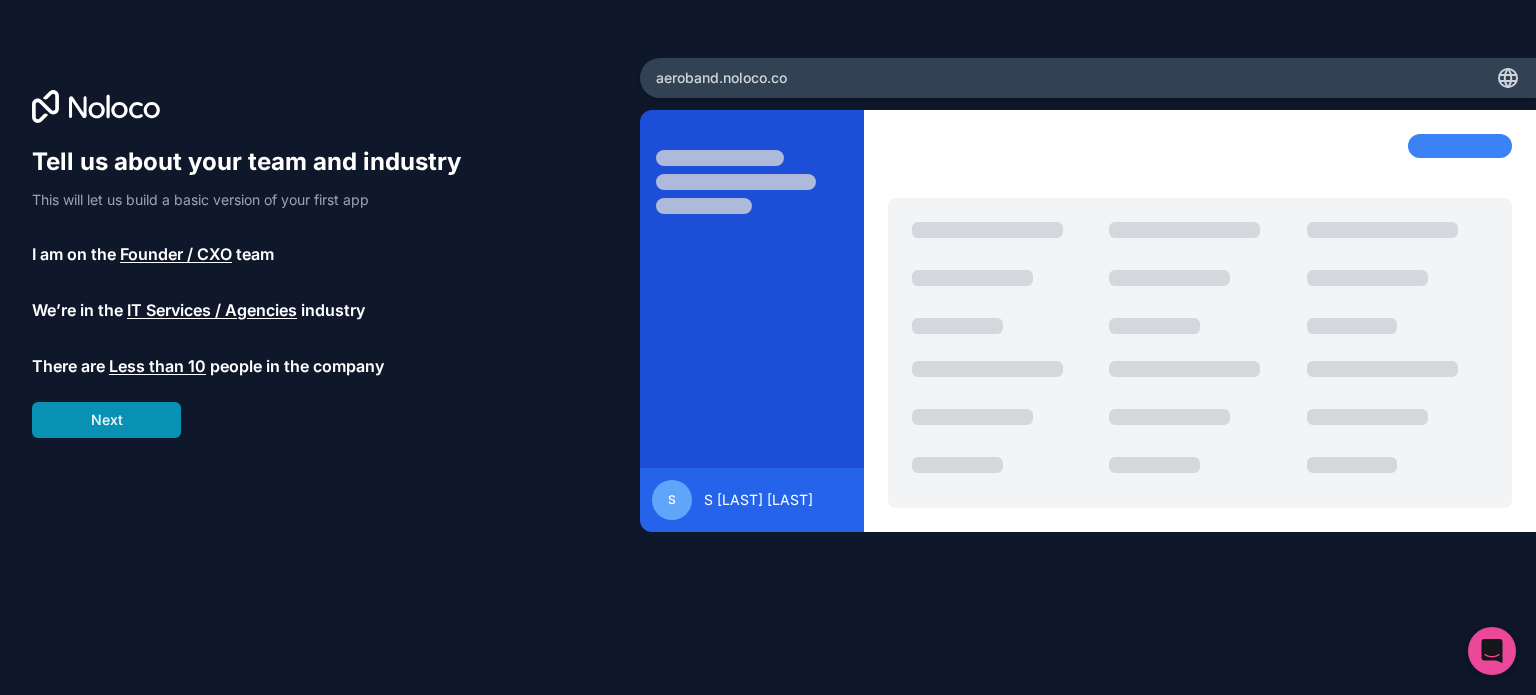 click on "Next" at bounding box center (106, 420) 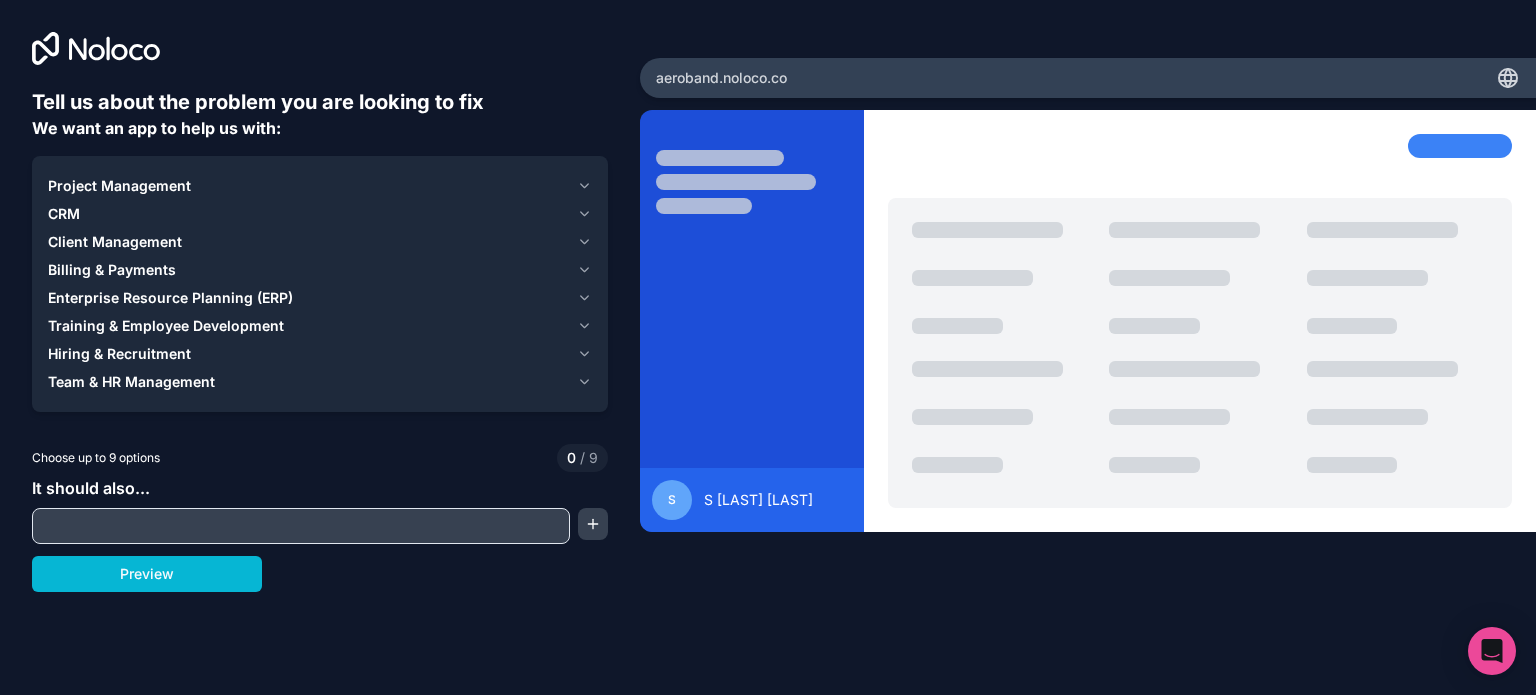 click 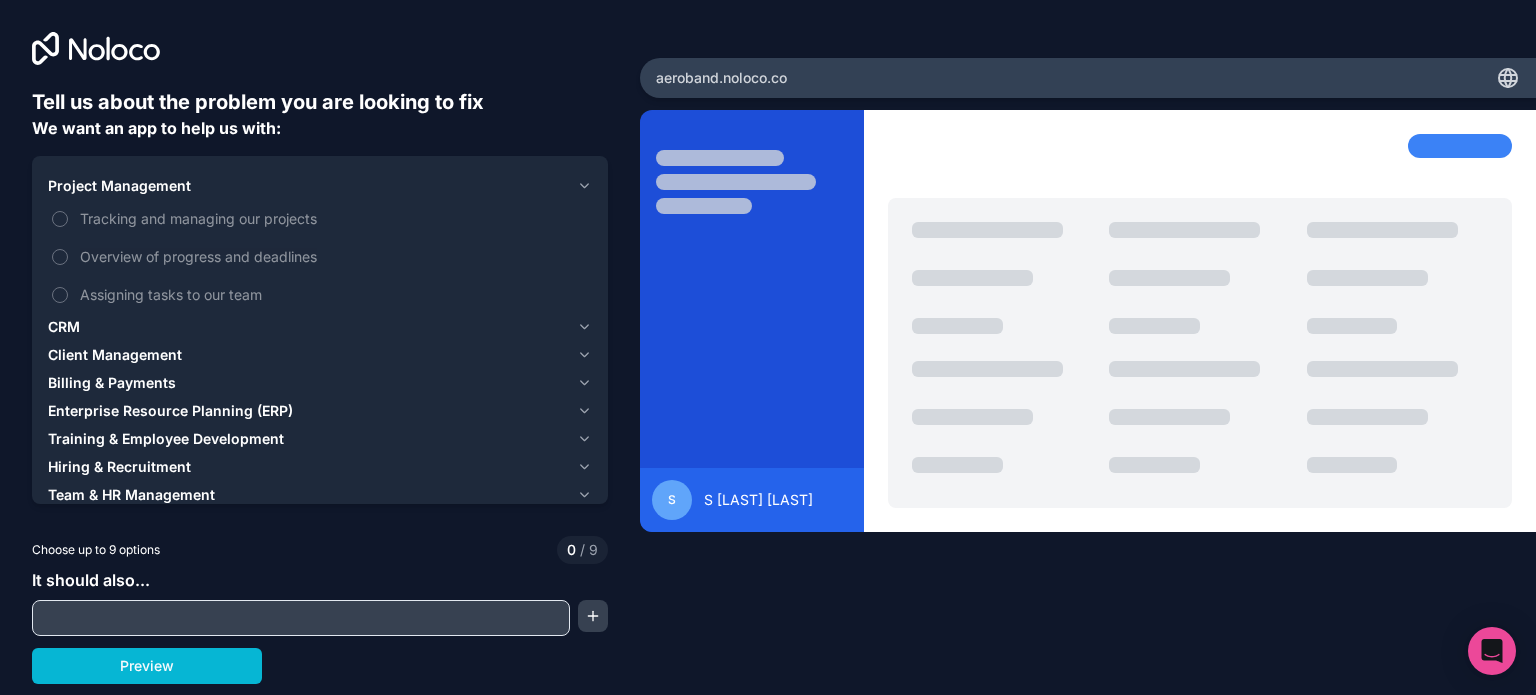 click 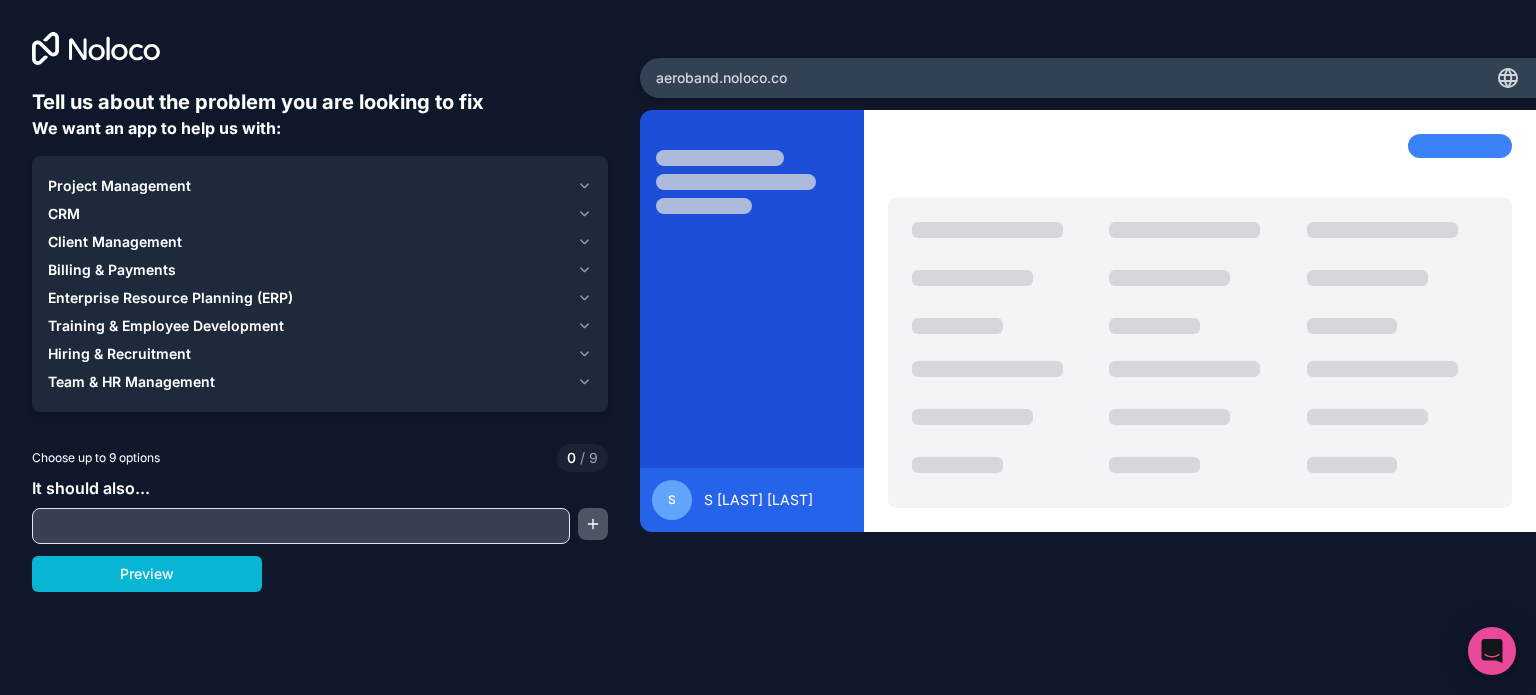 click at bounding box center [593, 524] 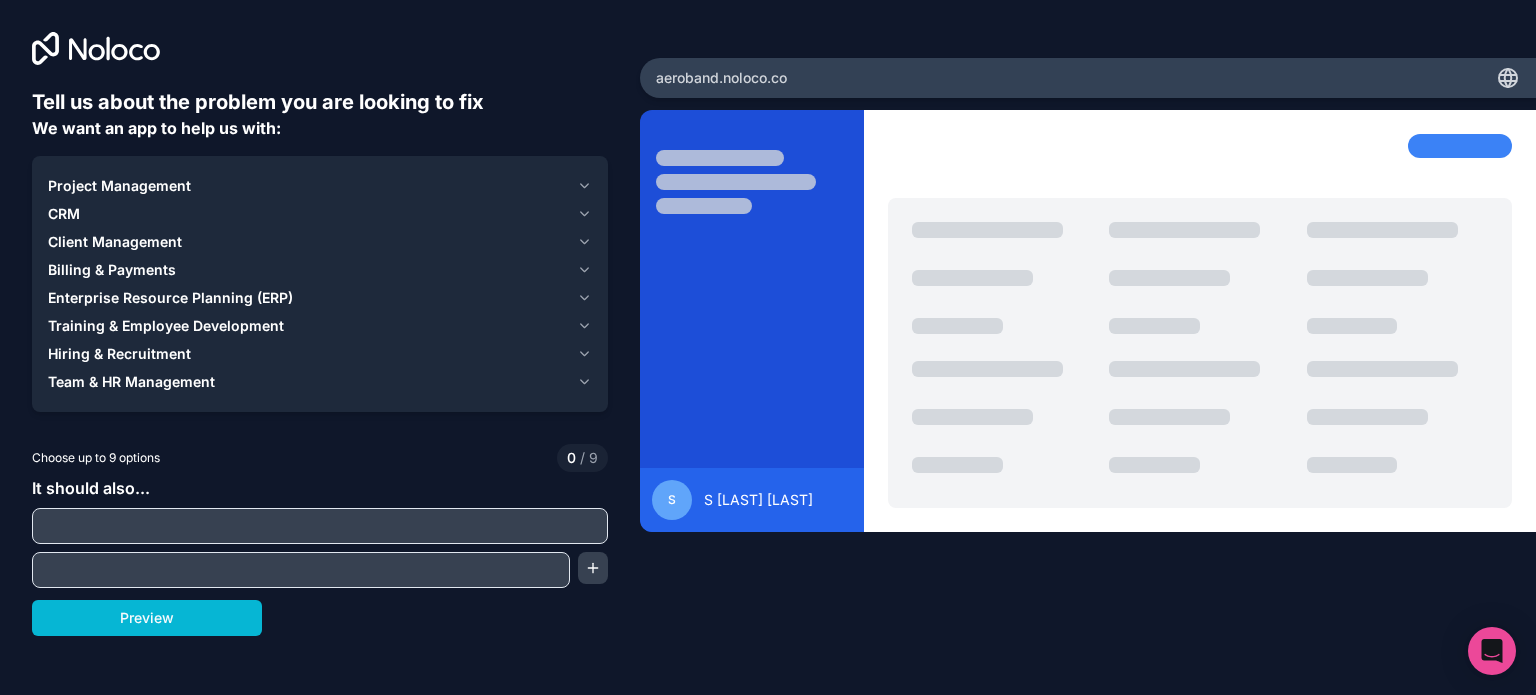 click on "Tell us about the problem you are looking to fix We want an app to help us with: Project Management CRM Client Management Billing & Payments Enterprise Resource Planning (ERP) Training & Employee Development Hiring & Recruitment Team & HR Management Choose up to 9 options 0 / 9 It should also... Preview [DOMAIN] S [LAST] [LAST]" at bounding box center [768, 347] 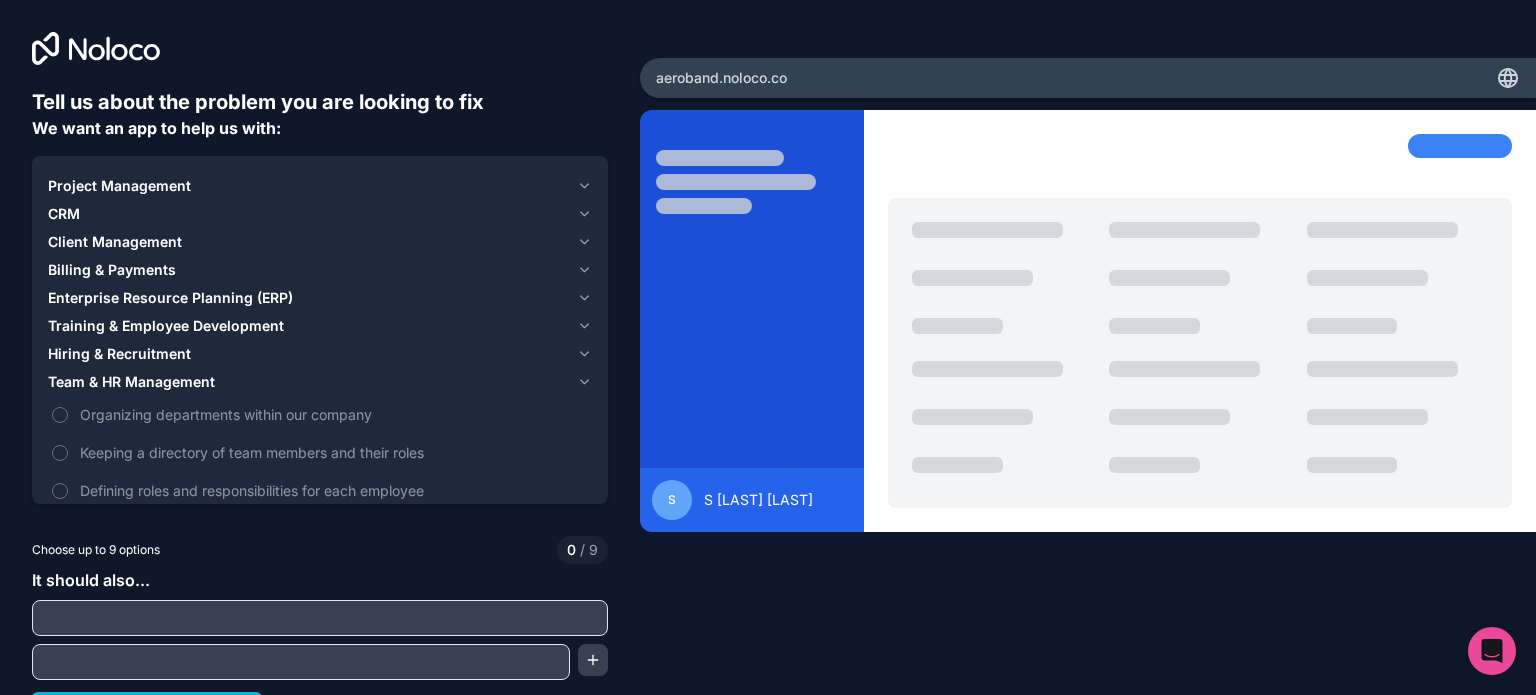 click on "Hiring & Recruitment" at bounding box center [308, 354] 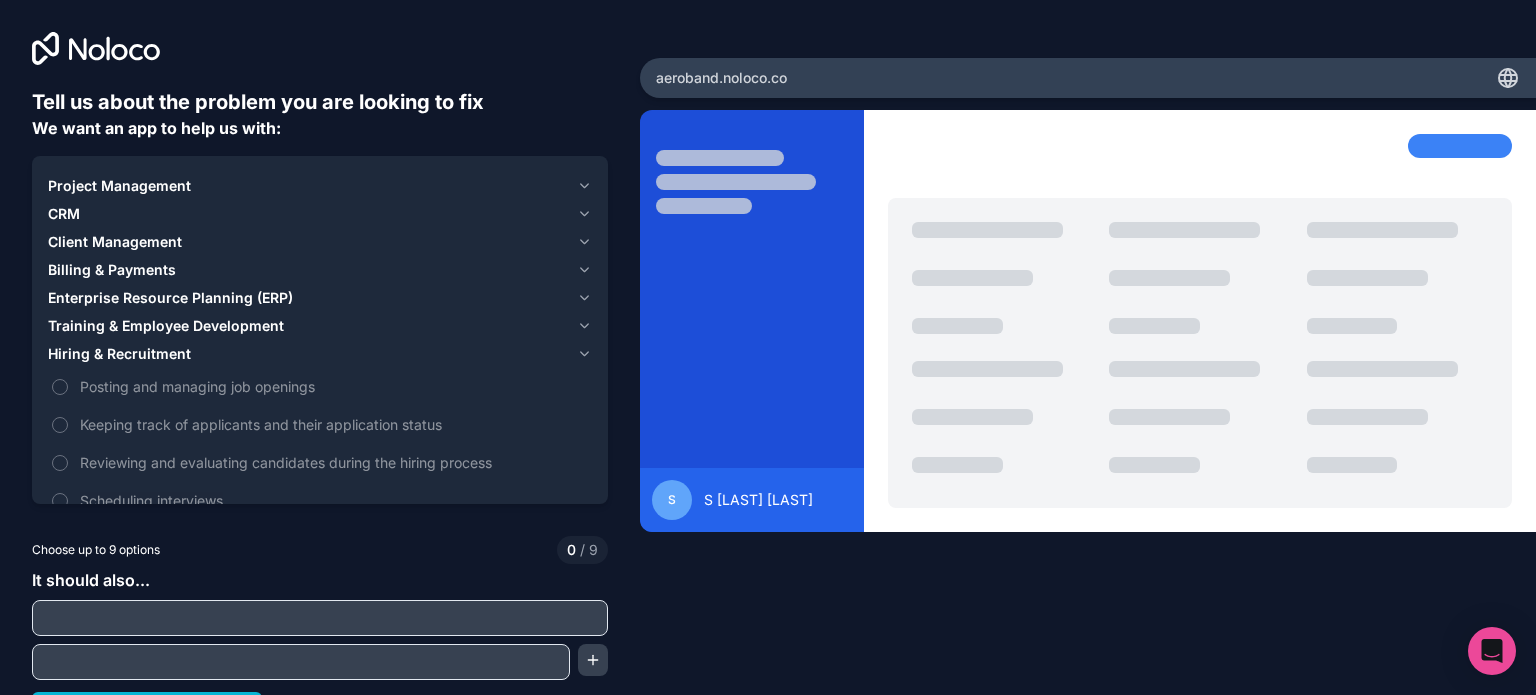 click on "Training & Employee Development" at bounding box center [166, 326] 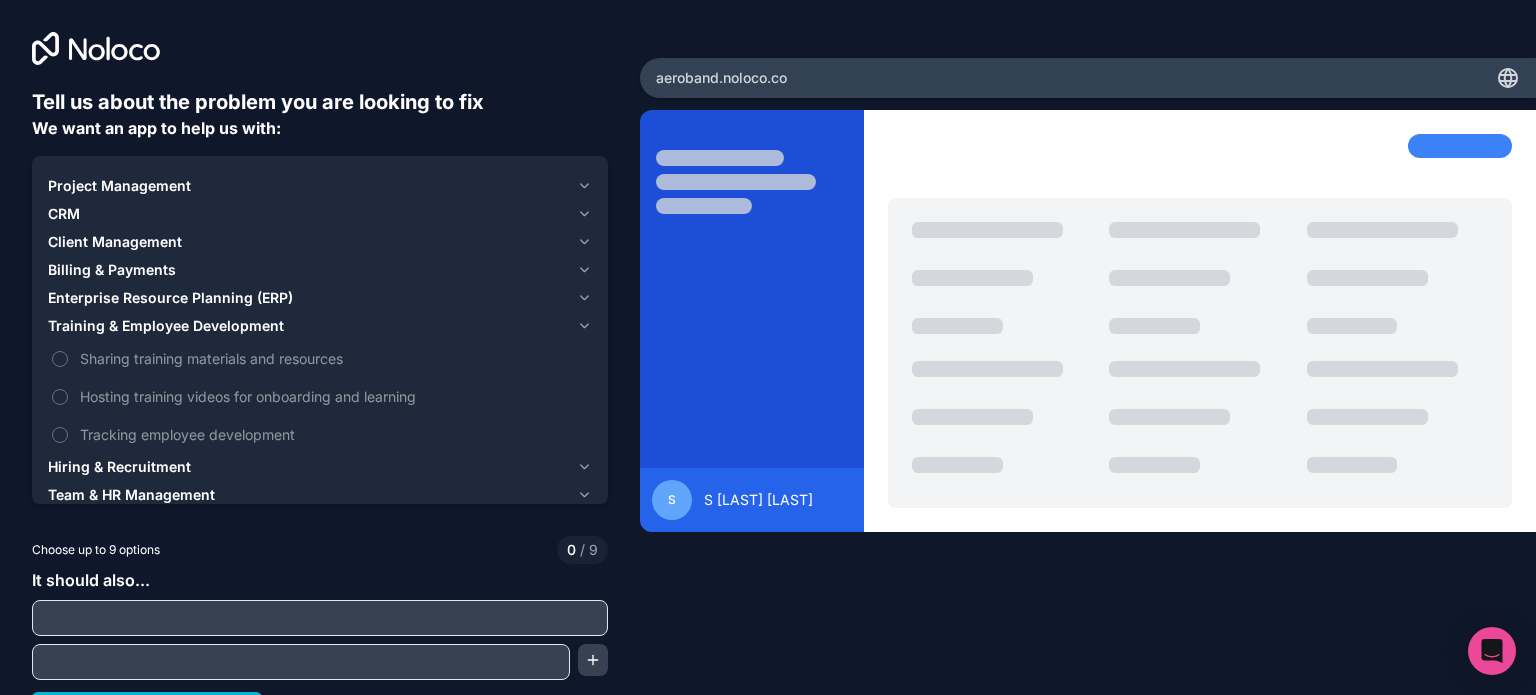 click on "Enterprise Resource Planning (ERP)" at bounding box center (170, 298) 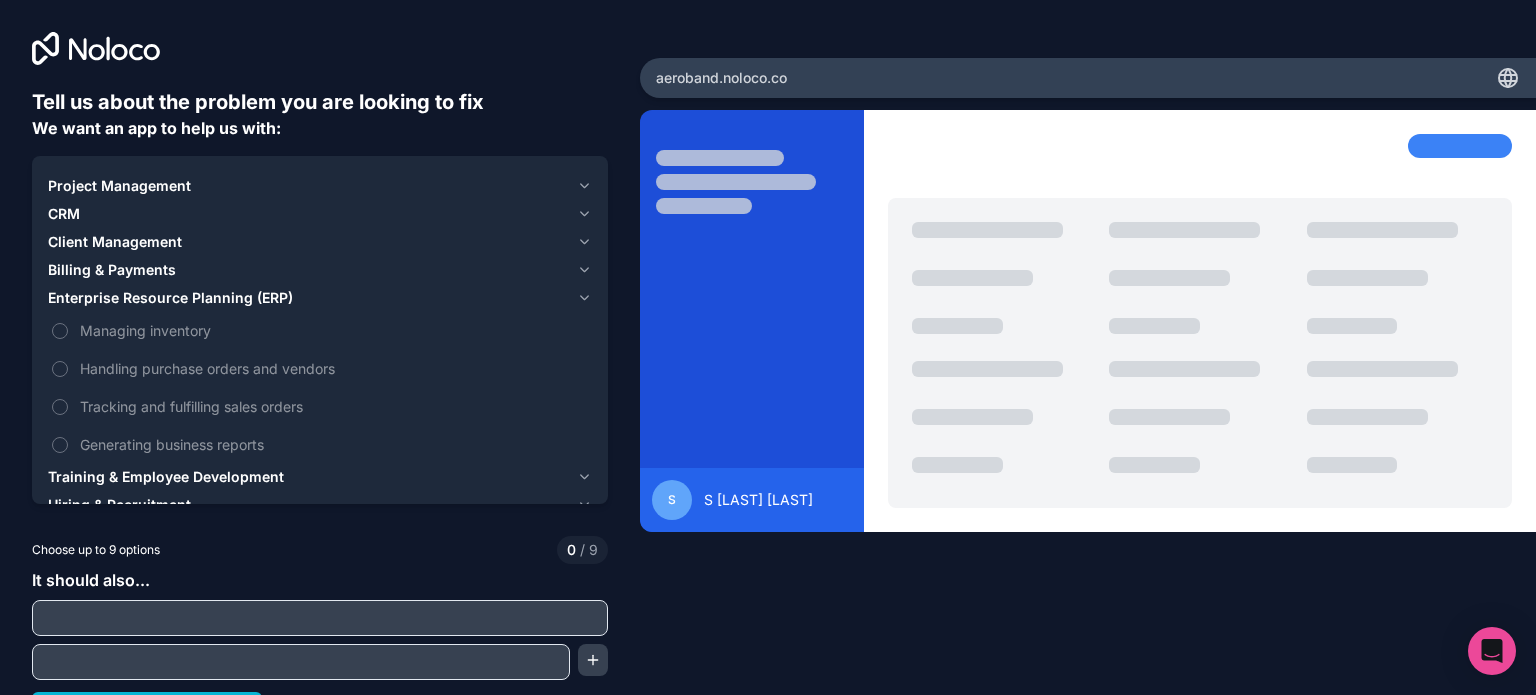 click on "Billing & Payments" at bounding box center (308, 270) 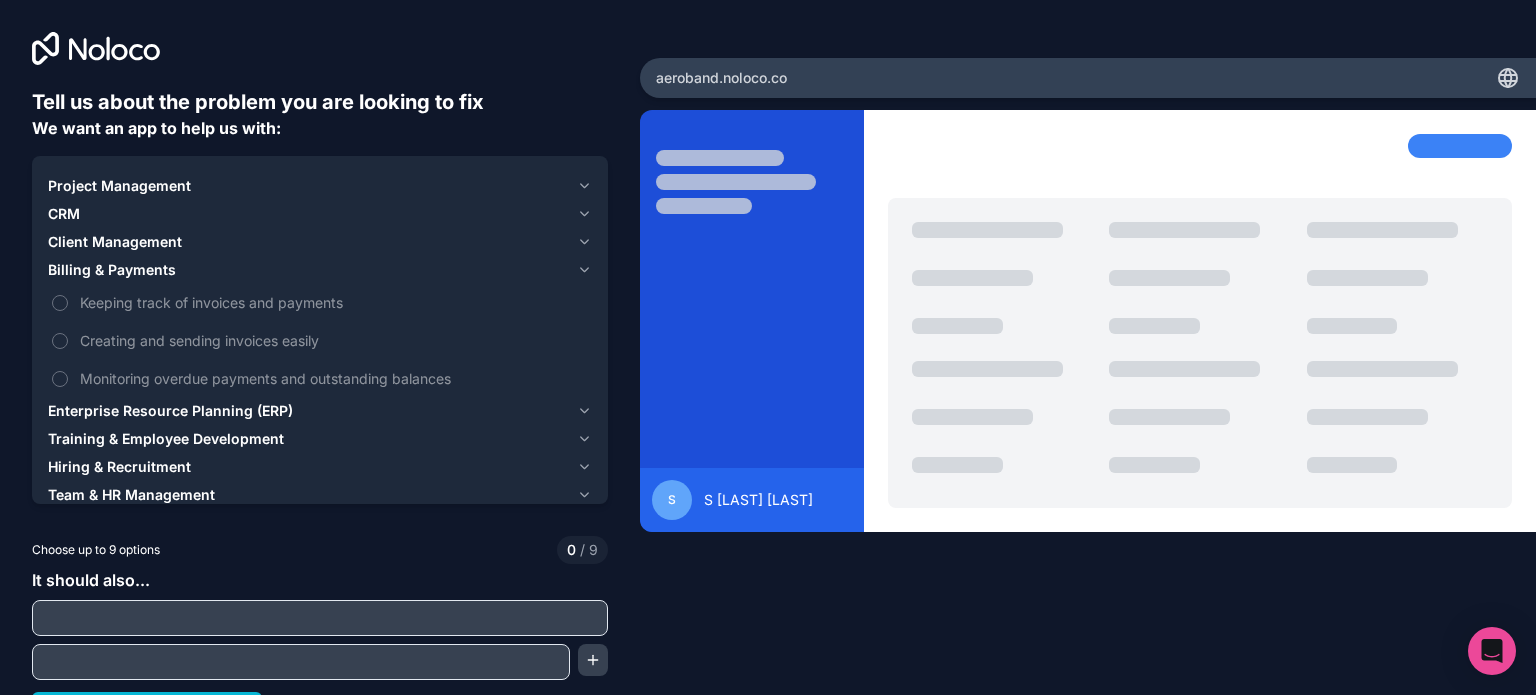 click on "Client Management" at bounding box center (308, 242) 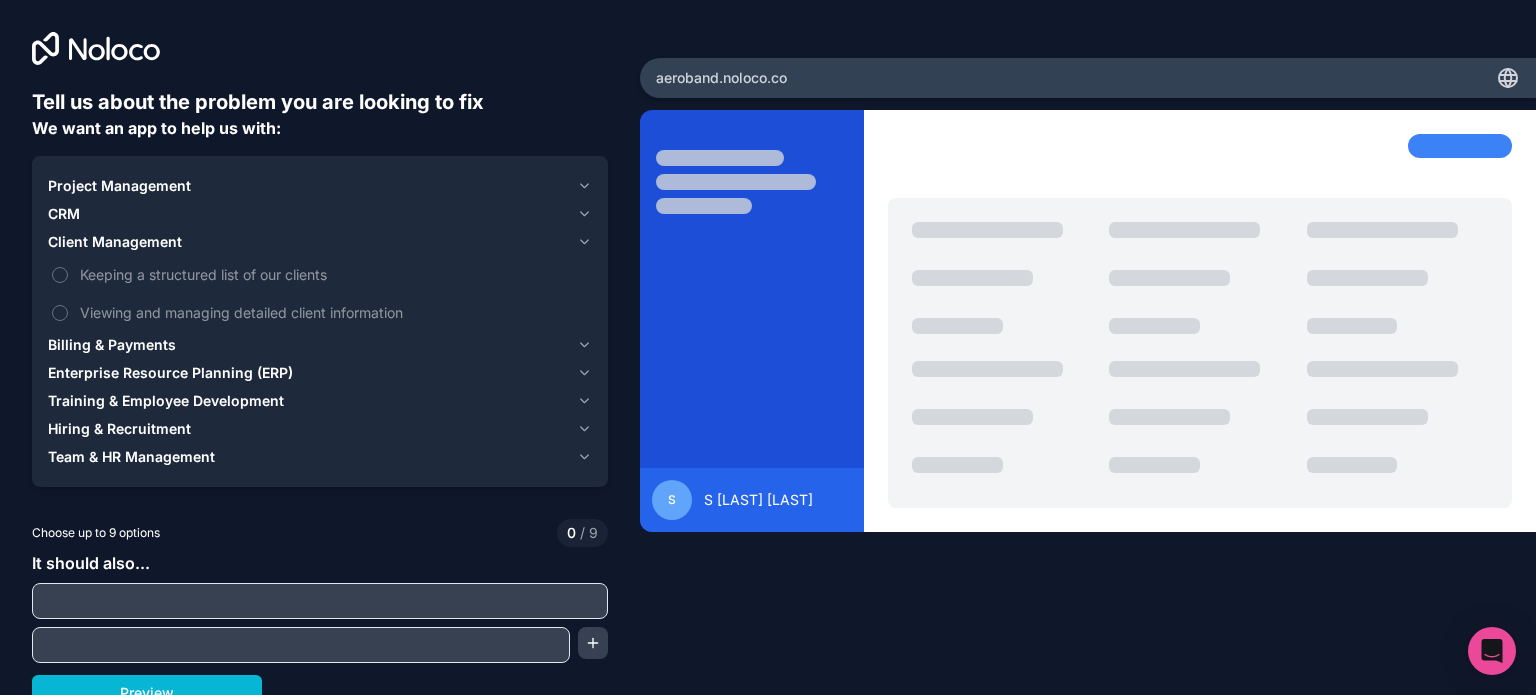 click on "Client Management" at bounding box center (320, 242) 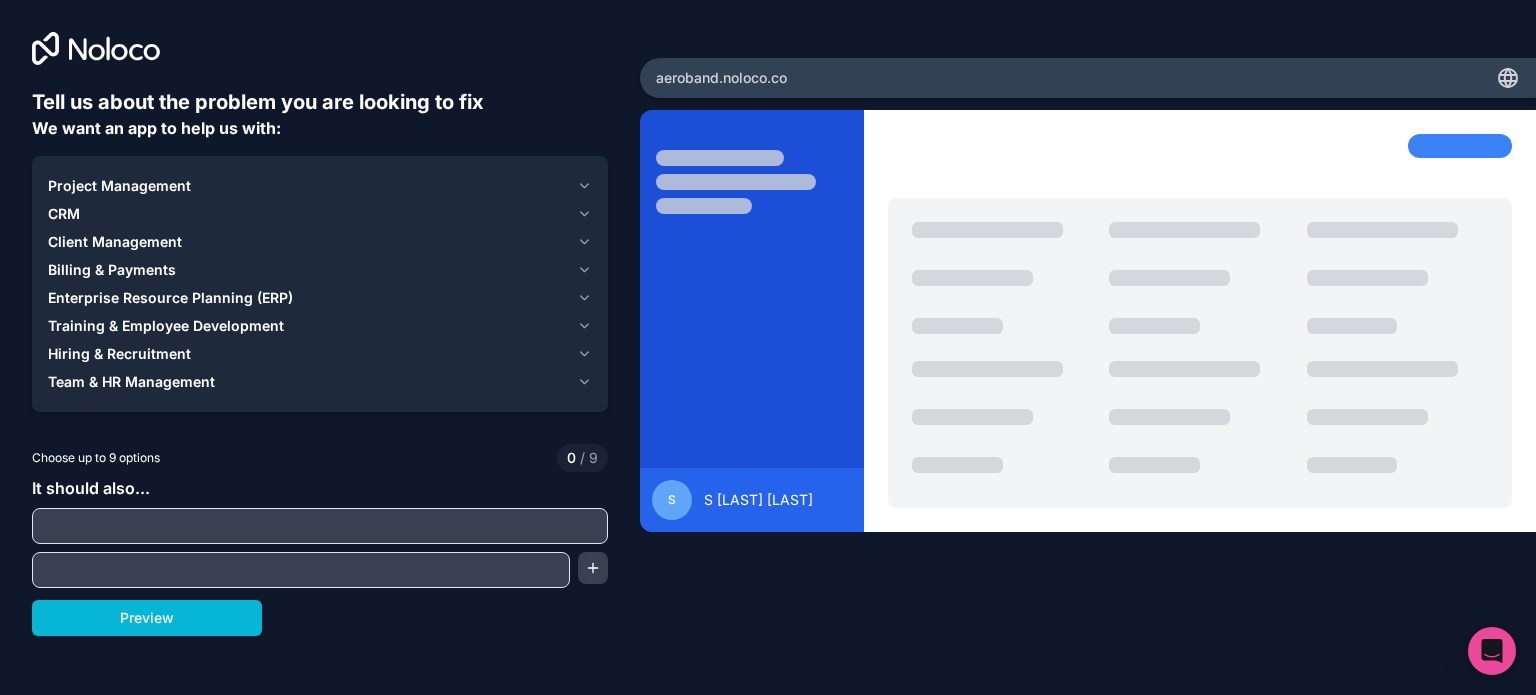 drag, startPoint x: 262, startPoint y: 211, endPoint x: 260, endPoint y: 223, distance: 12.165525 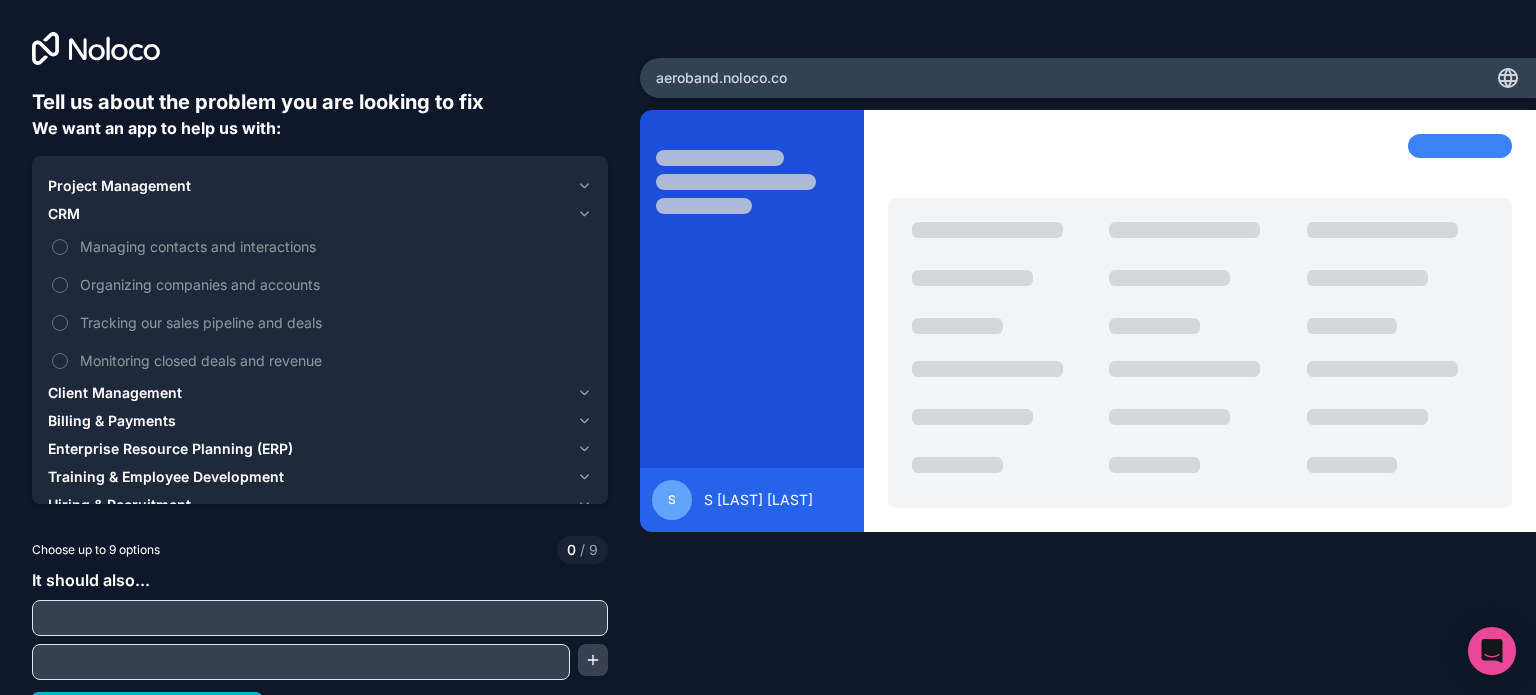 click on "Project Management" at bounding box center (308, 186) 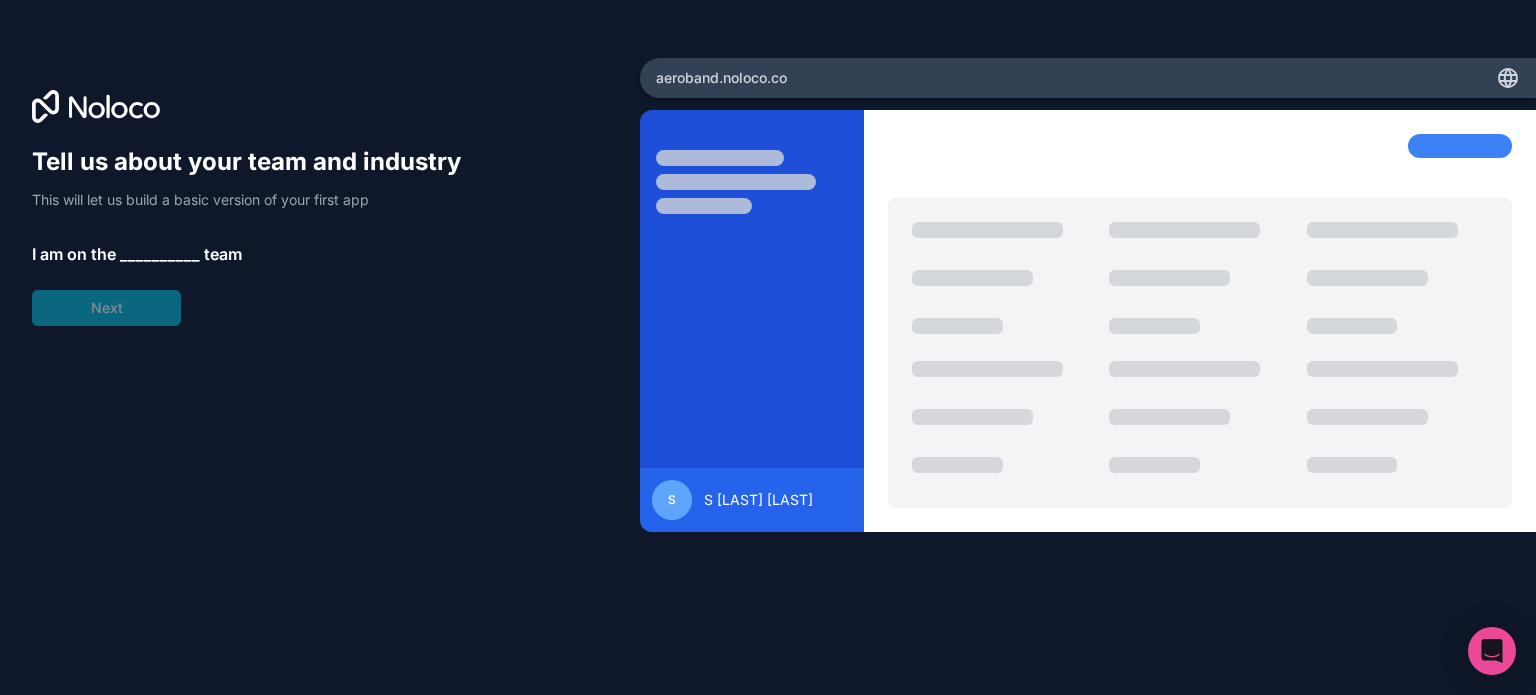 click on "__________" at bounding box center (160, 254) 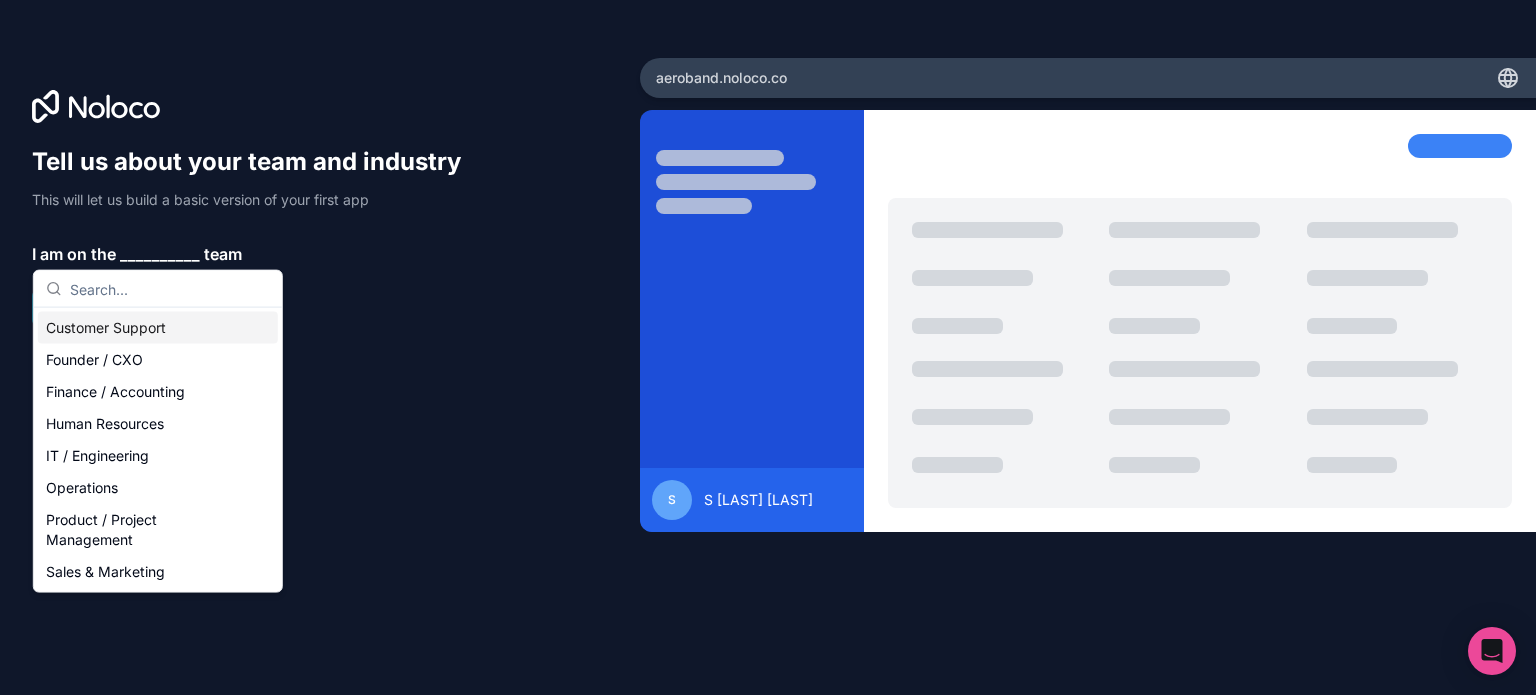 click at bounding box center [170, 289] 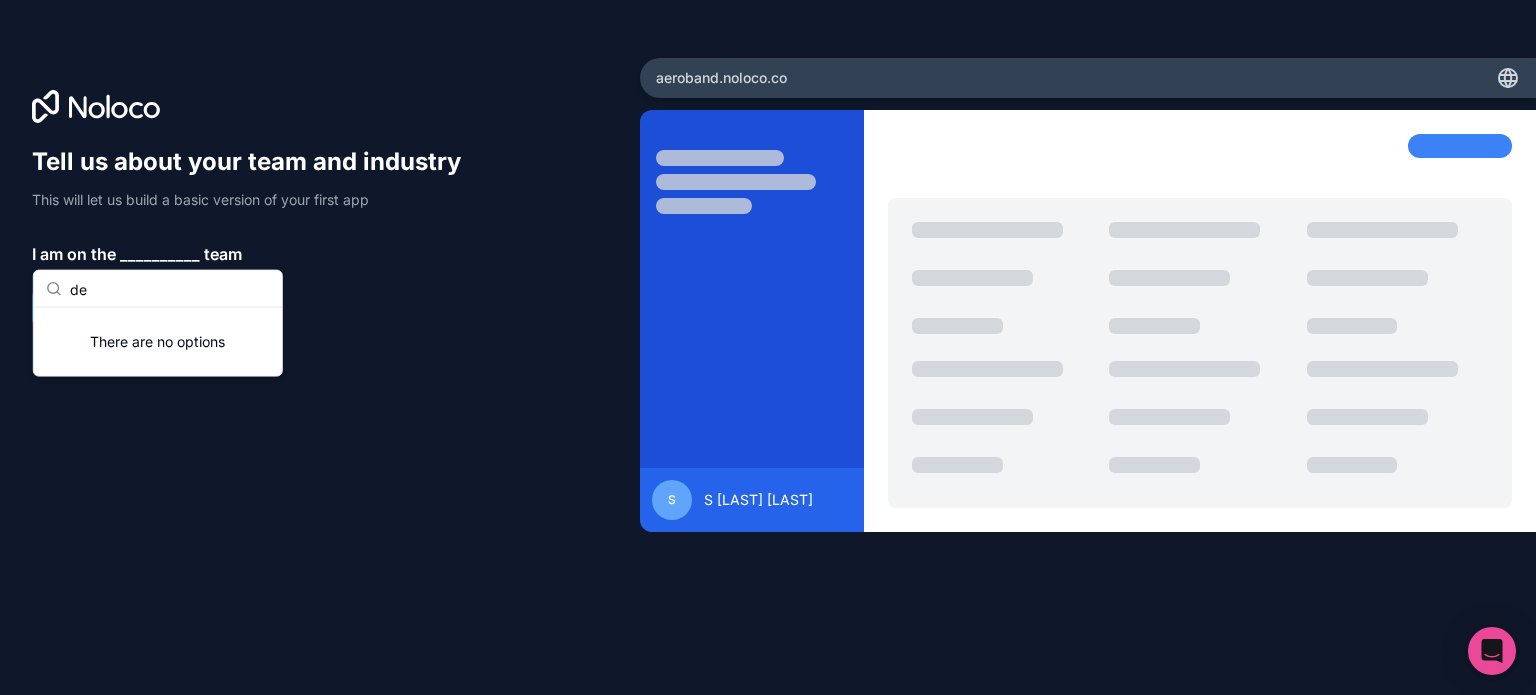 type on "d" 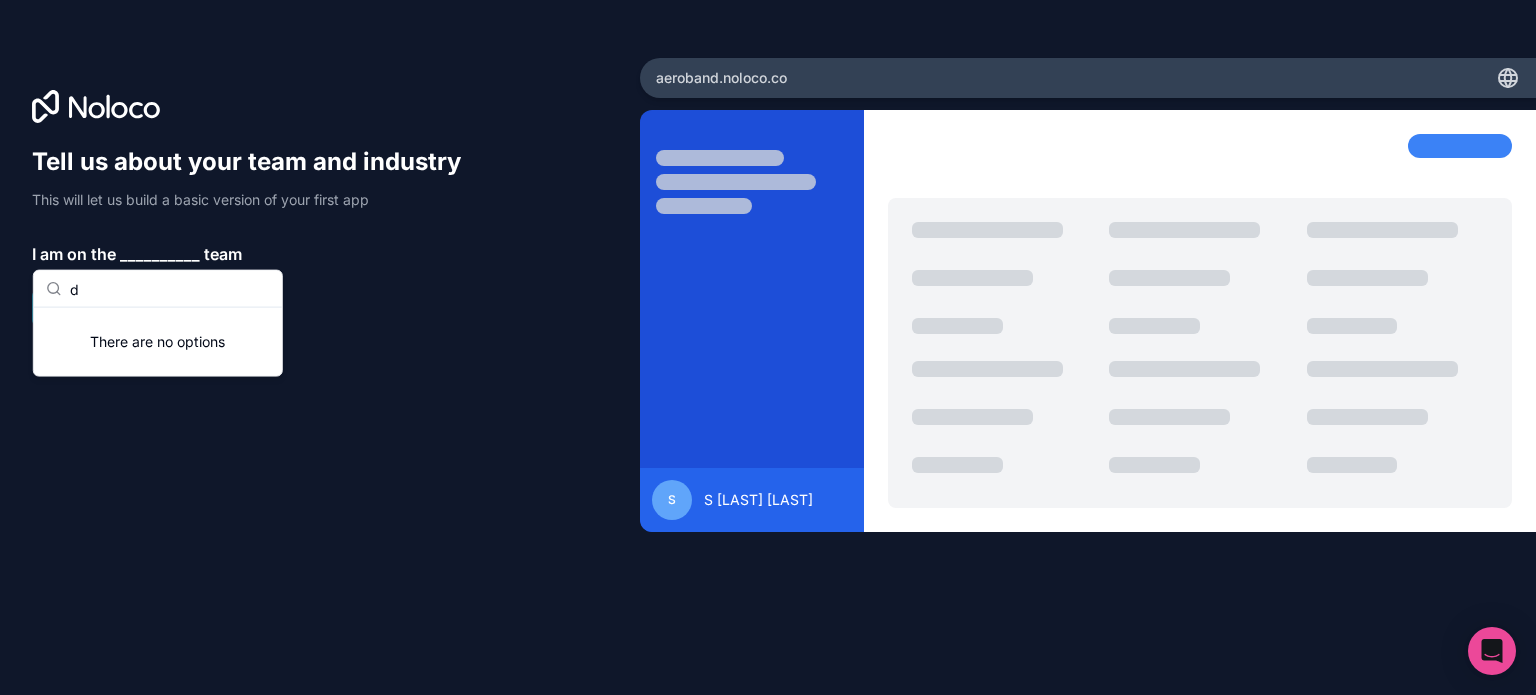 type 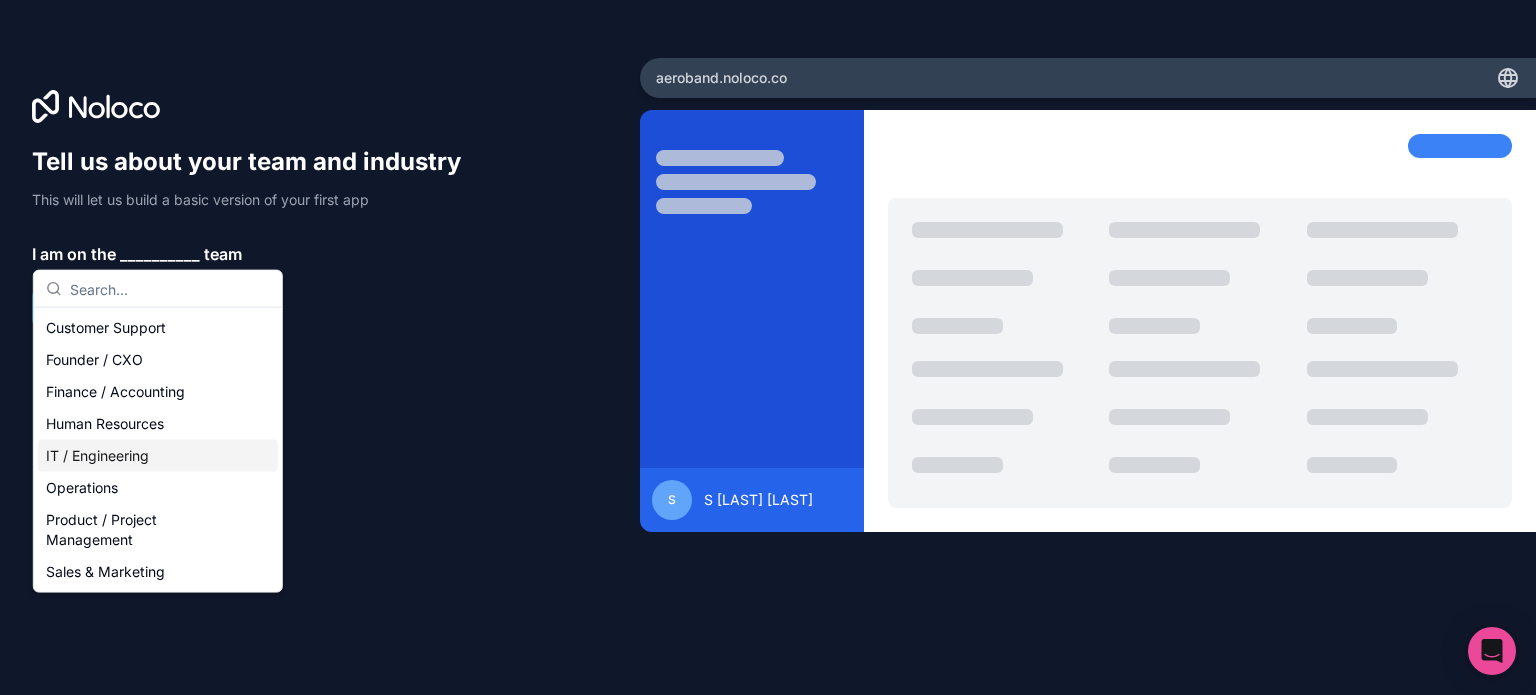click on "IT / Engineering" at bounding box center (158, 456) 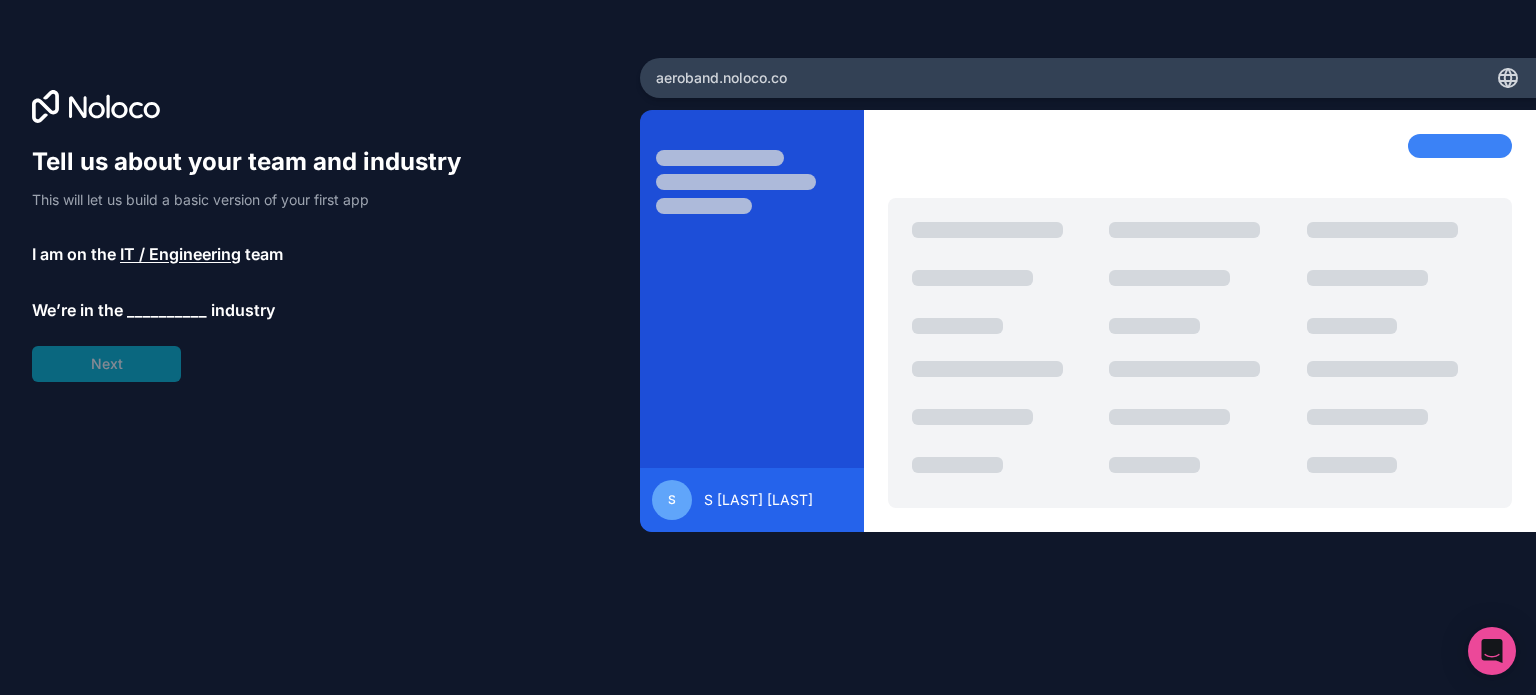 click on "__________" at bounding box center (167, 310) 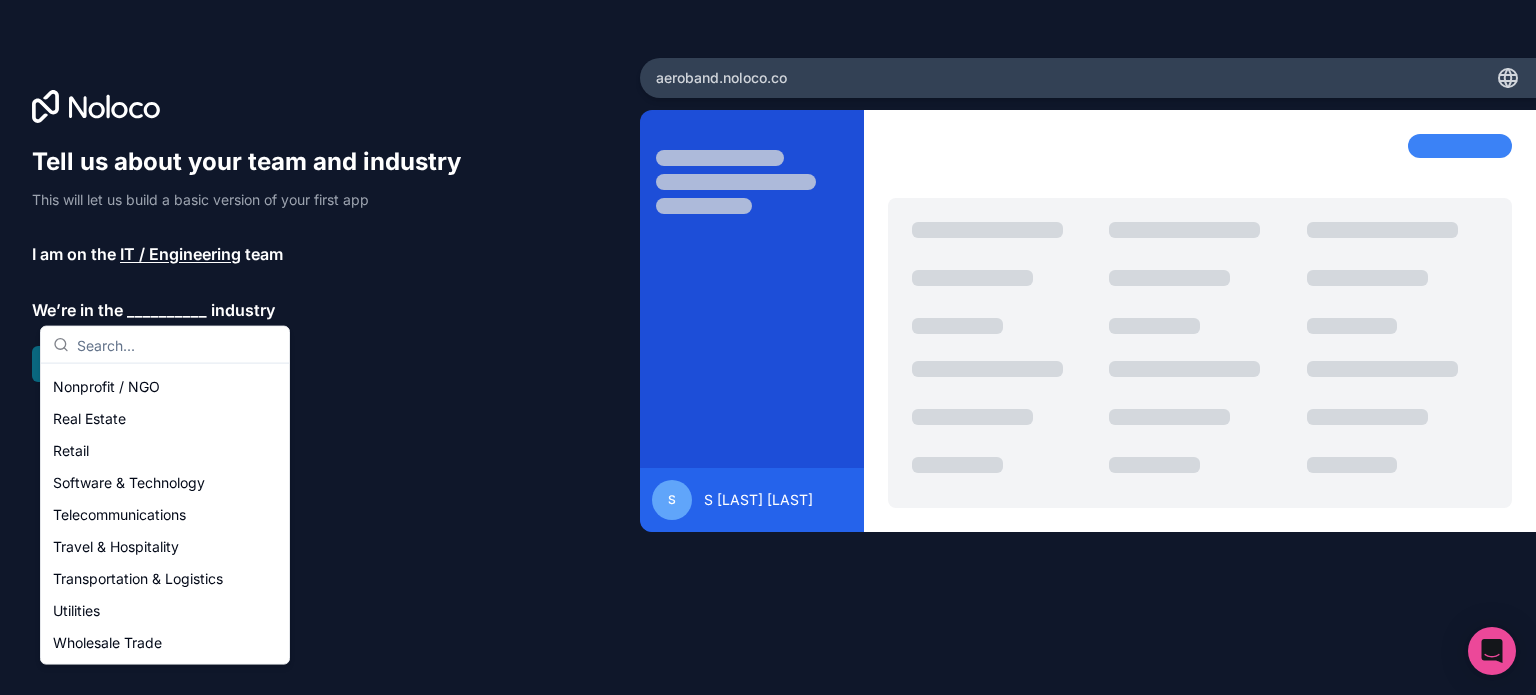 scroll, scrollTop: 396, scrollLeft: 0, axis: vertical 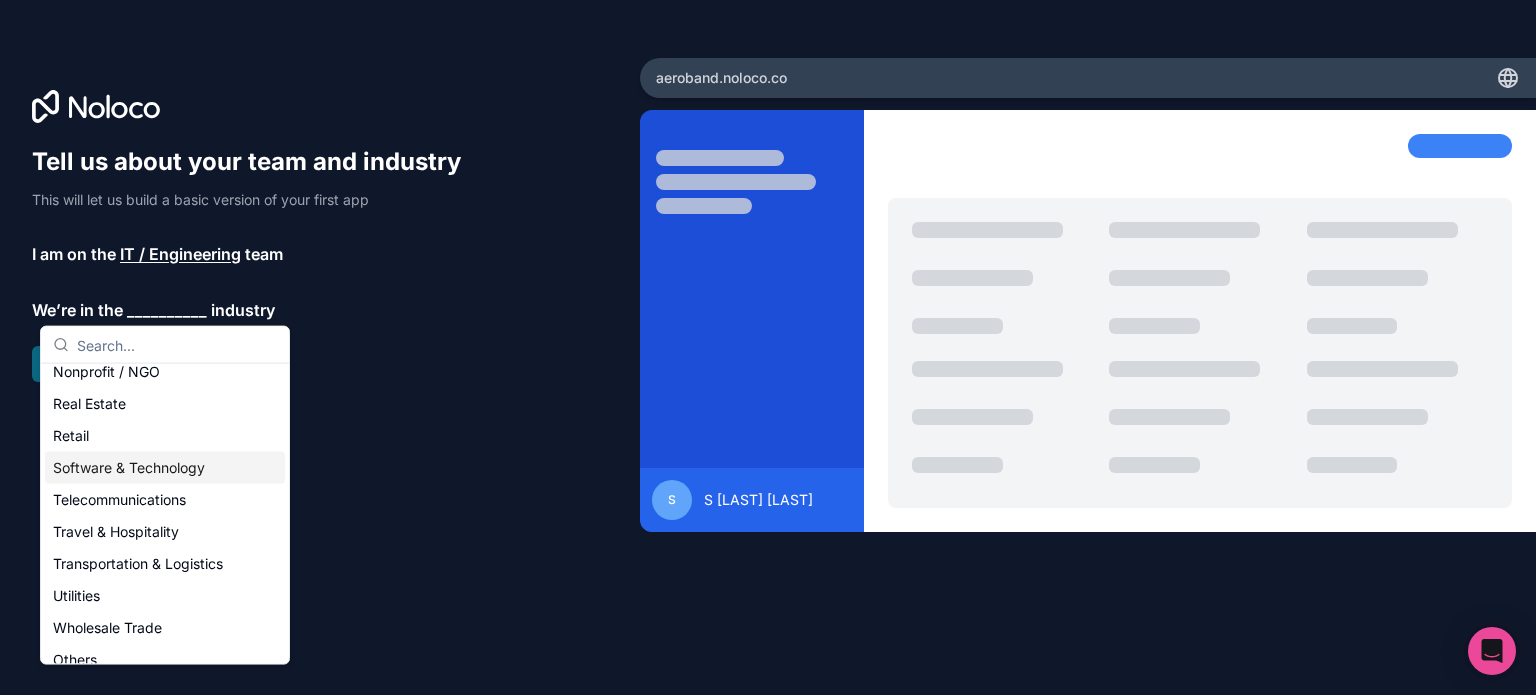 click on "Software & Technology" at bounding box center (165, 468) 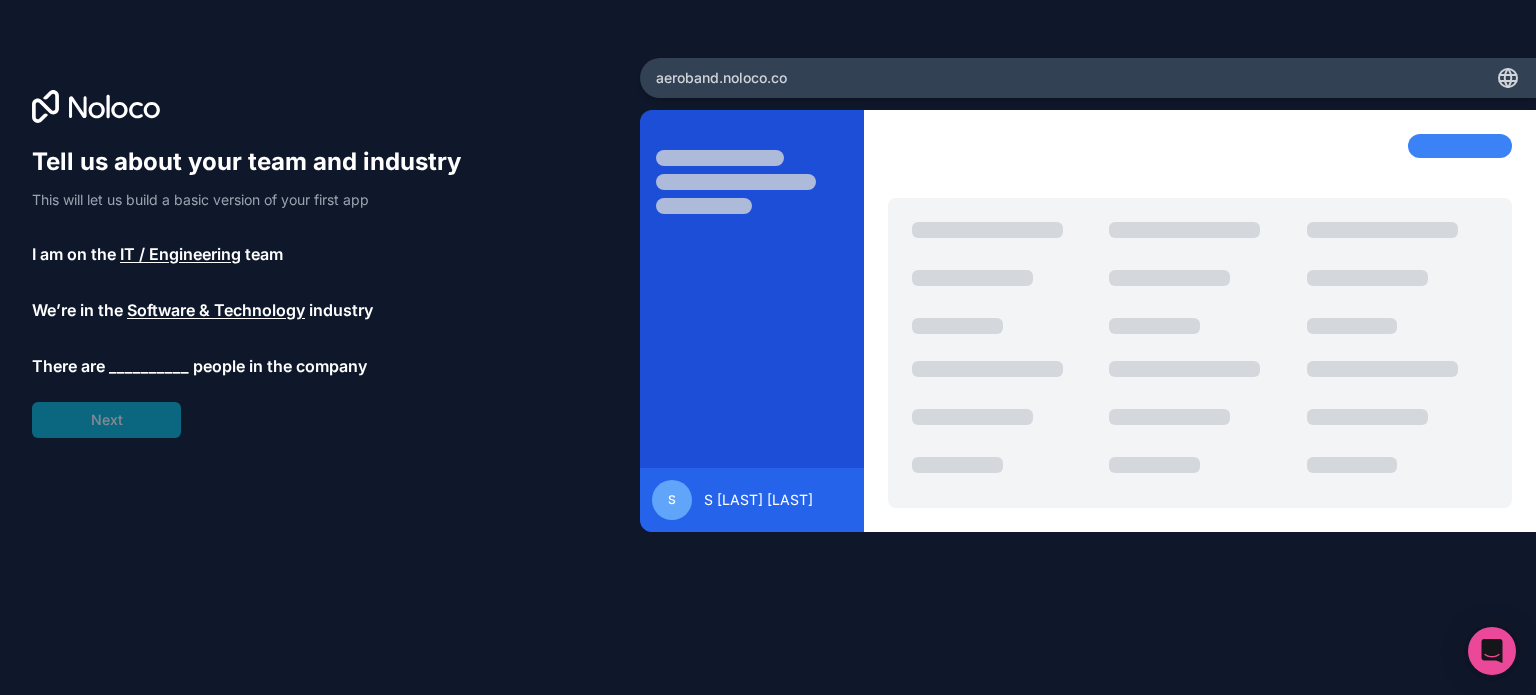 click on "__________" at bounding box center (149, 366) 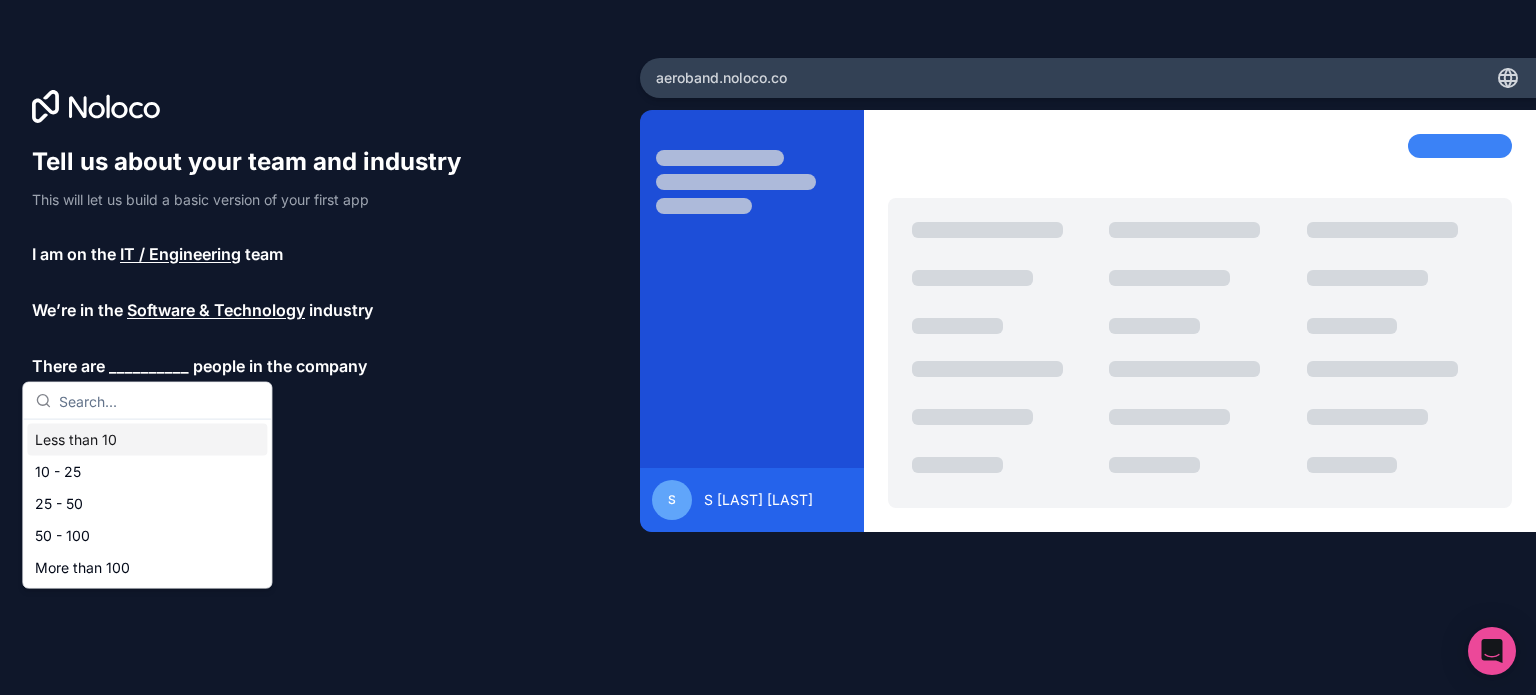 click on "Less than 10" at bounding box center [147, 440] 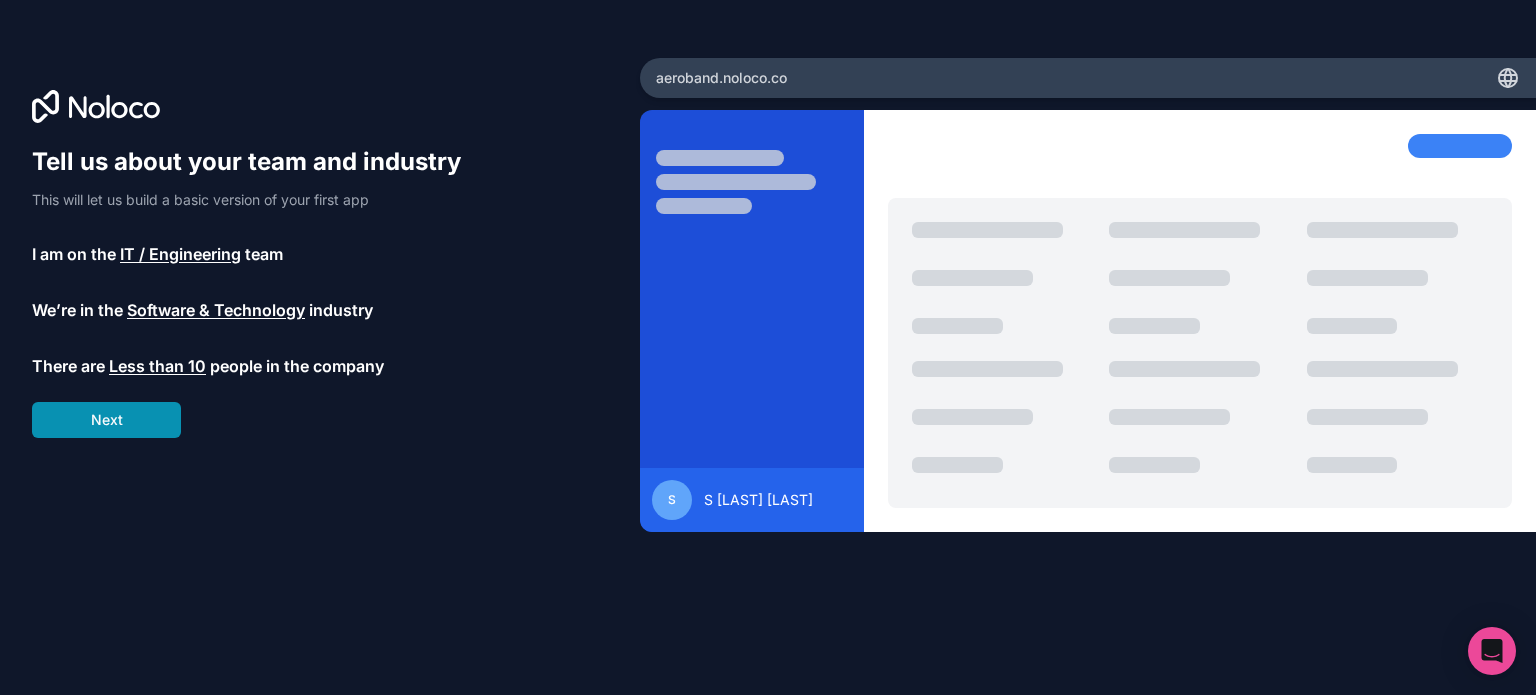 click on "Next" at bounding box center [106, 420] 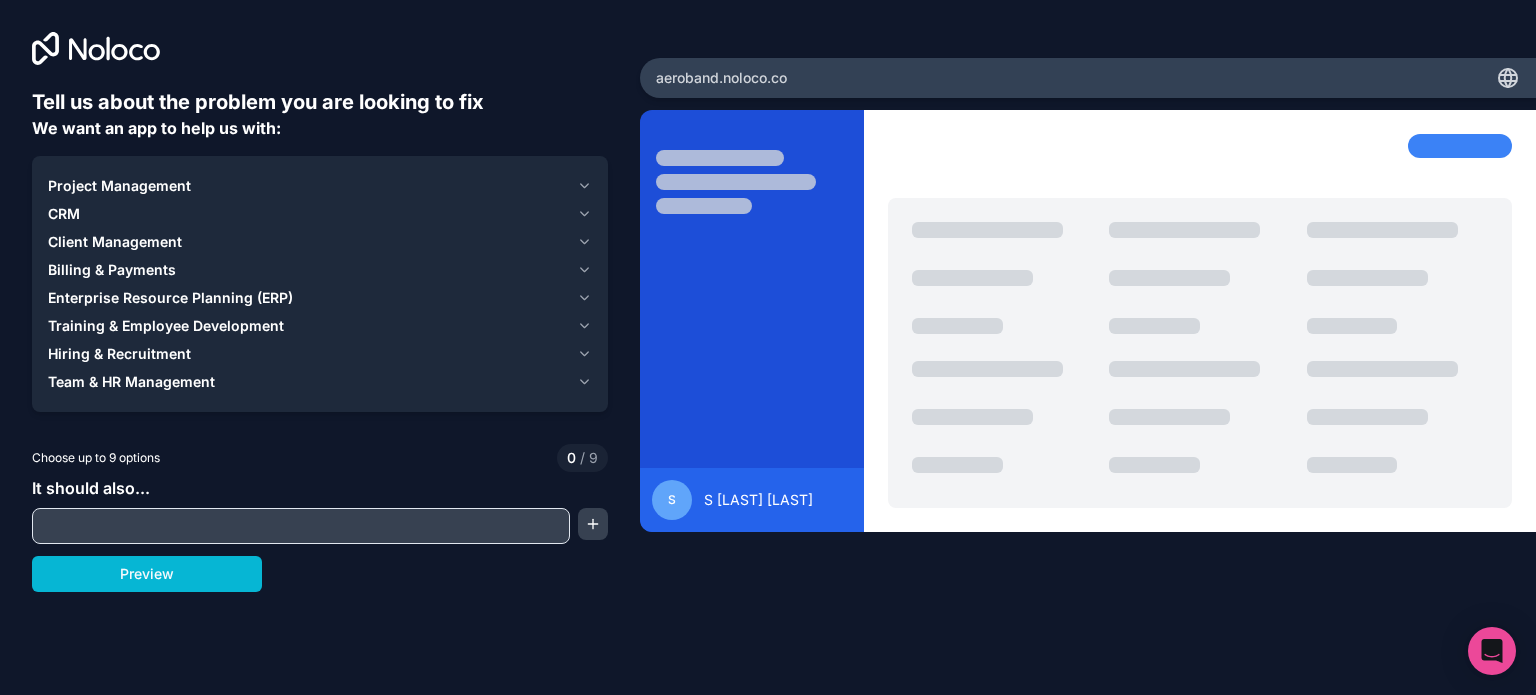 click 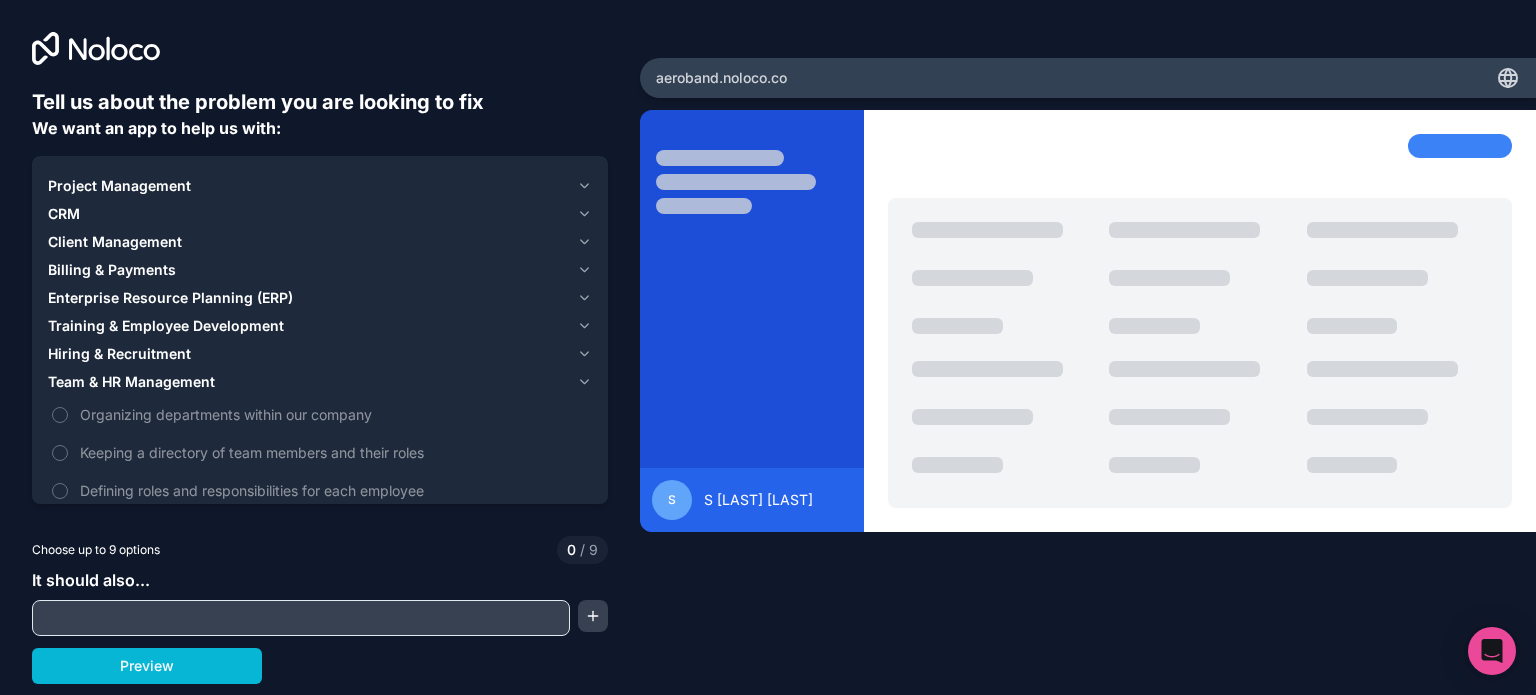 click 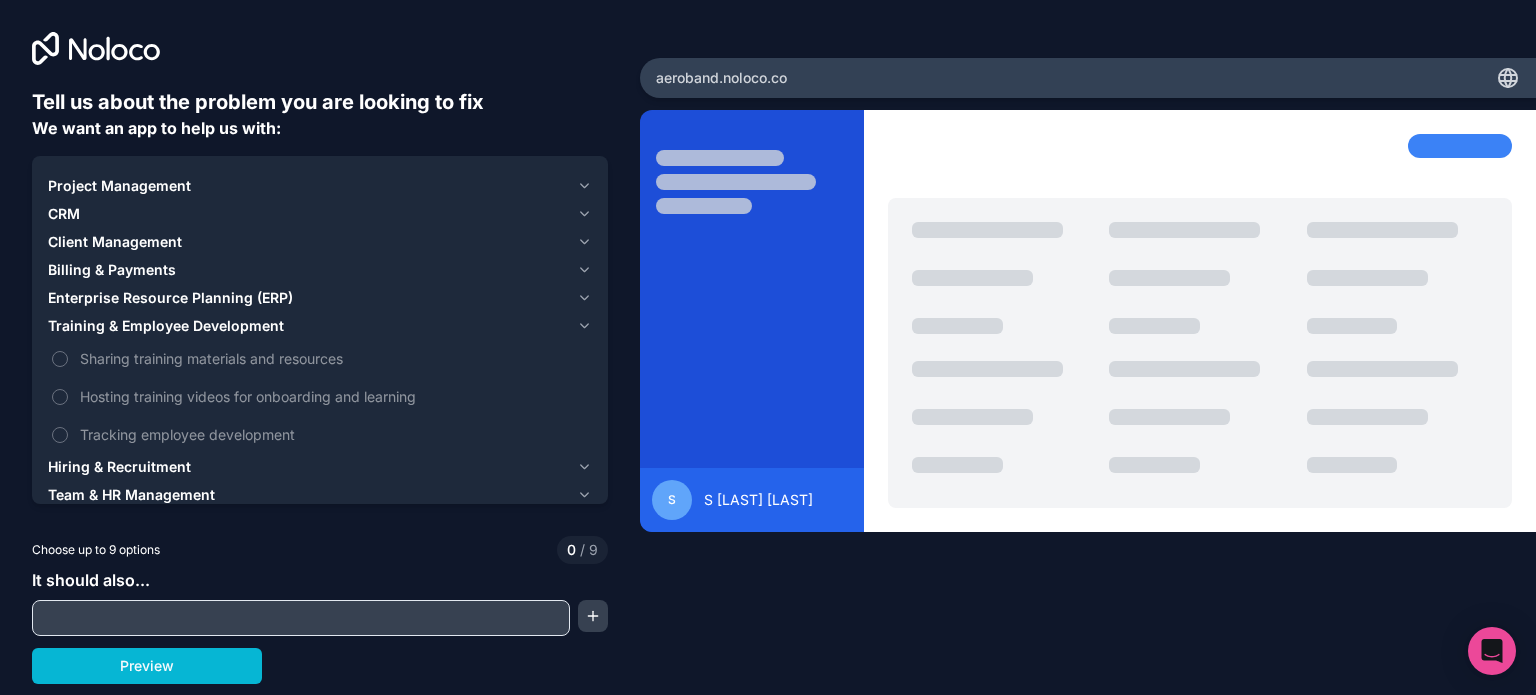 click 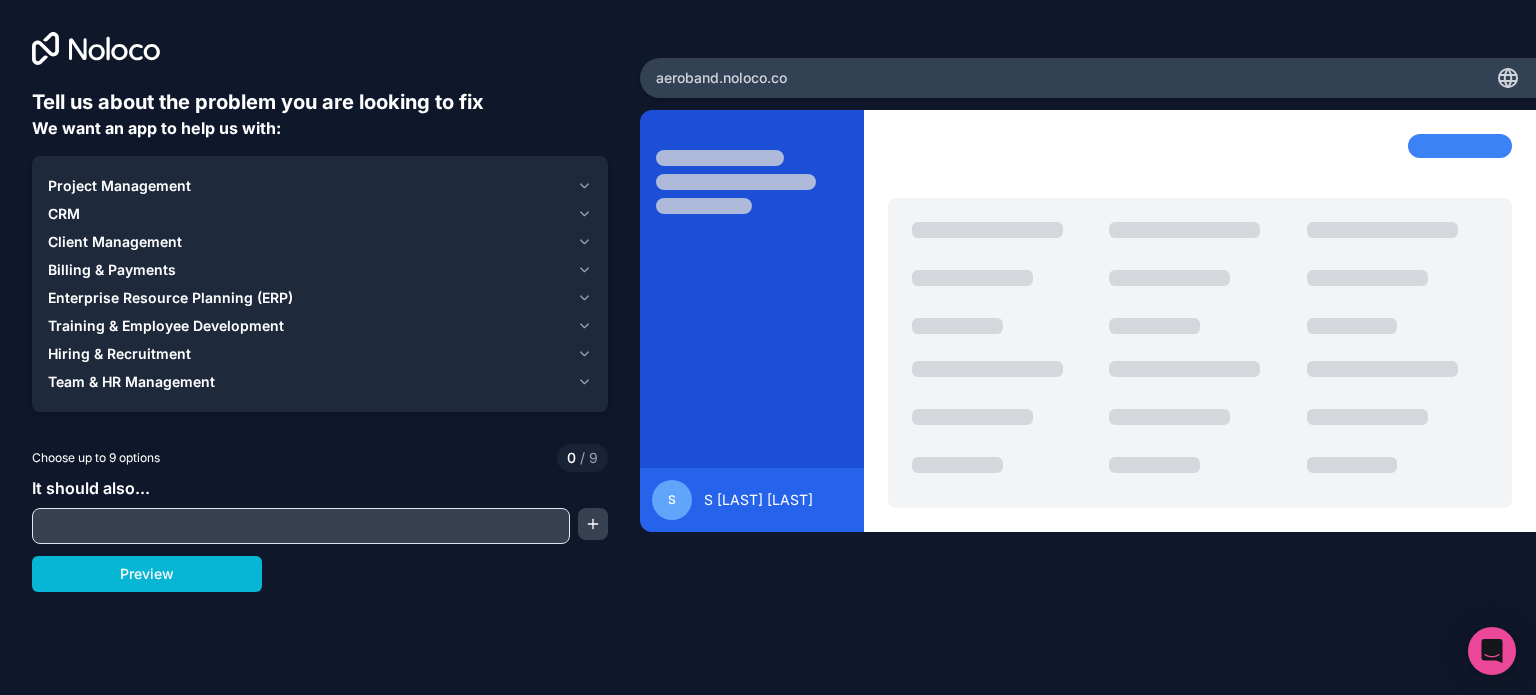 click 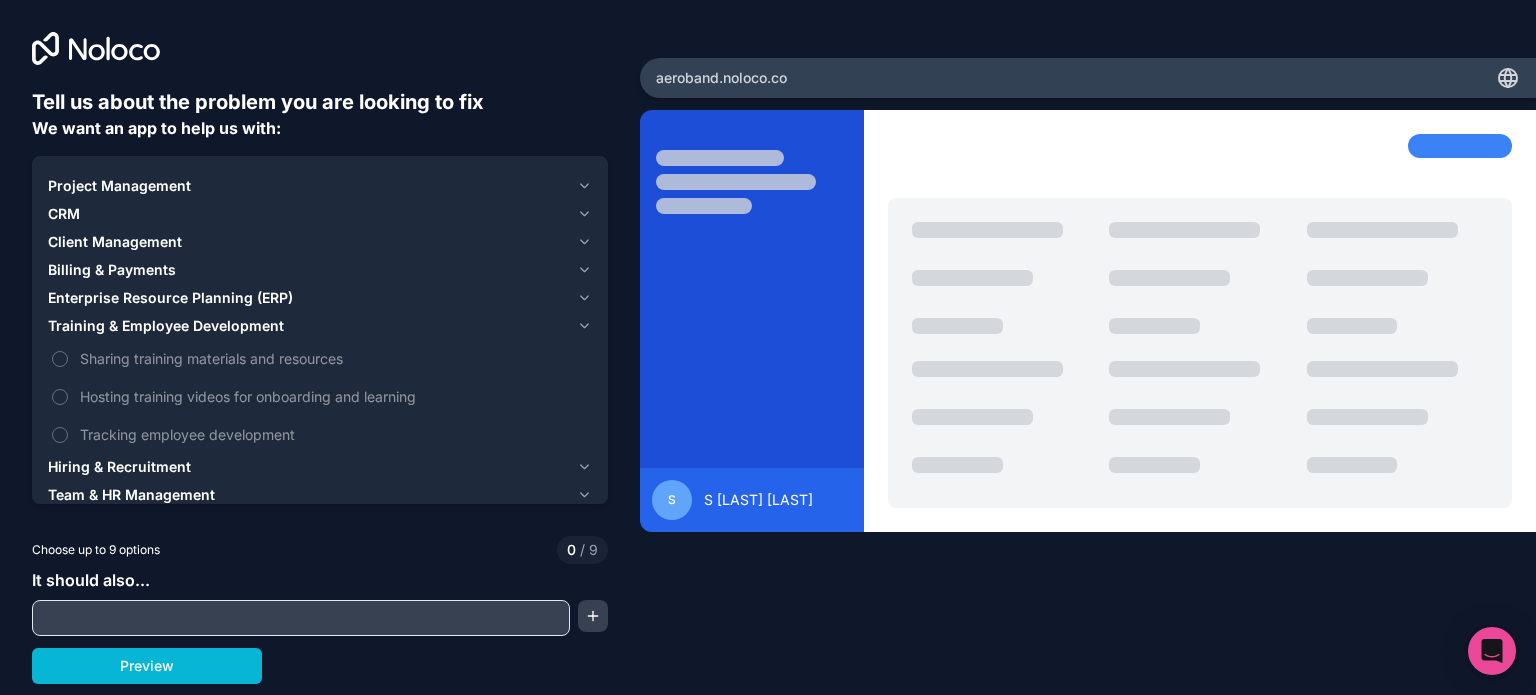 click 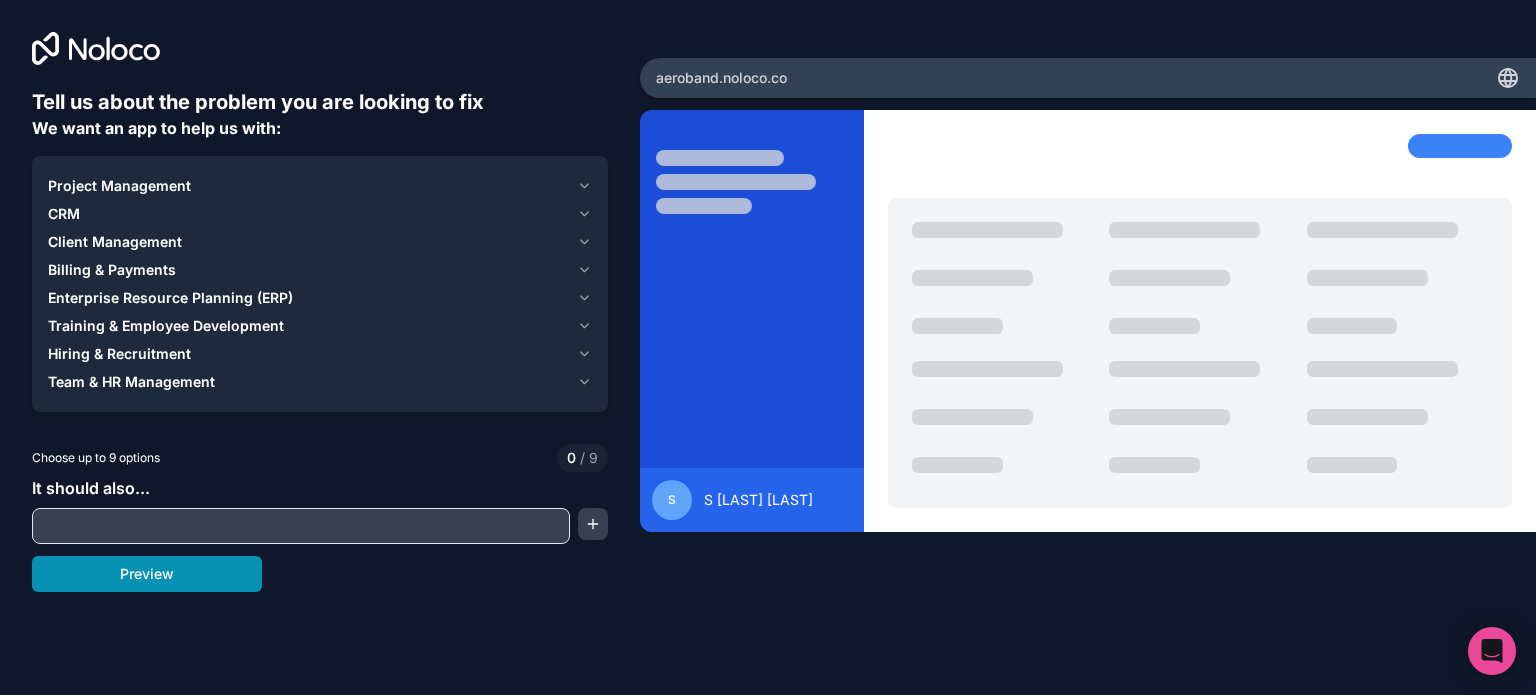 click on "Preview" at bounding box center (147, 574) 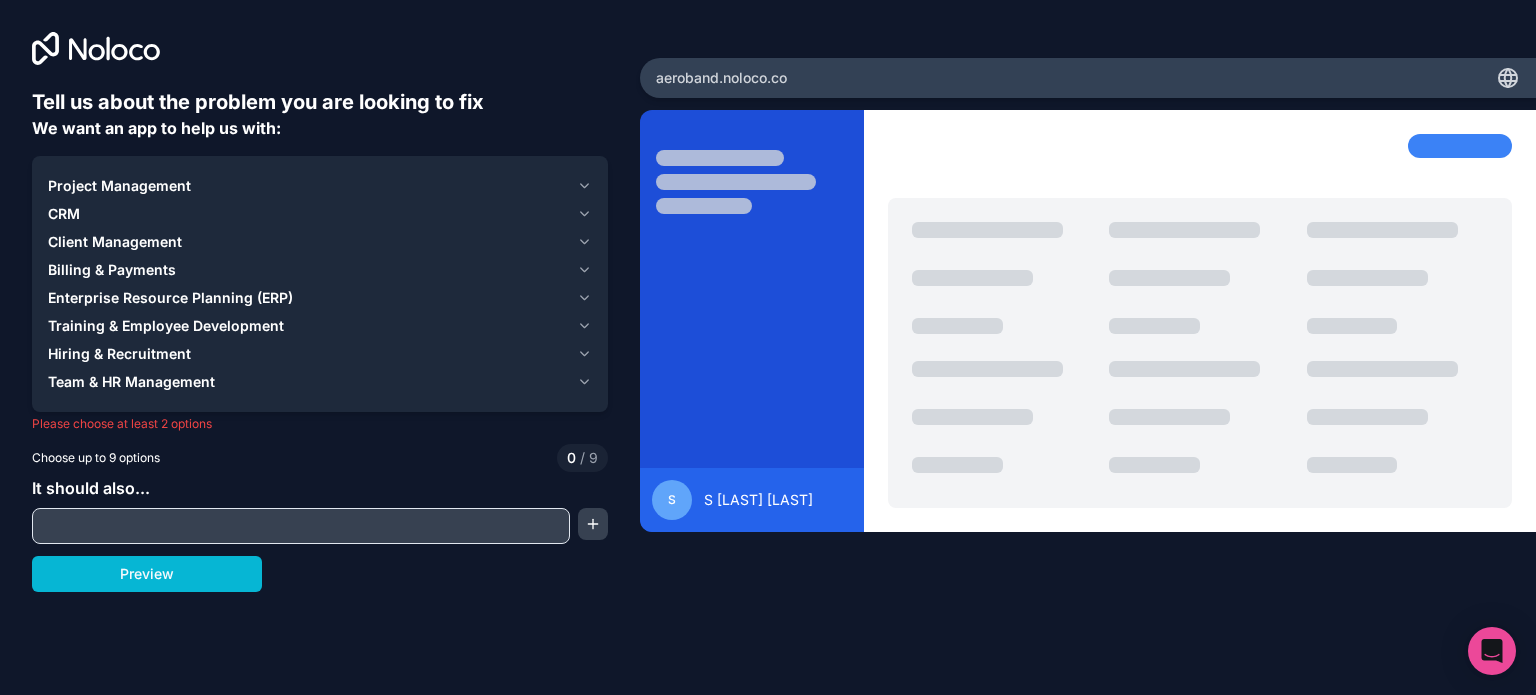 click 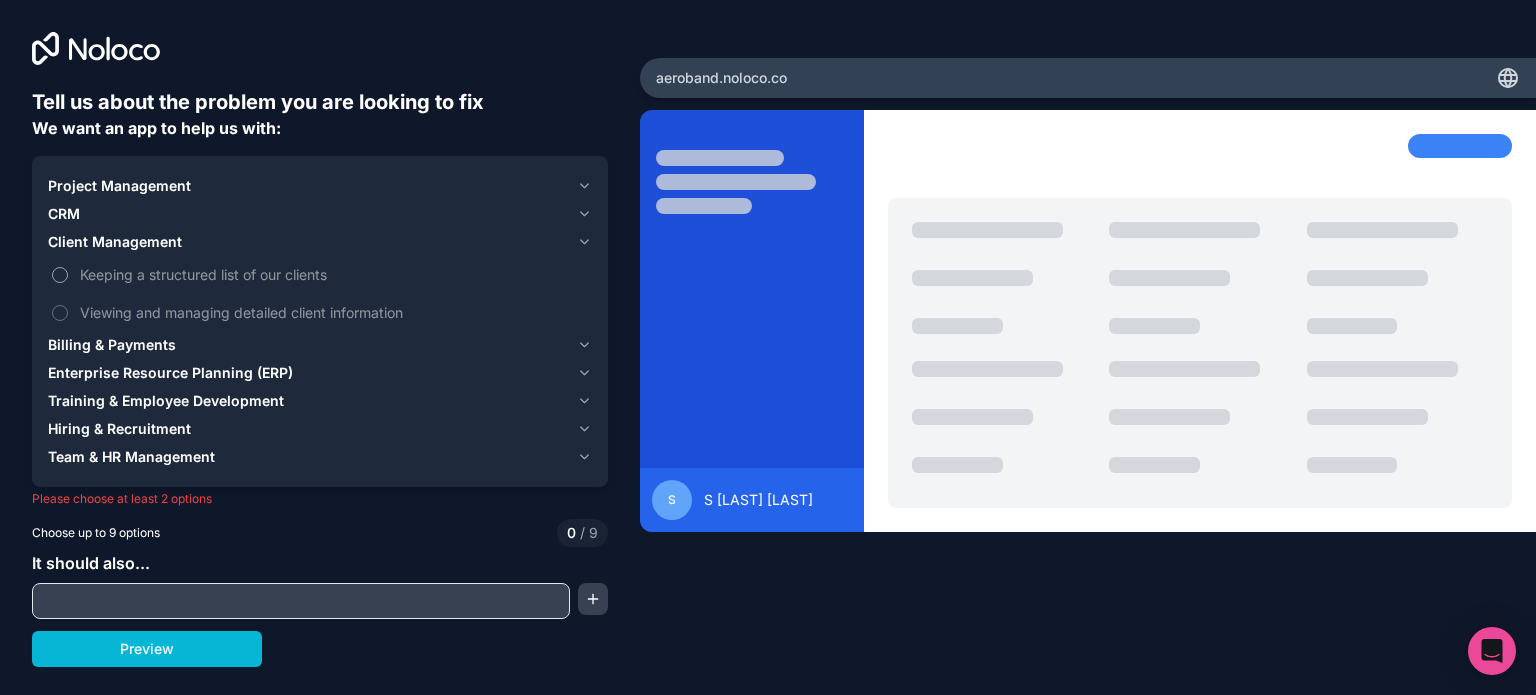 click on "Keeping a structured list of our clients" at bounding box center (334, 274) 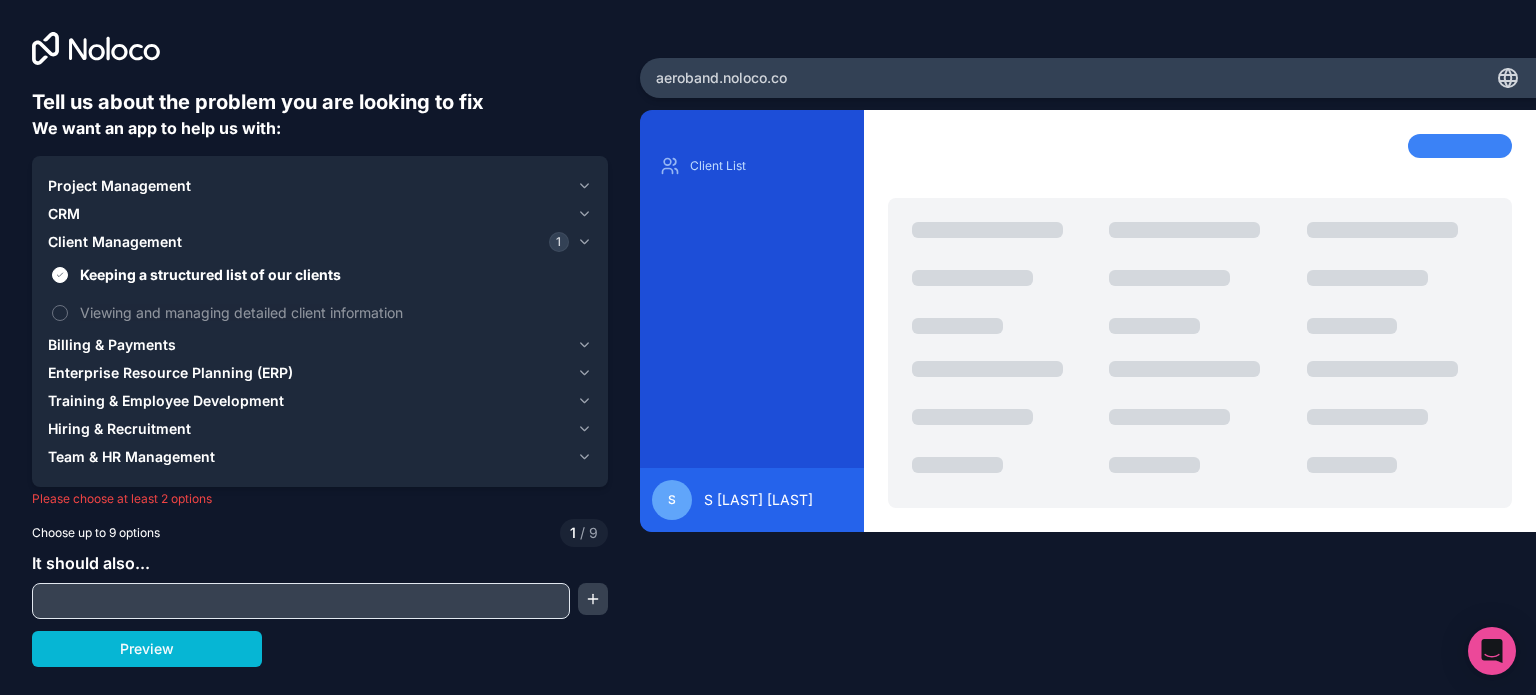 click on "Project Management CRM Client Management 1 Keeping a structured list of our clients Viewing and managing detailed client information Billing & Payments Enterprise Resource Planning (ERP) Training & Employee Development Hiring & Recruitment Team & HR Management" at bounding box center [320, 321] 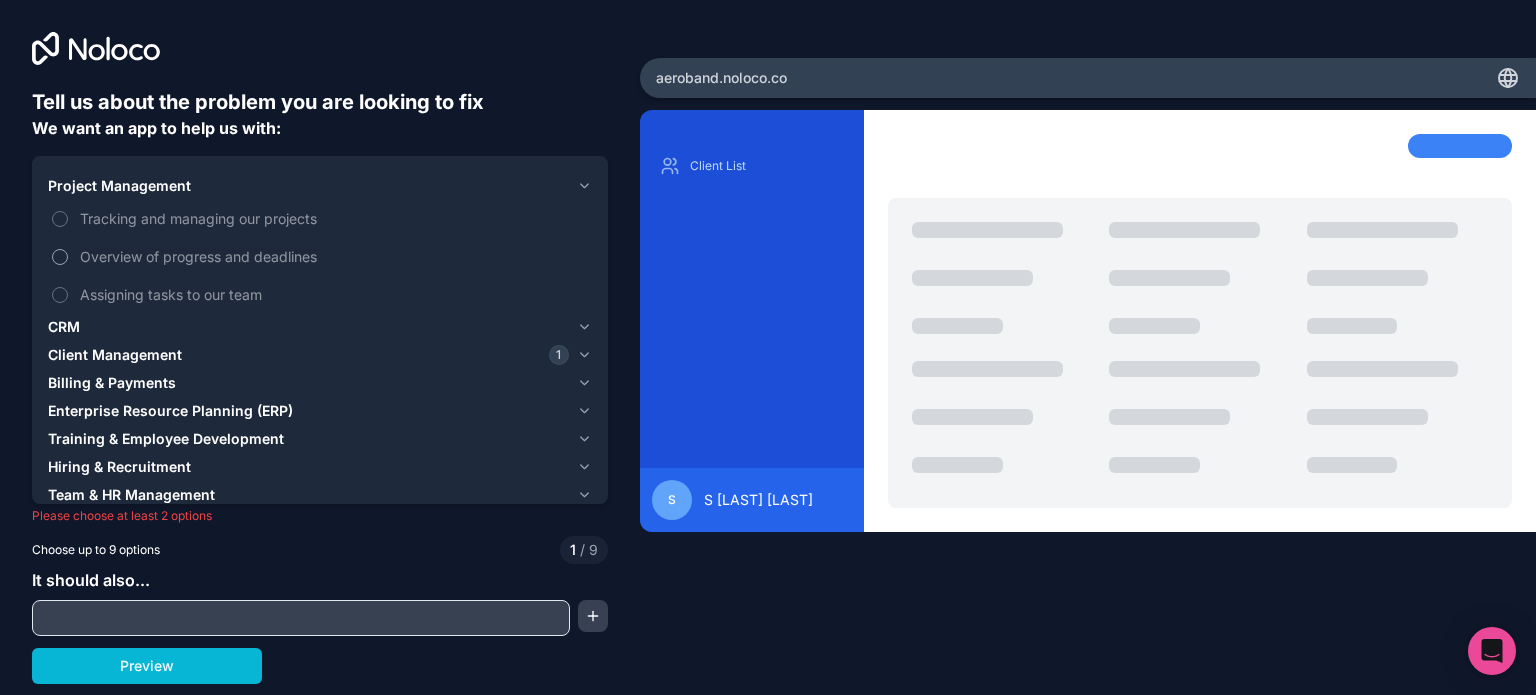 click on "Overview of progress and deadlines" at bounding box center [334, 256] 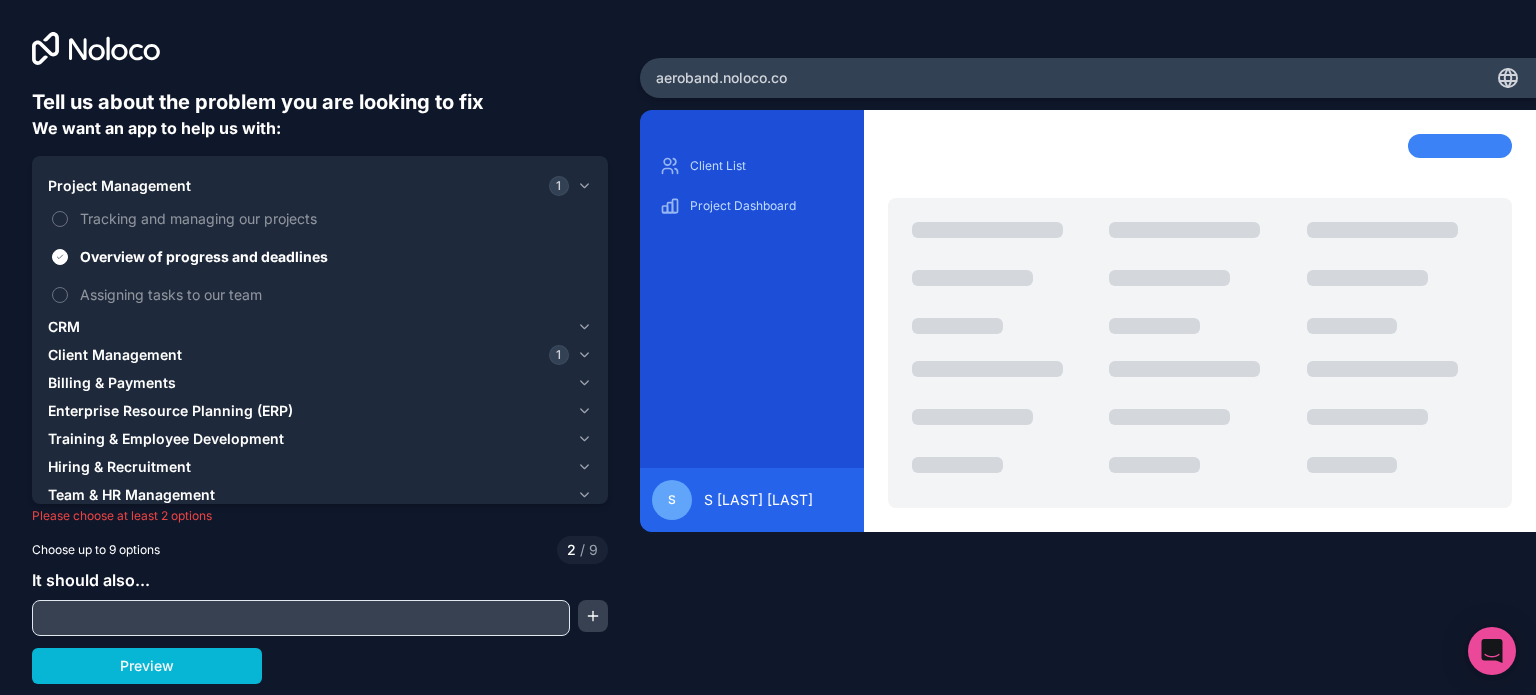 click on "Project Management 1" at bounding box center [320, 186] 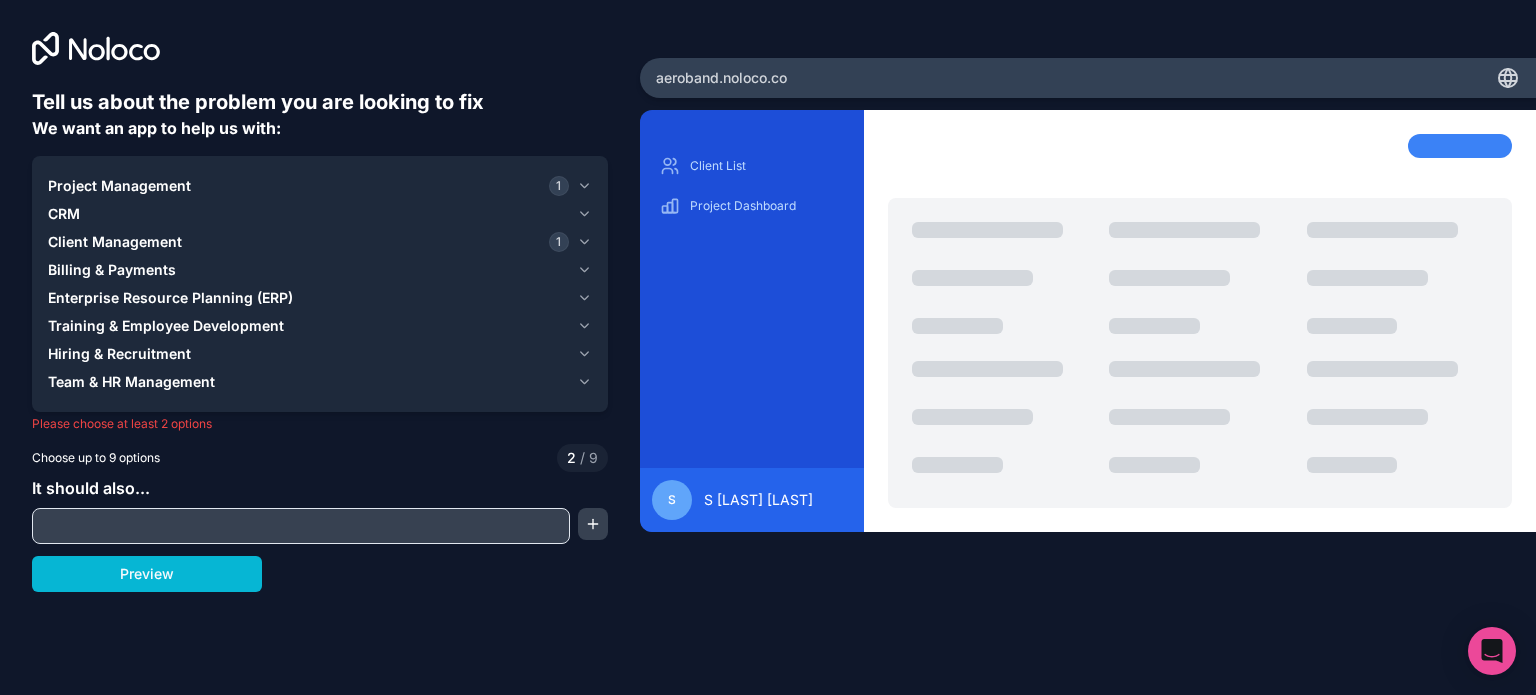 click 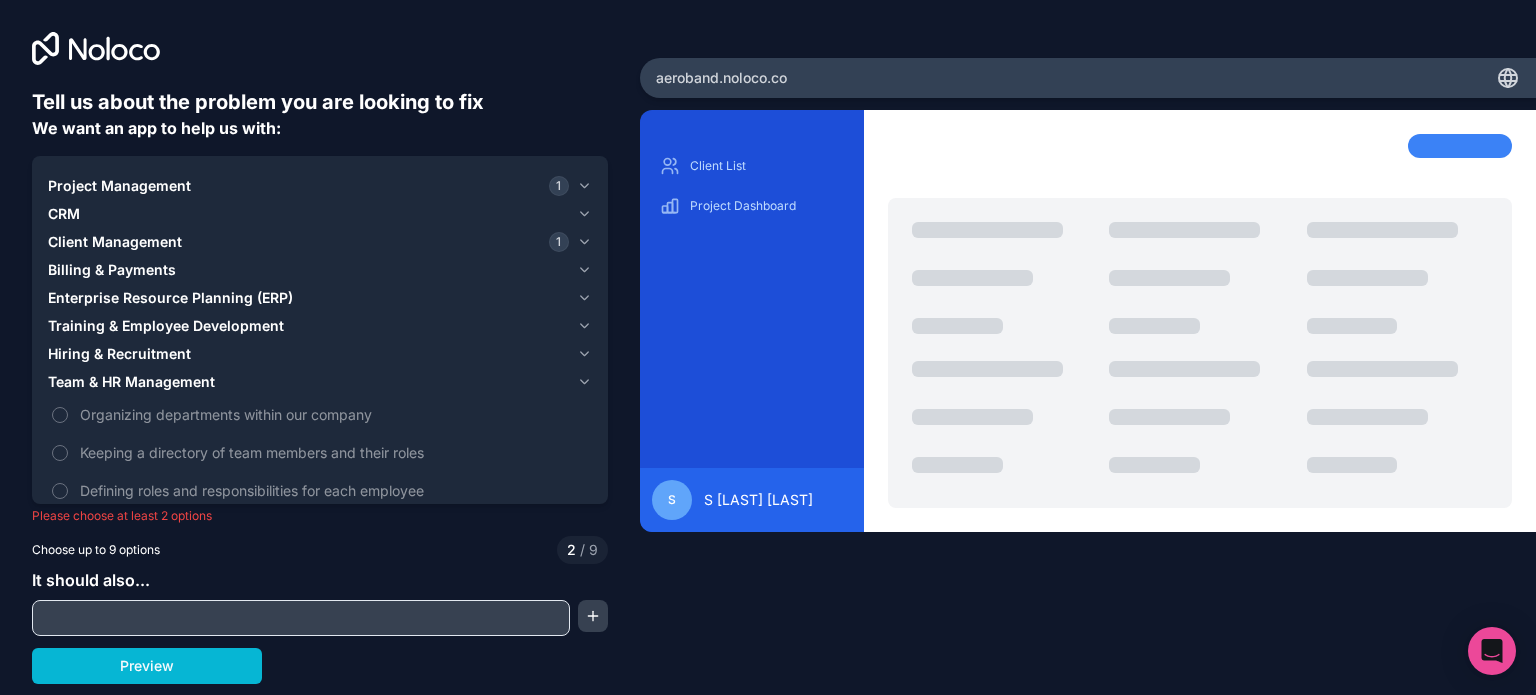click 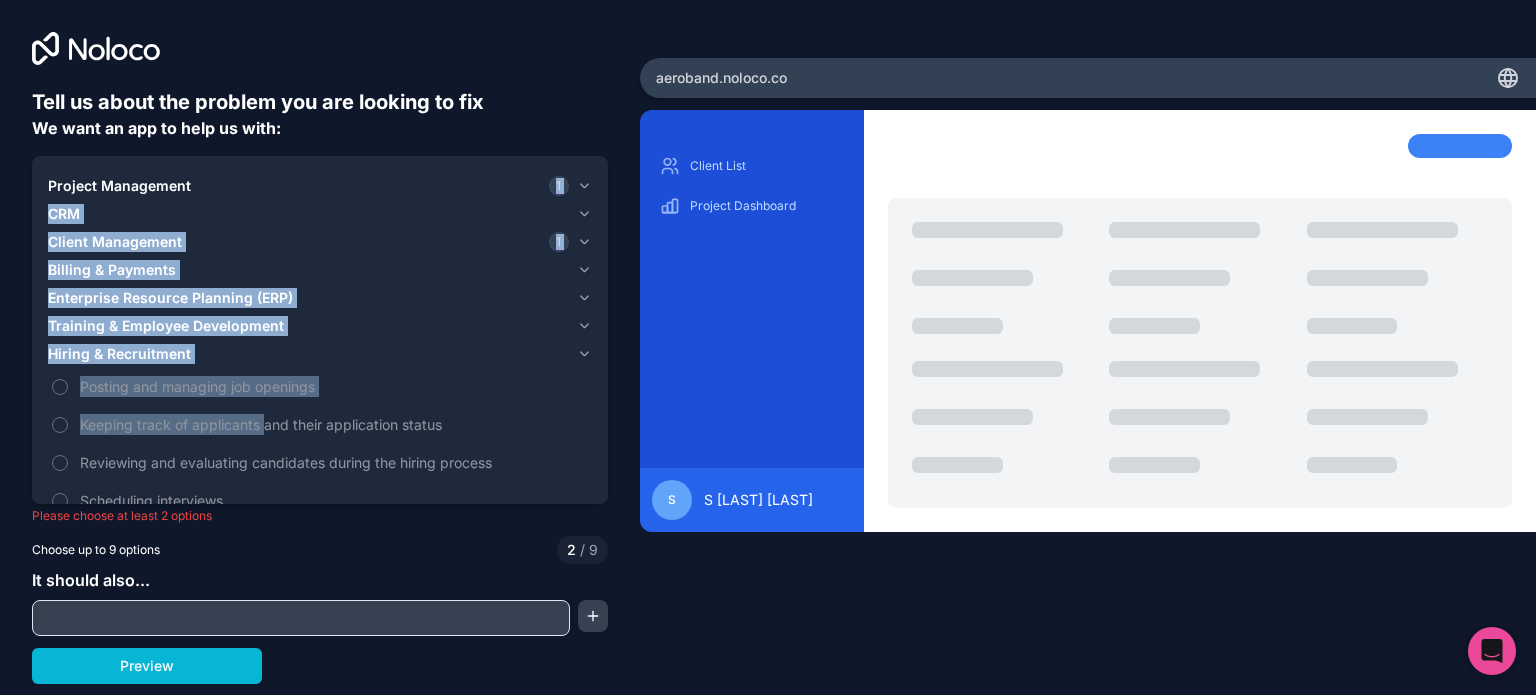 drag, startPoint x: 266, startPoint y: 422, endPoint x: 345, endPoint y: 281, distance: 161.62302 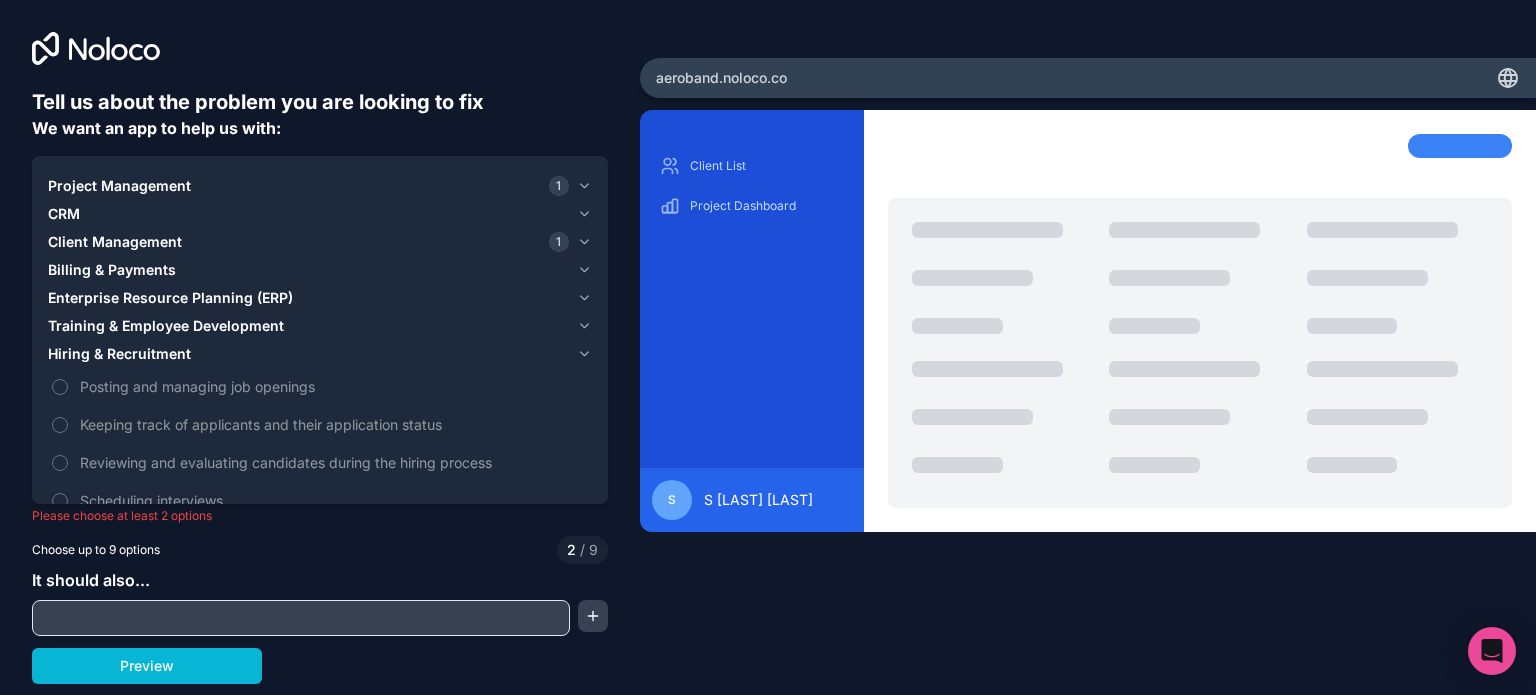 click on "Tell us about the problem you are looking to fix We want an app to help us with: Project Management 1 CRM Client Management 1 Billing & Payments Enterprise Resource Planning (ERP) Training & Employee Development Hiring & Recruitment Posting and managing job openings Keeping track of applicants and their application status Reviewing and evaluating candidates during the hiring process Scheduling interviews Team & HR Management Please choose at least 2 options Choose up to 9 options 2 / 9 It should also... Preview [DOMAIN] Client List Project Dashboard S [LAST] [LAST]" at bounding box center (768, 347) 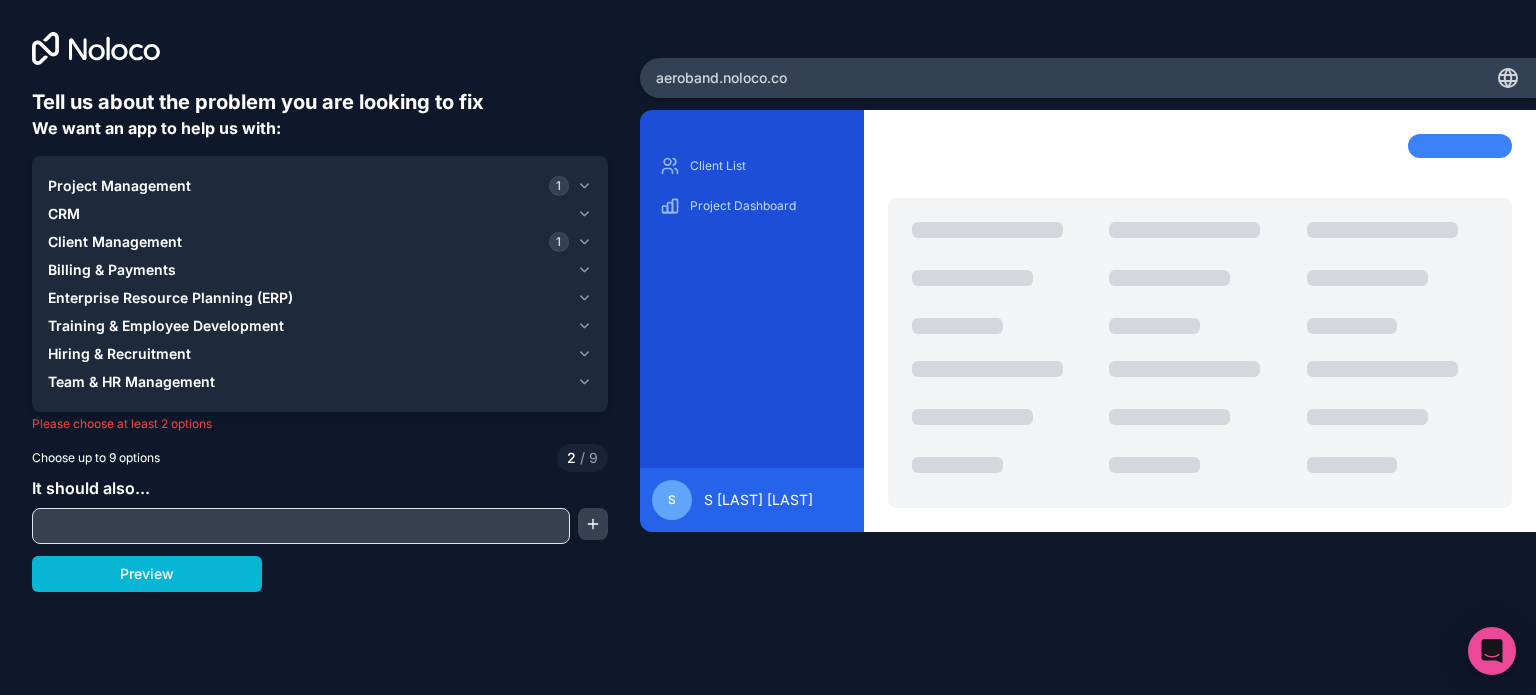 click at bounding box center [301, 526] 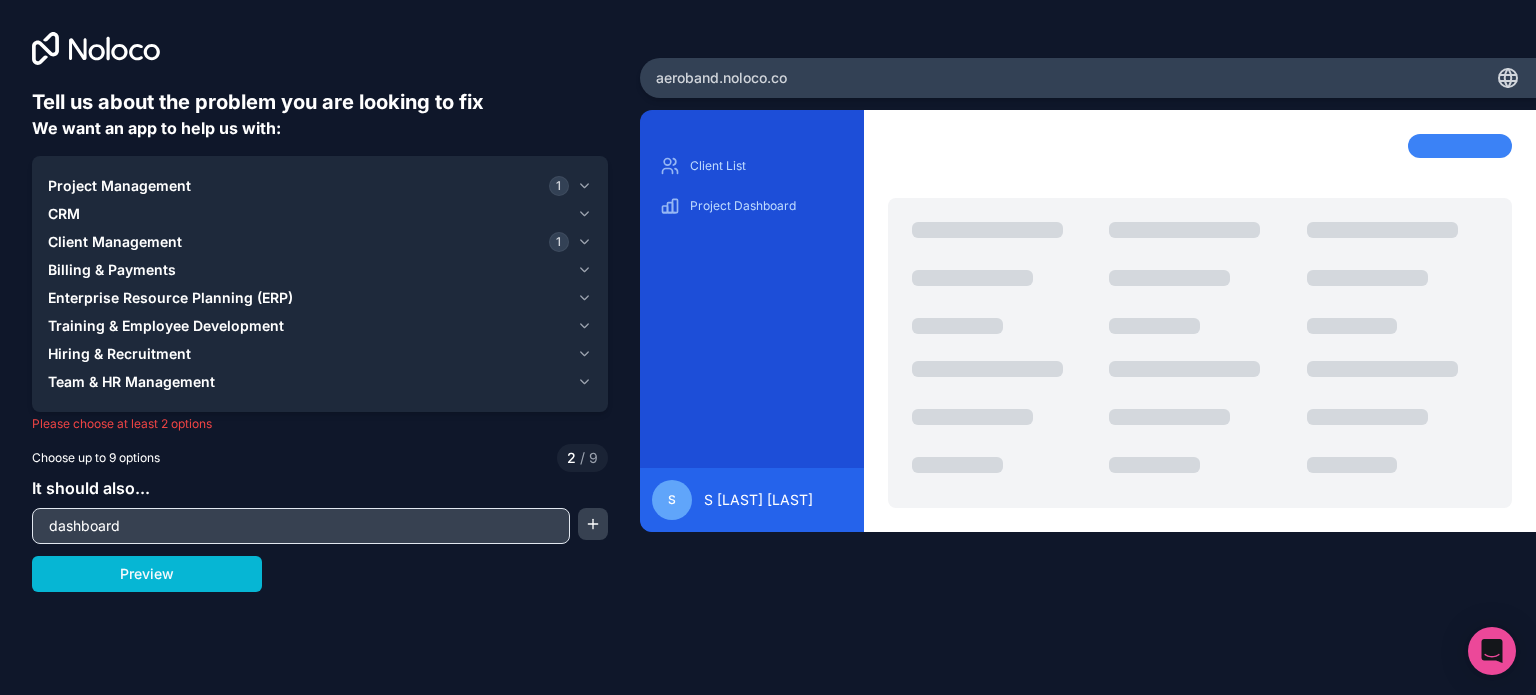 type on "dashboard" 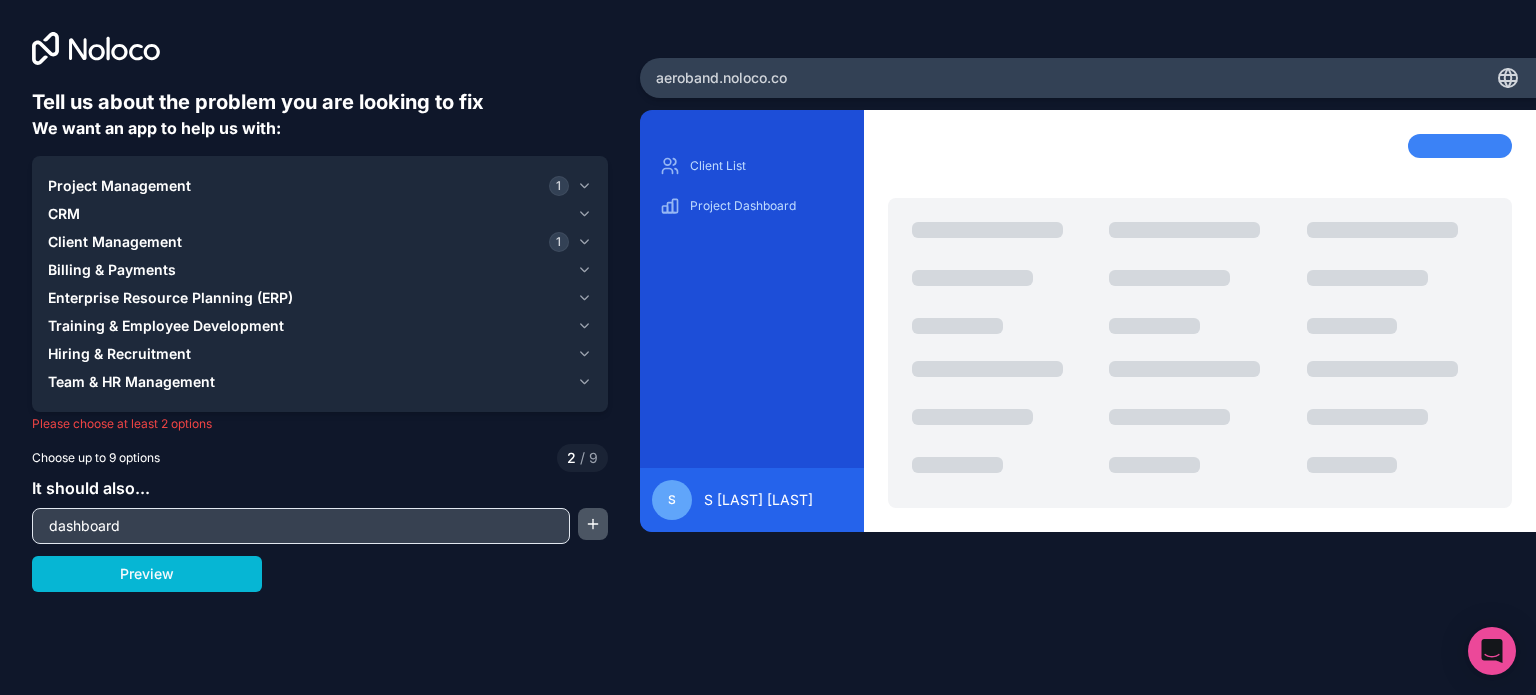 click at bounding box center [593, 524] 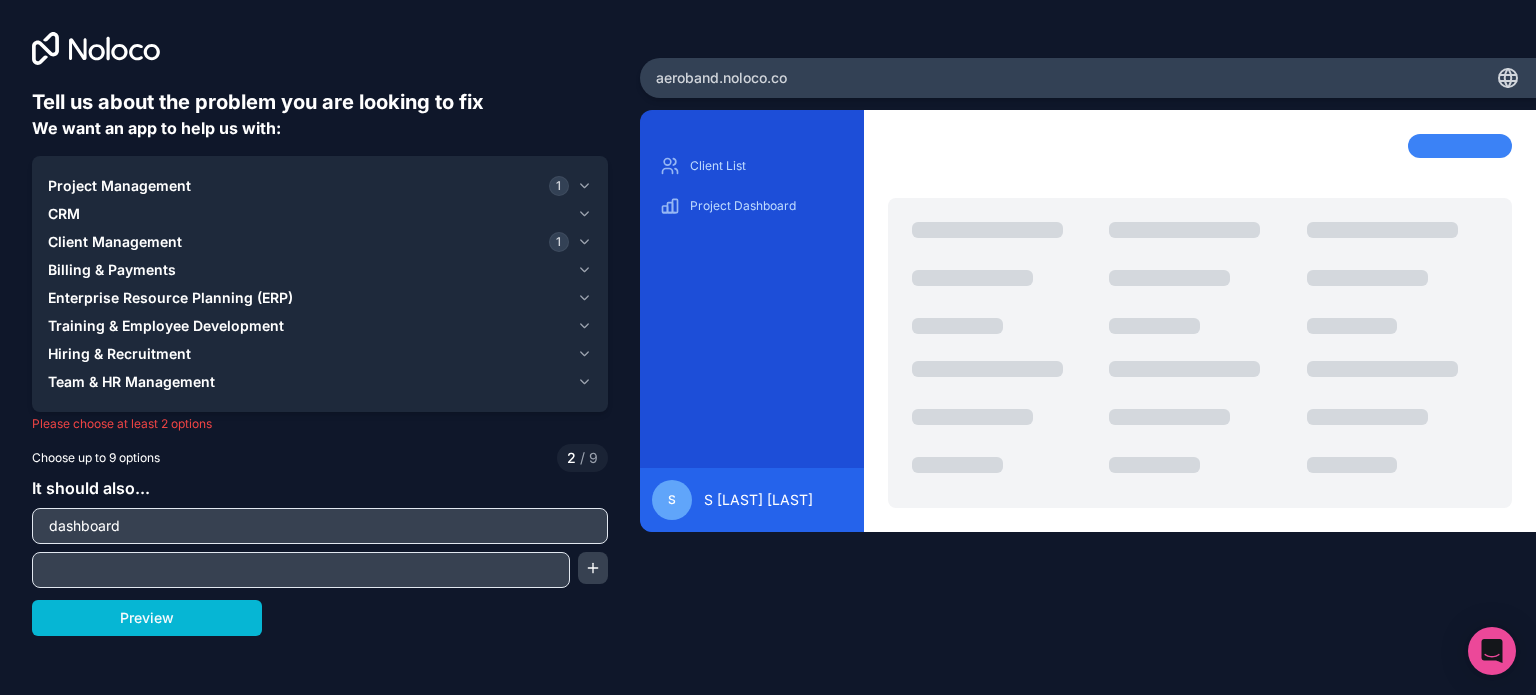 click 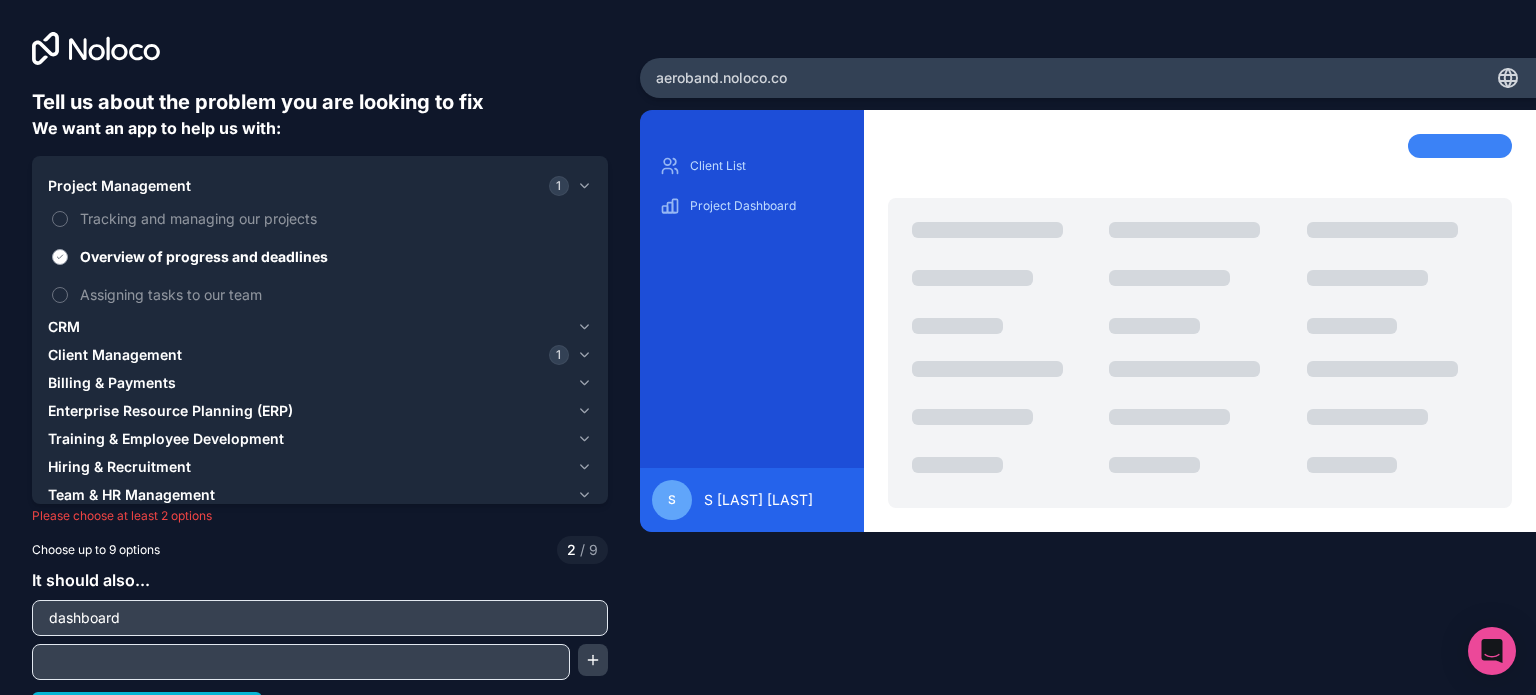 click on "Overview of progress and deadlines" at bounding box center (60, 257) 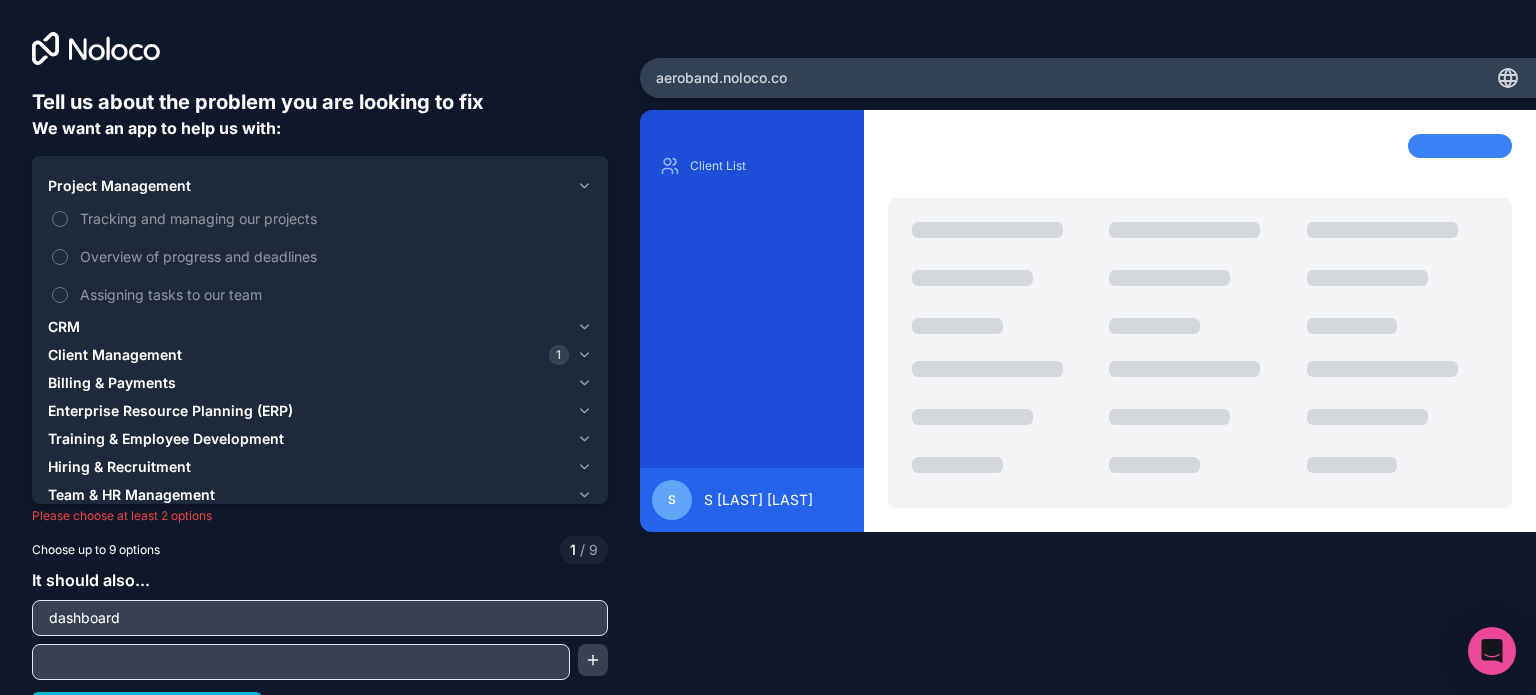 click on "Client Management 1" at bounding box center (320, 355) 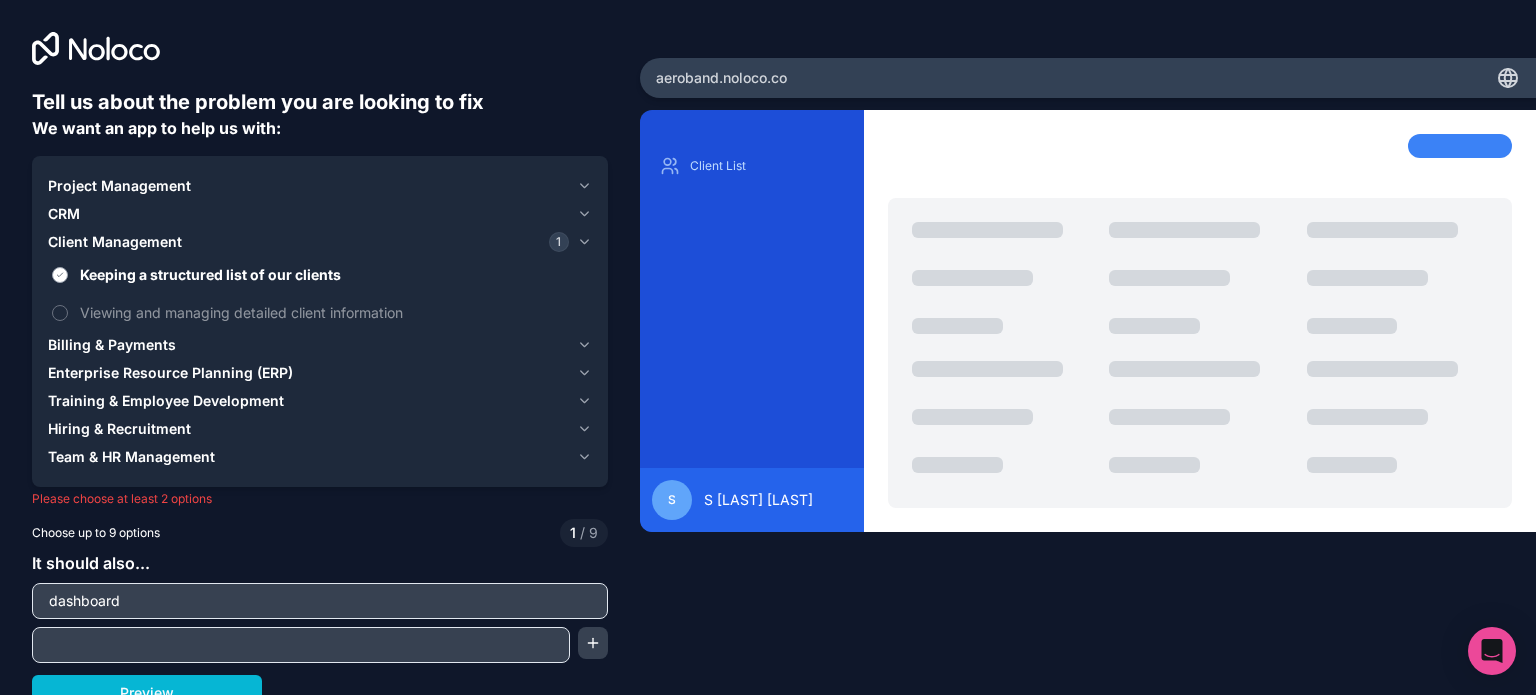 click on "Keeping a structured list of our clients" at bounding box center (60, 275) 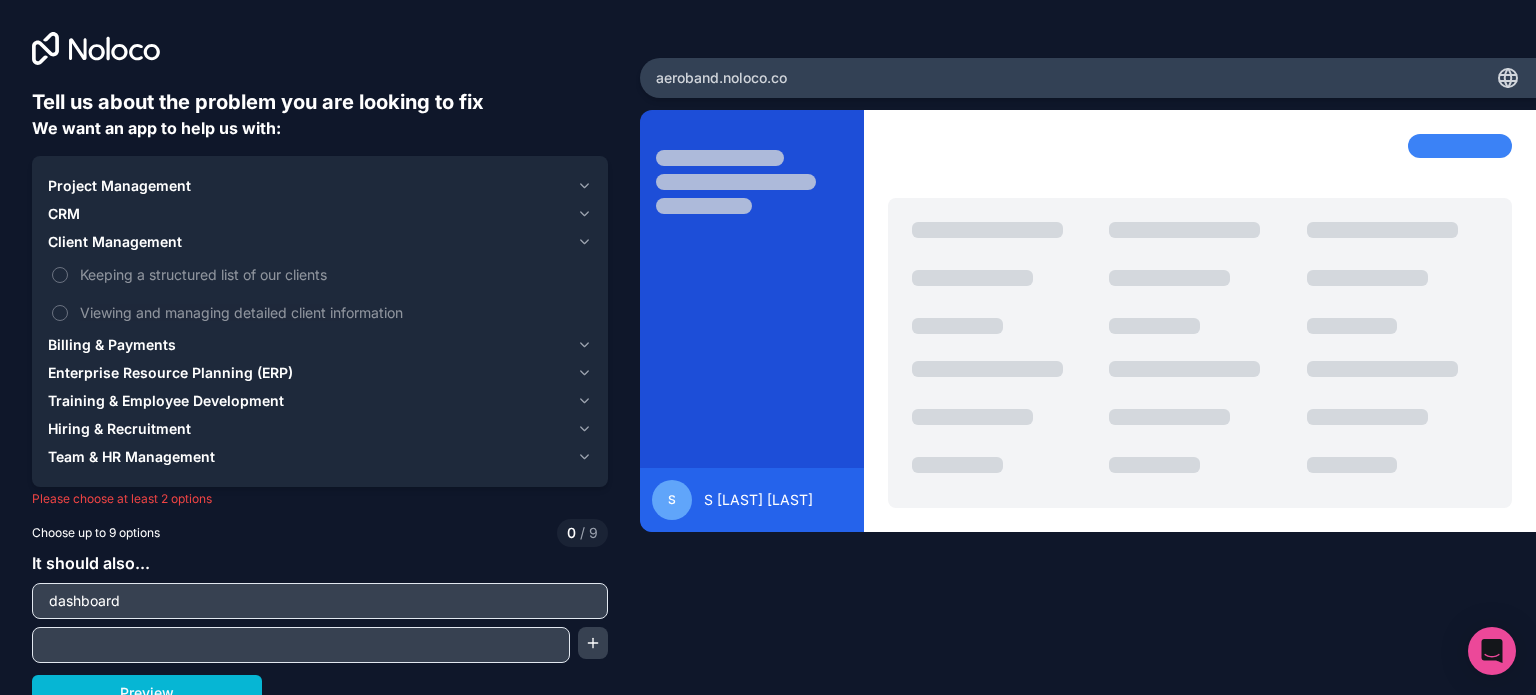drag, startPoint x: 676, startPoint y: 640, endPoint x: 664, endPoint y: 639, distance: 12.0415945 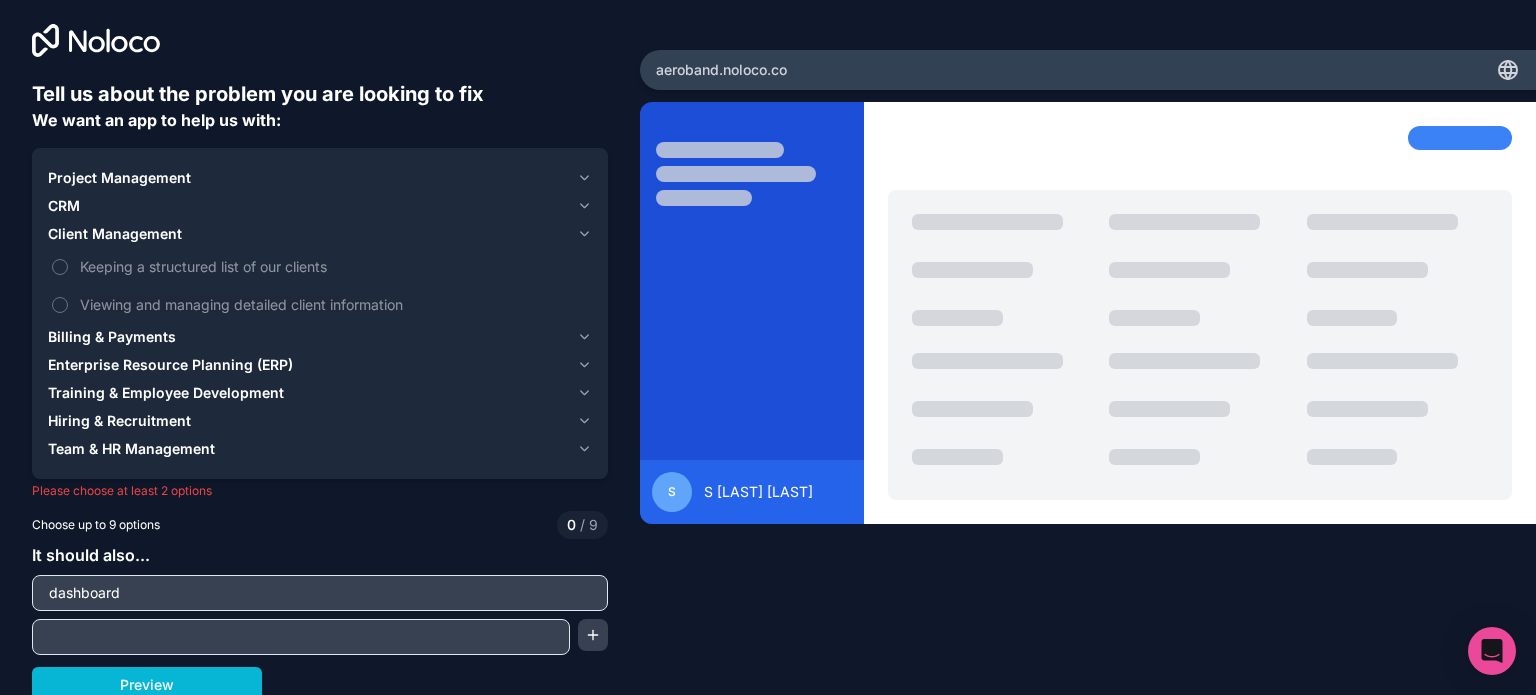 scroll, scrollTop: 16, scrollLeft: 0, axis: vertical 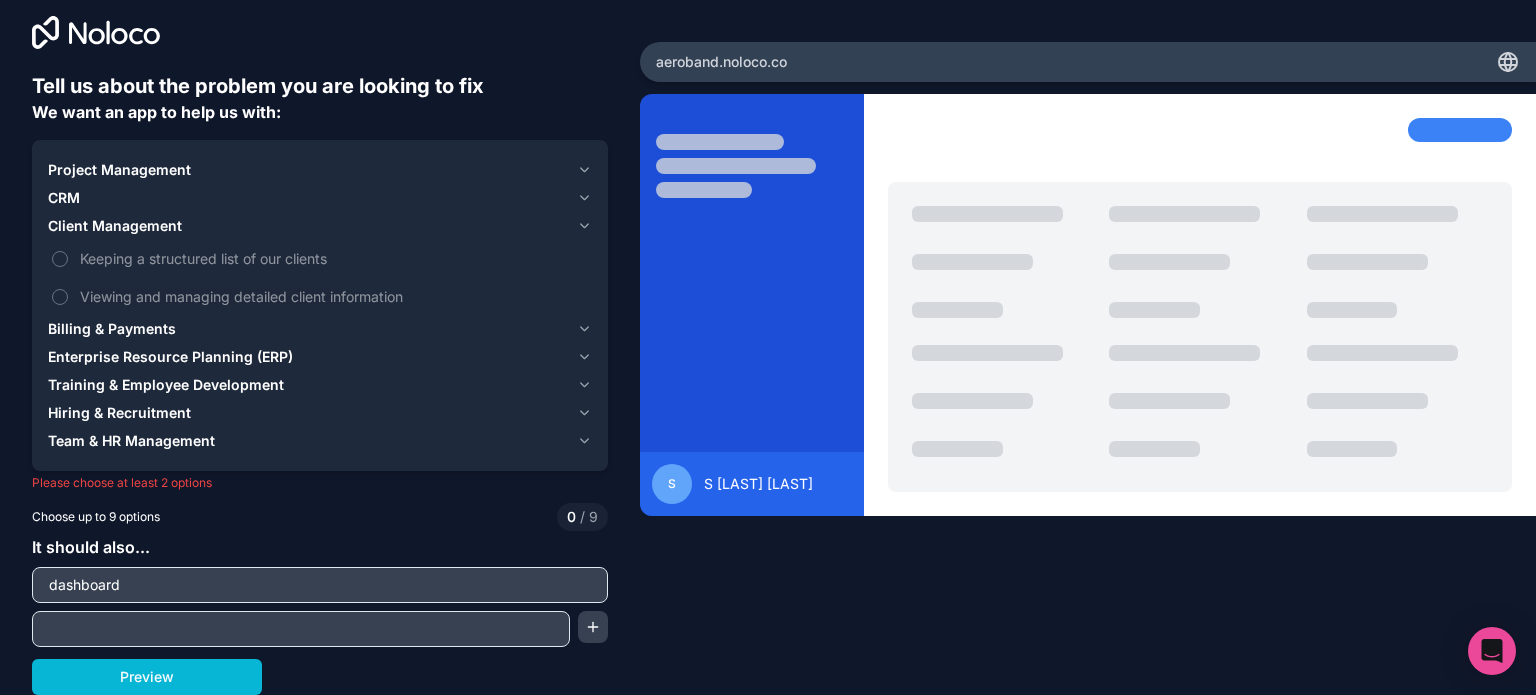 click at bounding box center (301, 629) 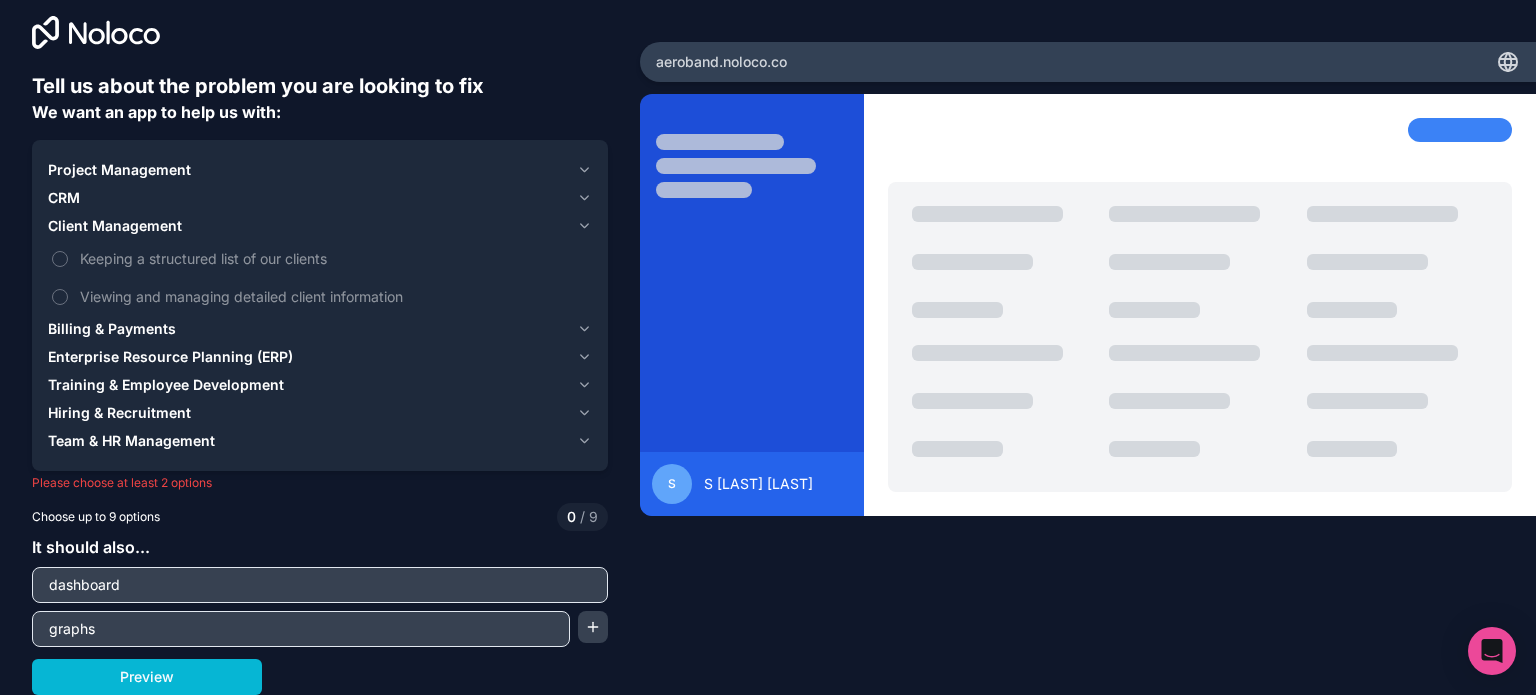 type on "graphs" 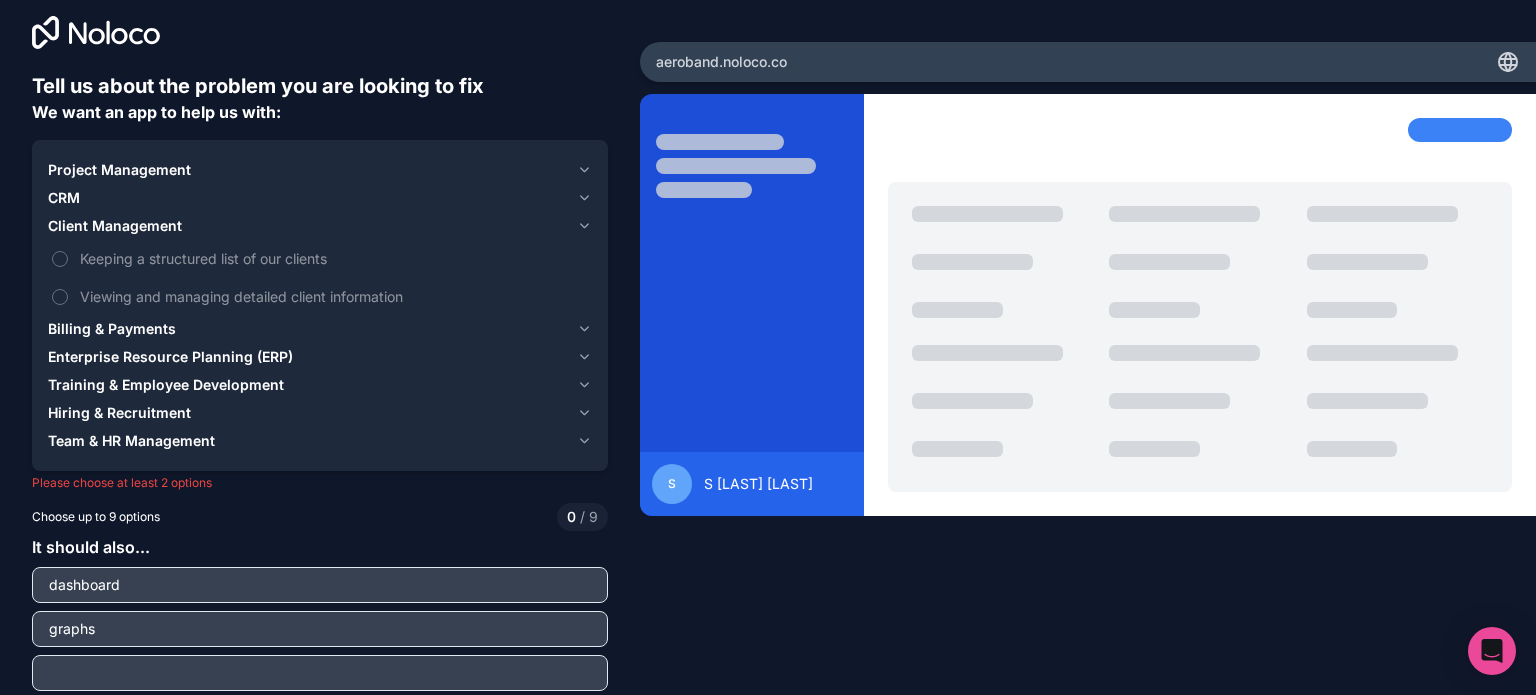 click at bounding box center (320, 673) 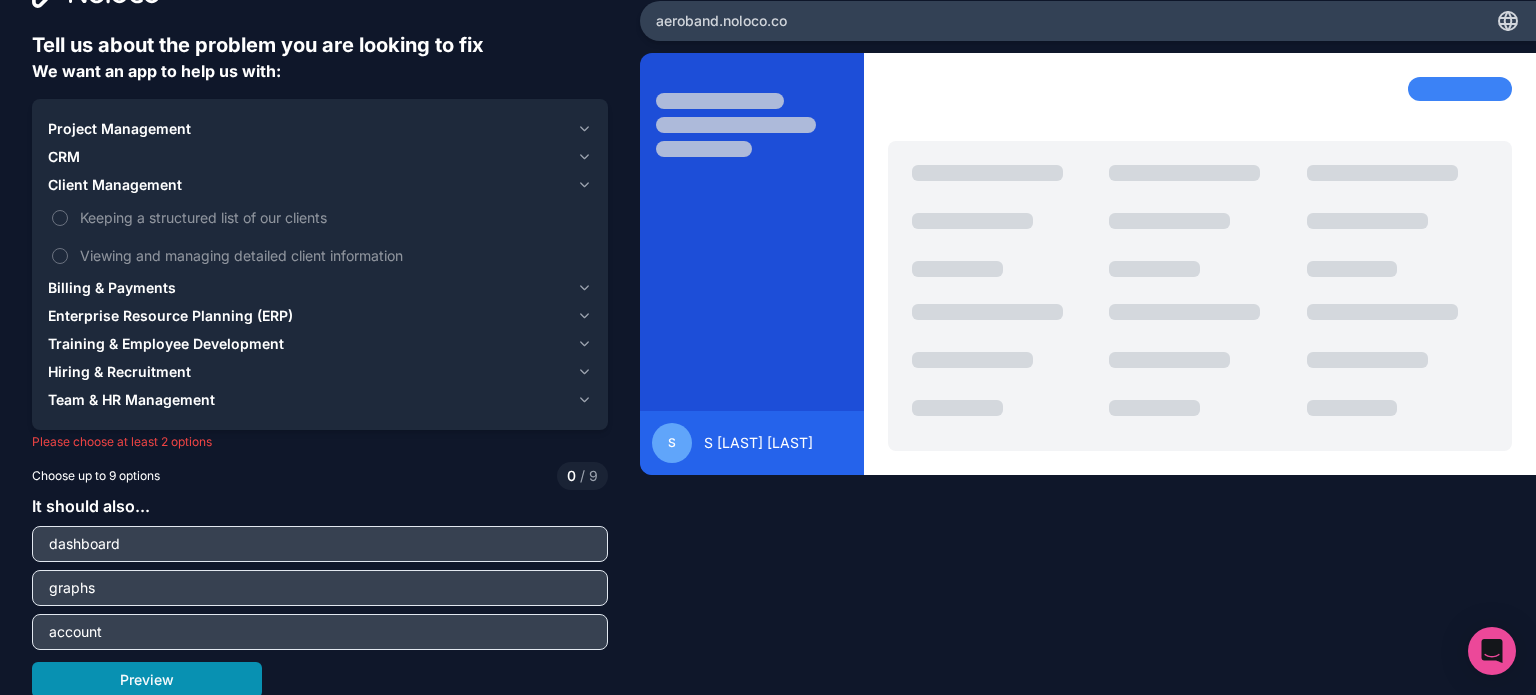 scroll, scrollTop: 60, scrollLeft: 0, axis: vertical 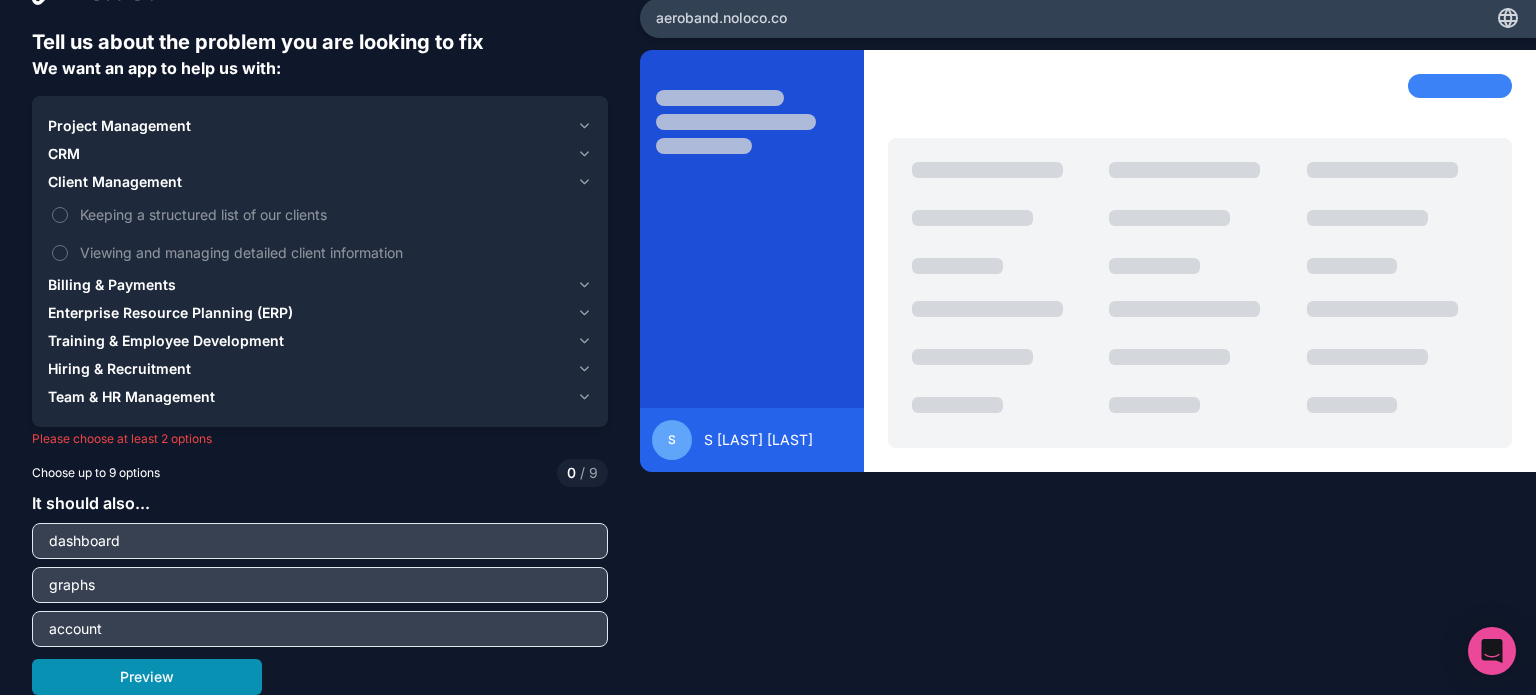 type on "account" 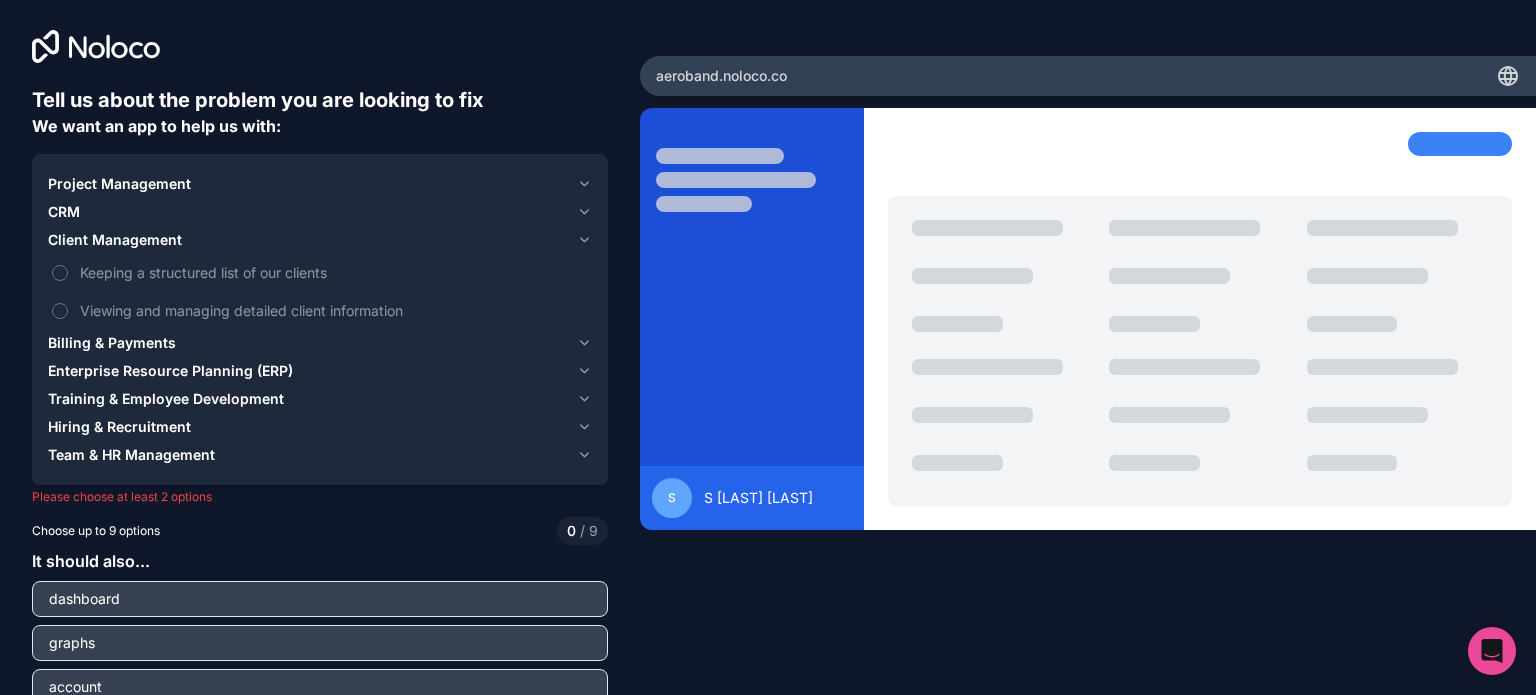 scroll, scrollTop: 0, scrollLeft: 0, axis: both 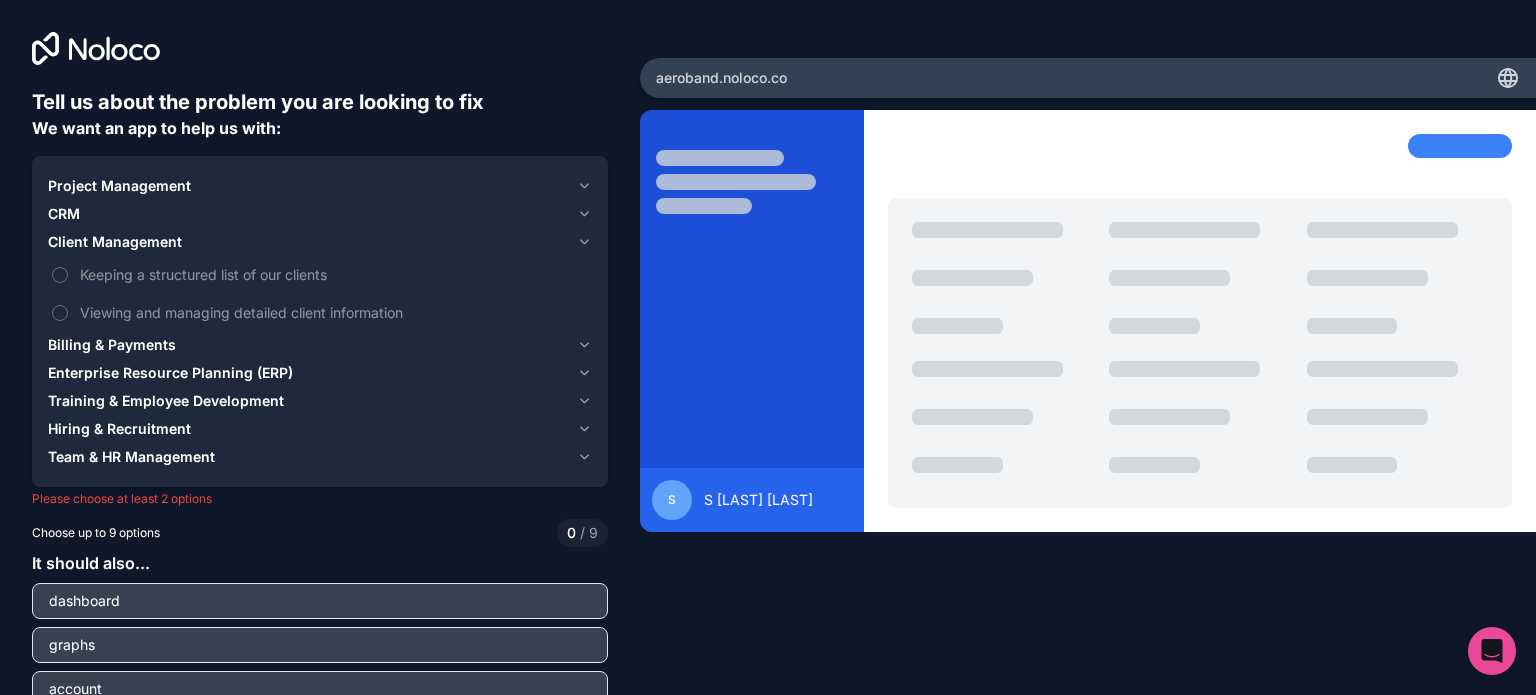 click 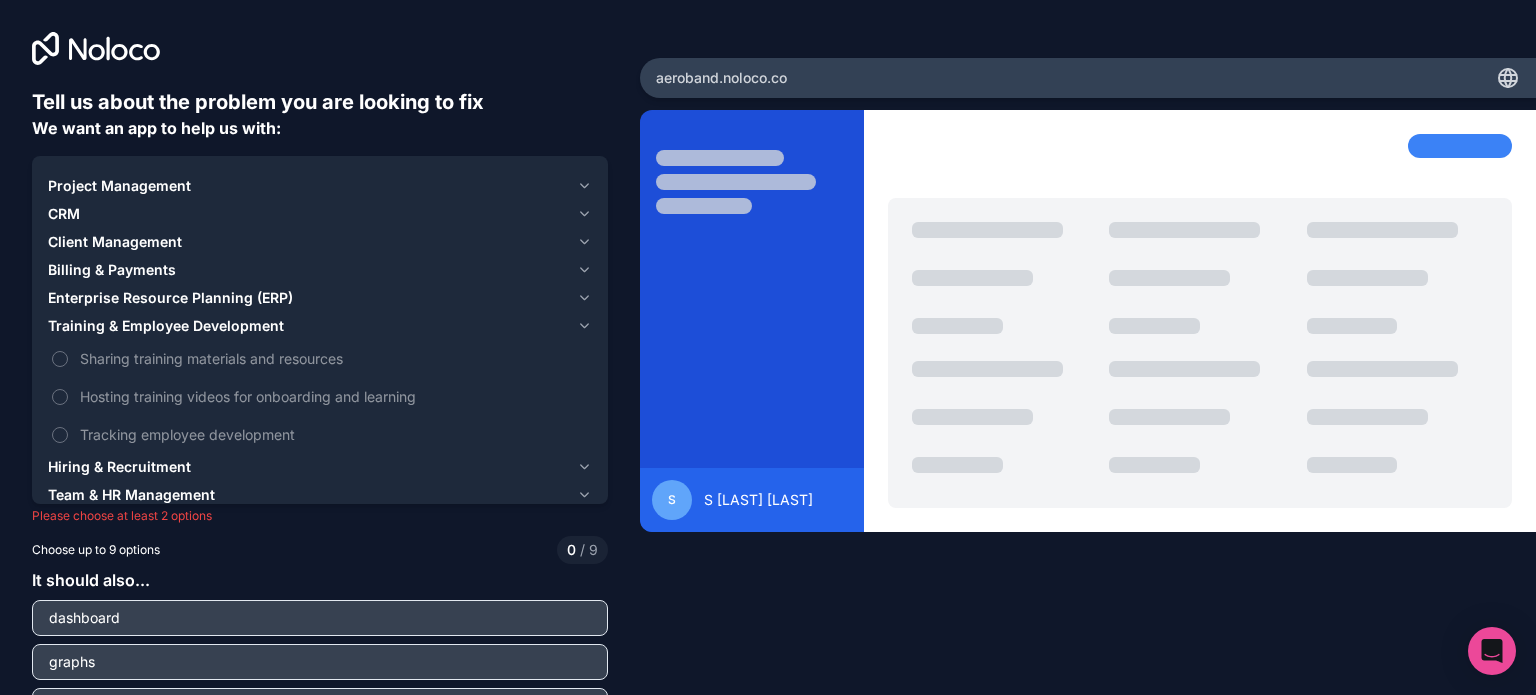 click 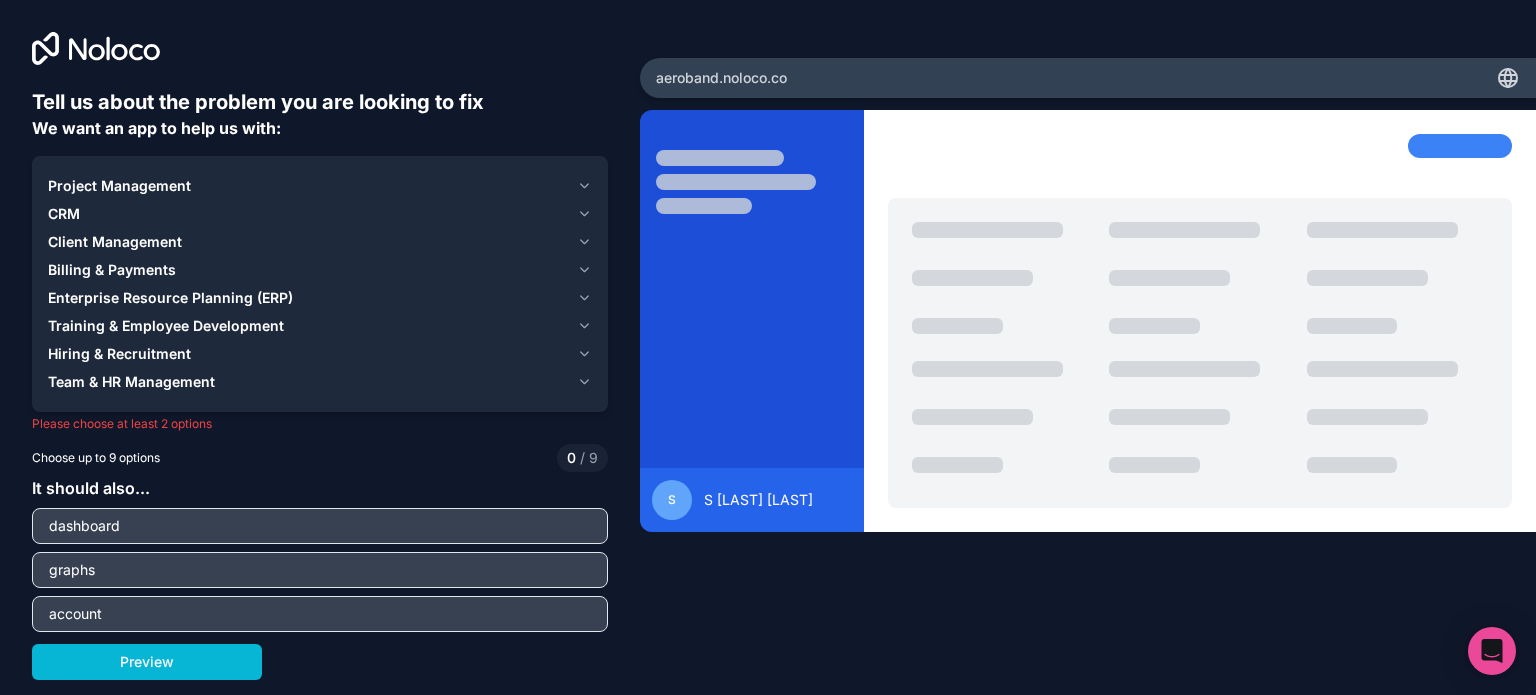 click on "Enterprise Resource Planning (ERP)" at bounding box center (320, 298) 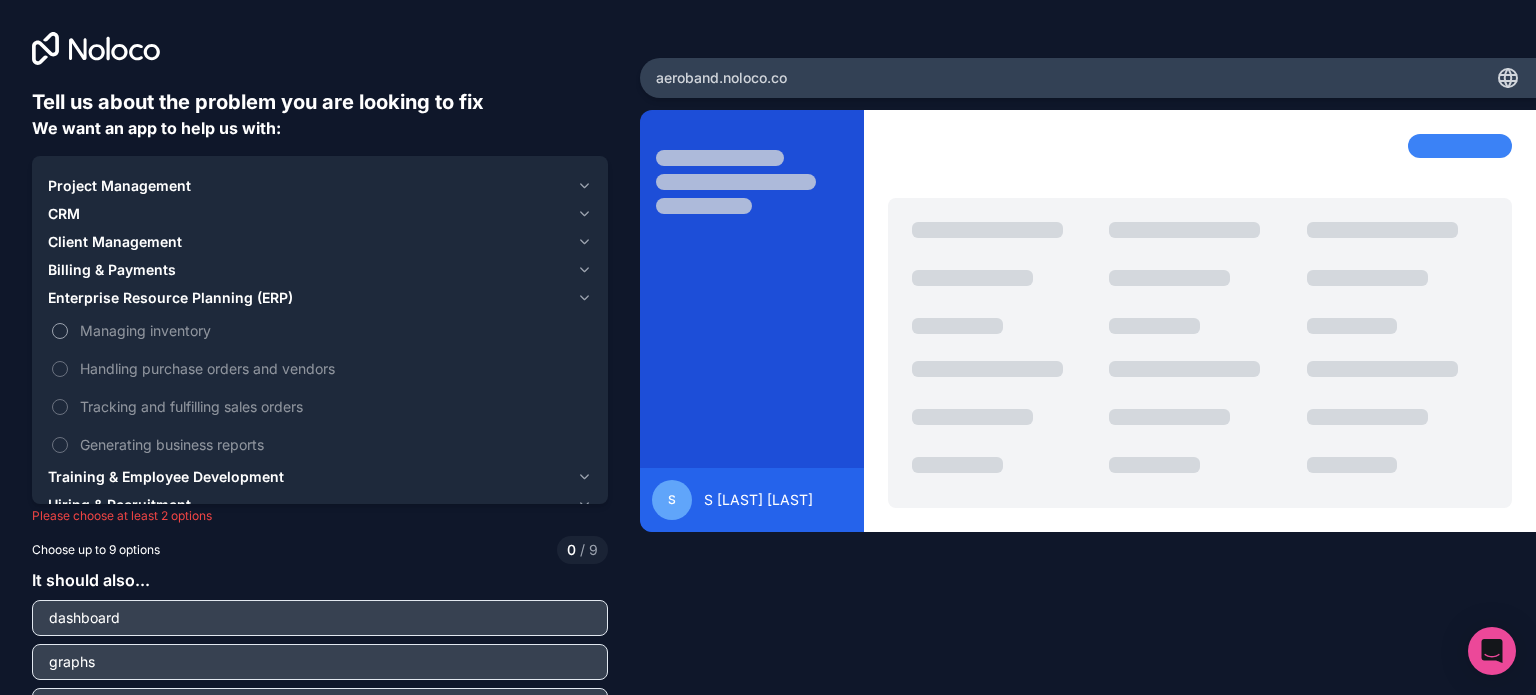 click on "Managing inventory" at bounding box center (334, 330) 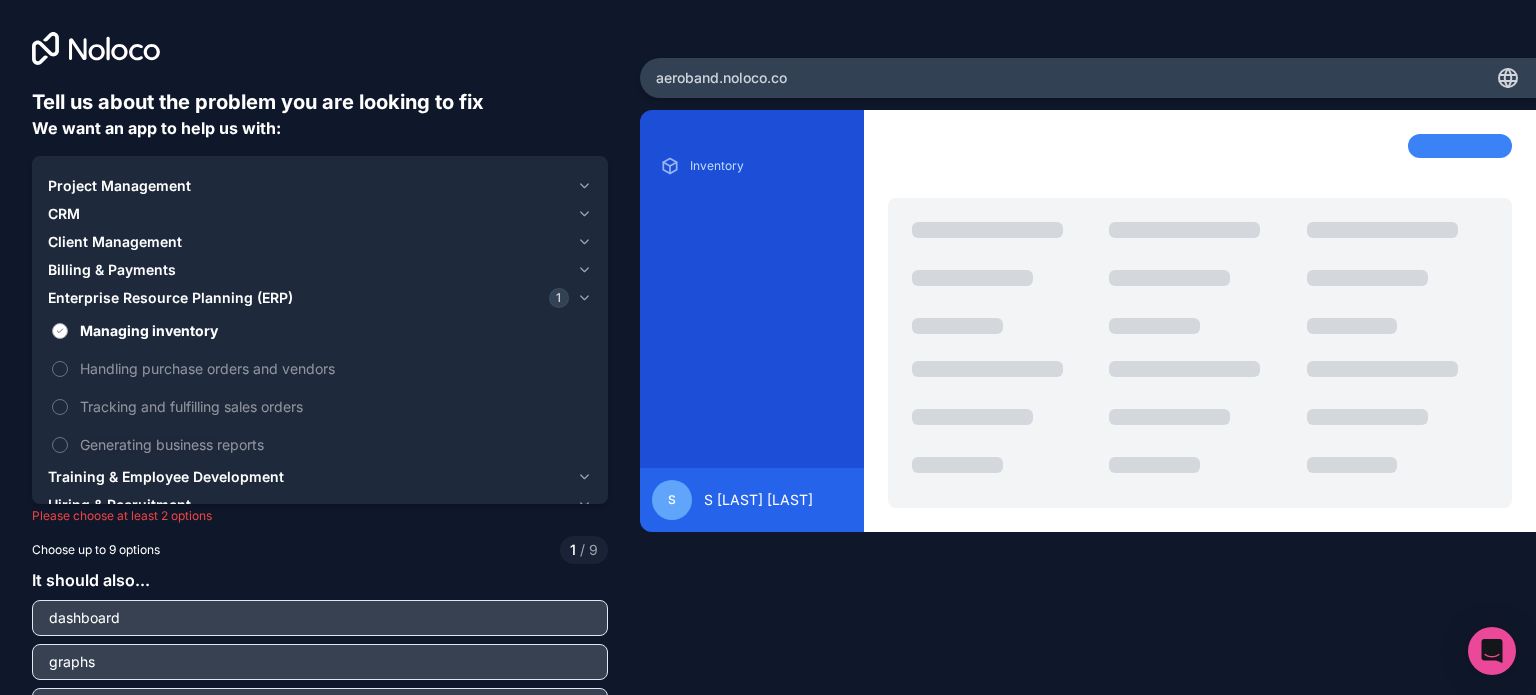 click on "Managing inventory" at bounding box center (334, 330) 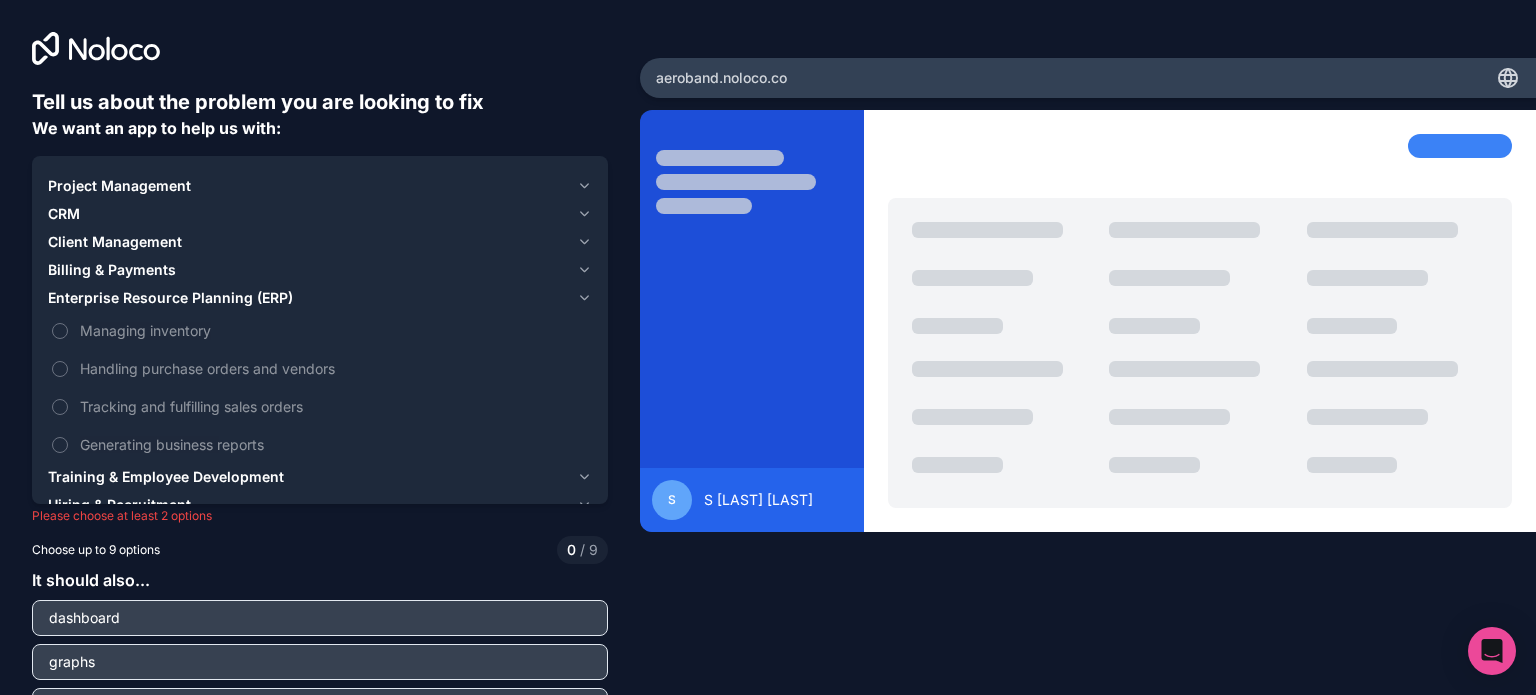 click on "Billing & Payments" at bounding box center (112, 270) 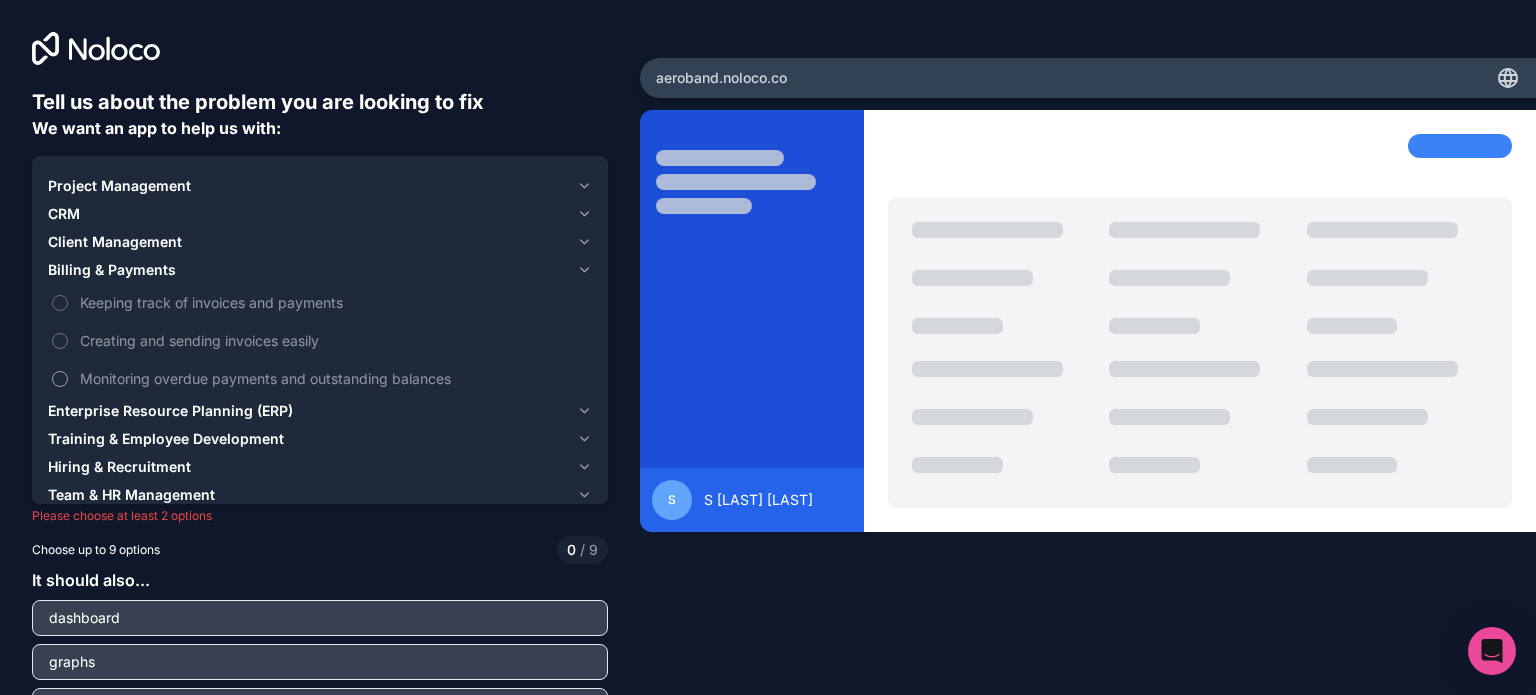 click on "Monitoring overdue payments and outstanding balances" at bounding box center [334, 378] 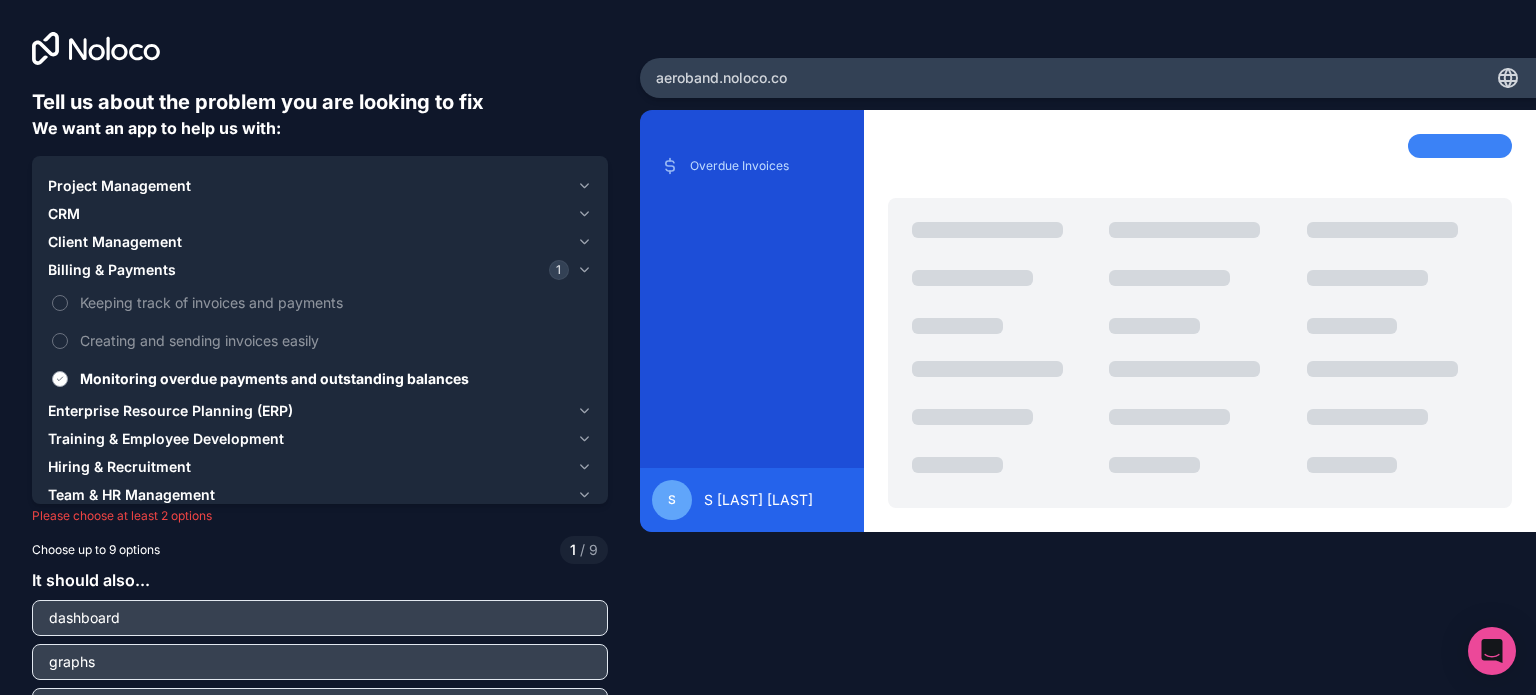click on "Monitoring overdue payments and outstanding balances" at bounding box center (334, 378) 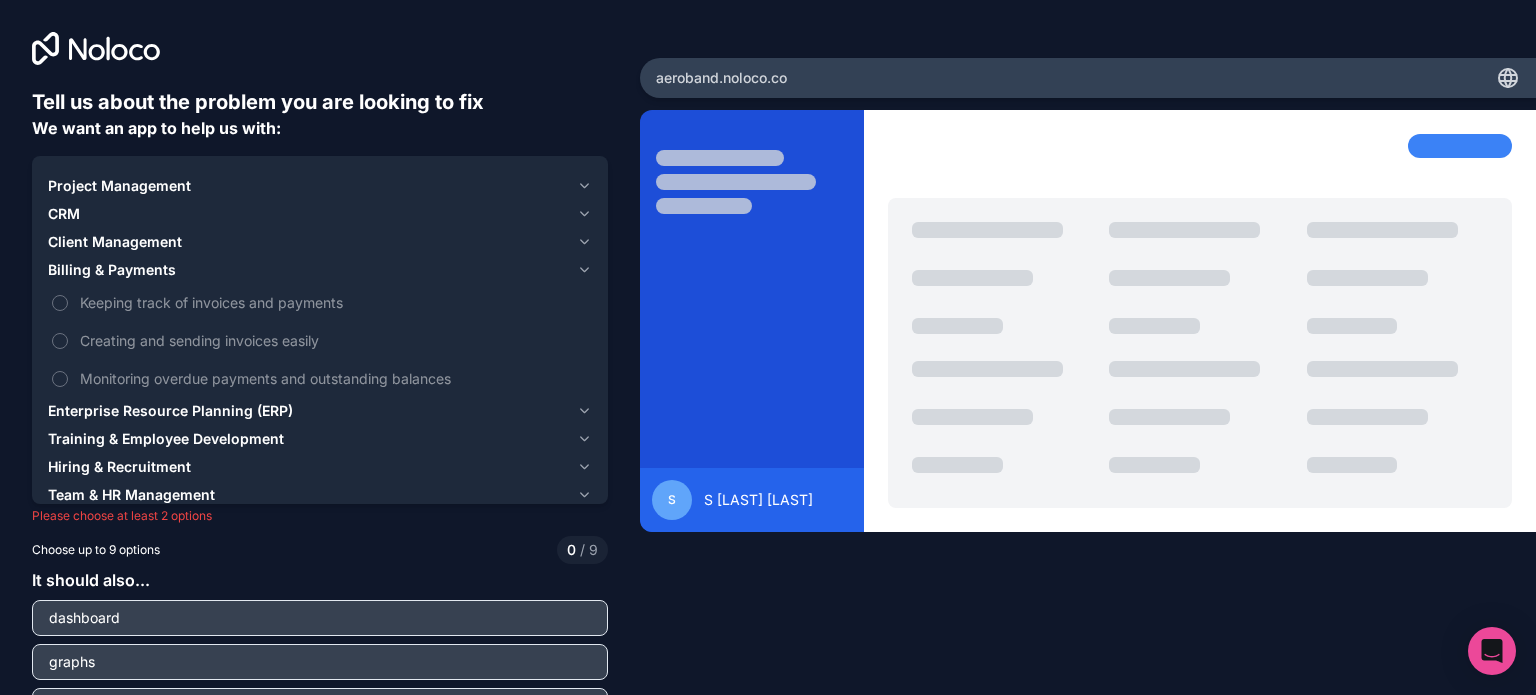 click on "Client Management" at bounding box center [308, 242] 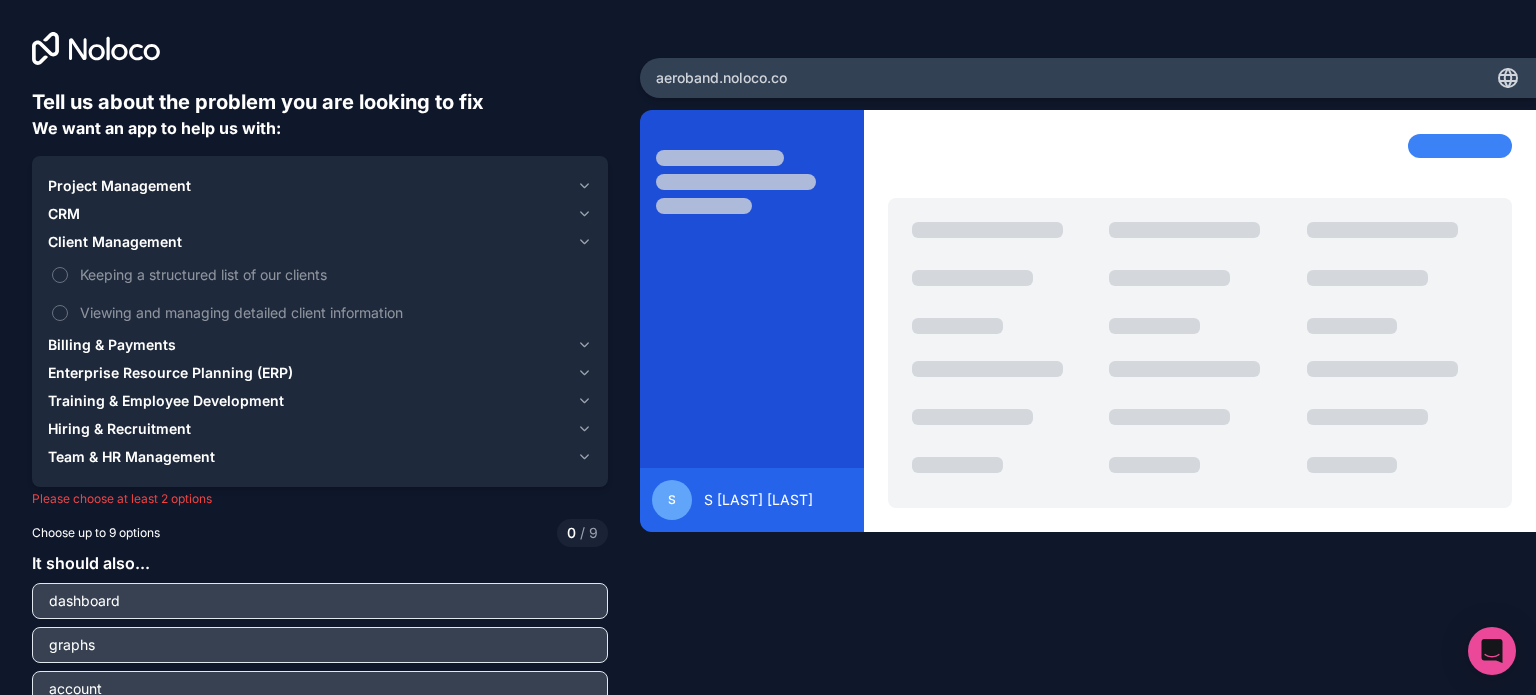 click on "CRM" at bounding box center (308, 214) 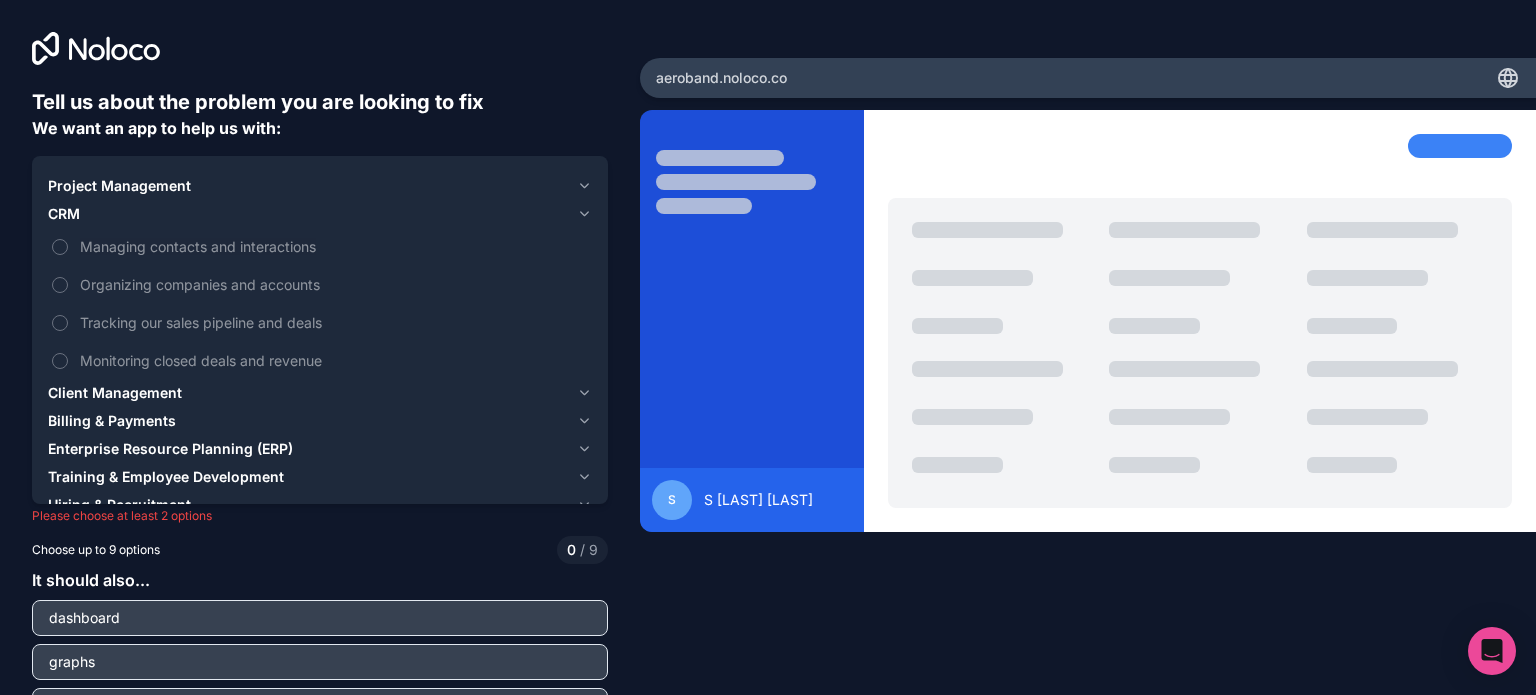 click on "Project Management" at bounding box center [308, 186] 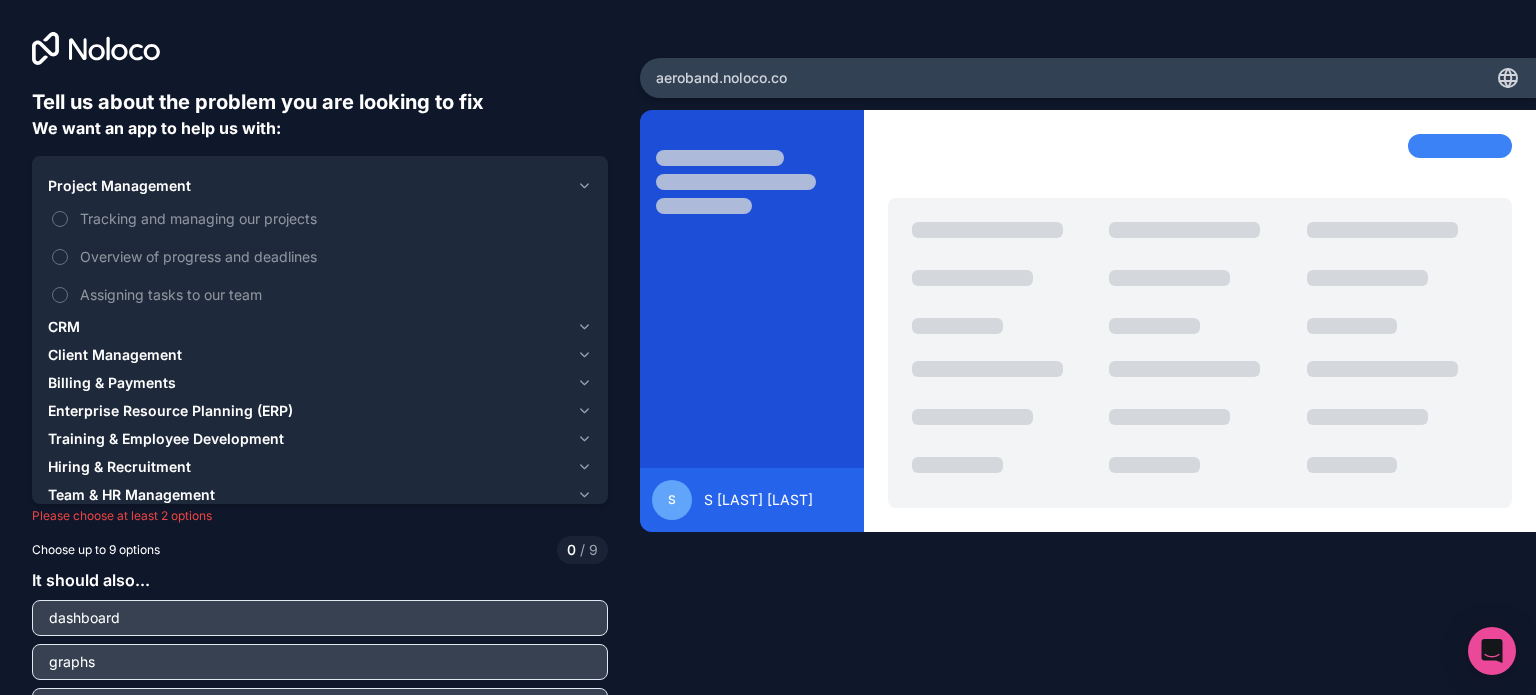 click on "Project Management" at bounding box center [308, 186] 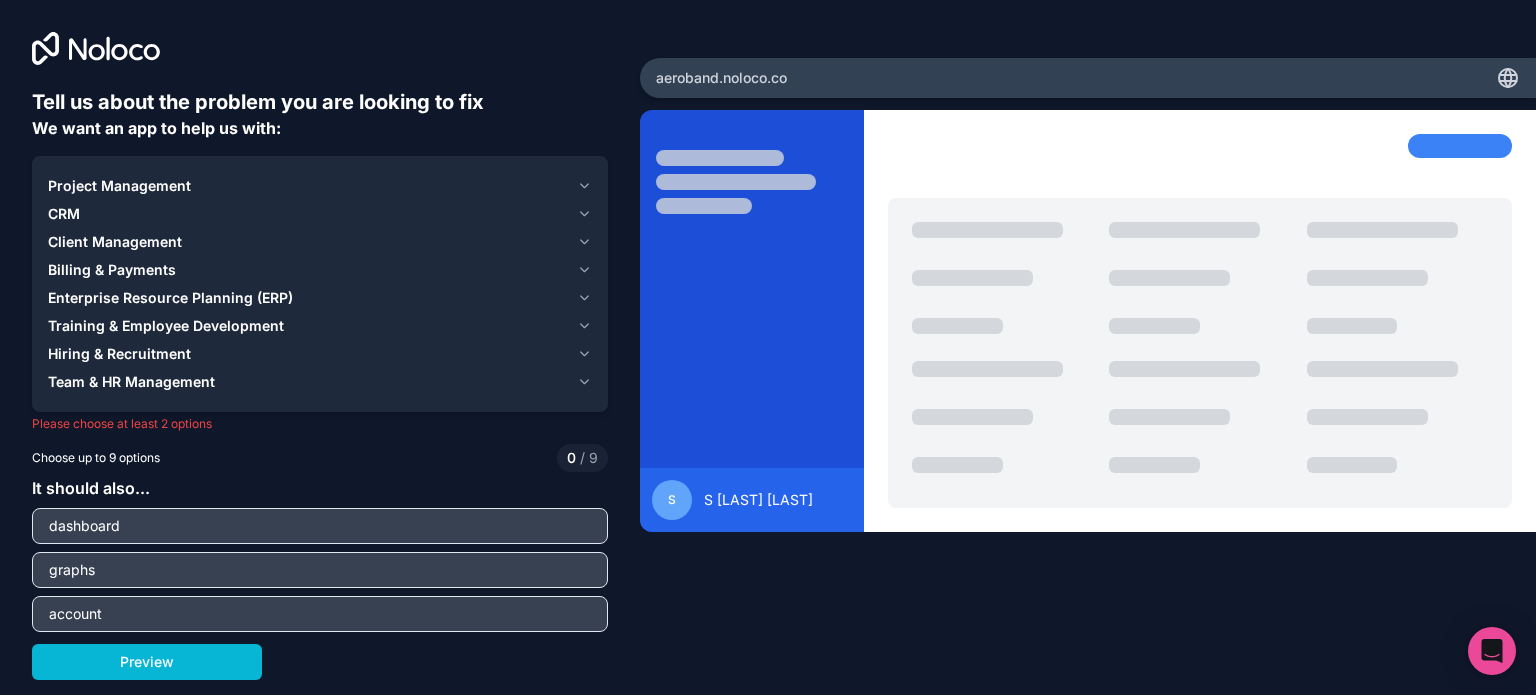 click on "Billing & Payments" at bounding box center [112, 270] 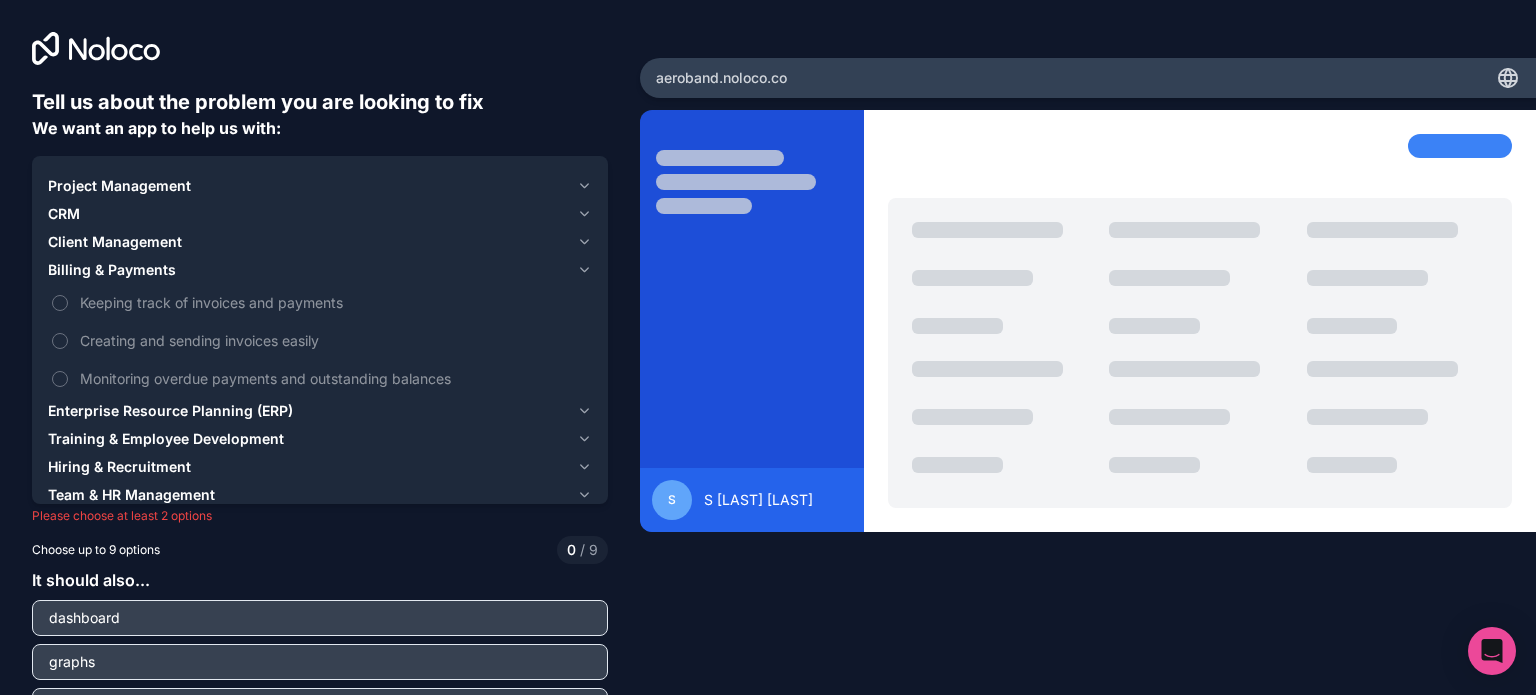 click on "Billing & Payments" at bounding box center (112, 270) 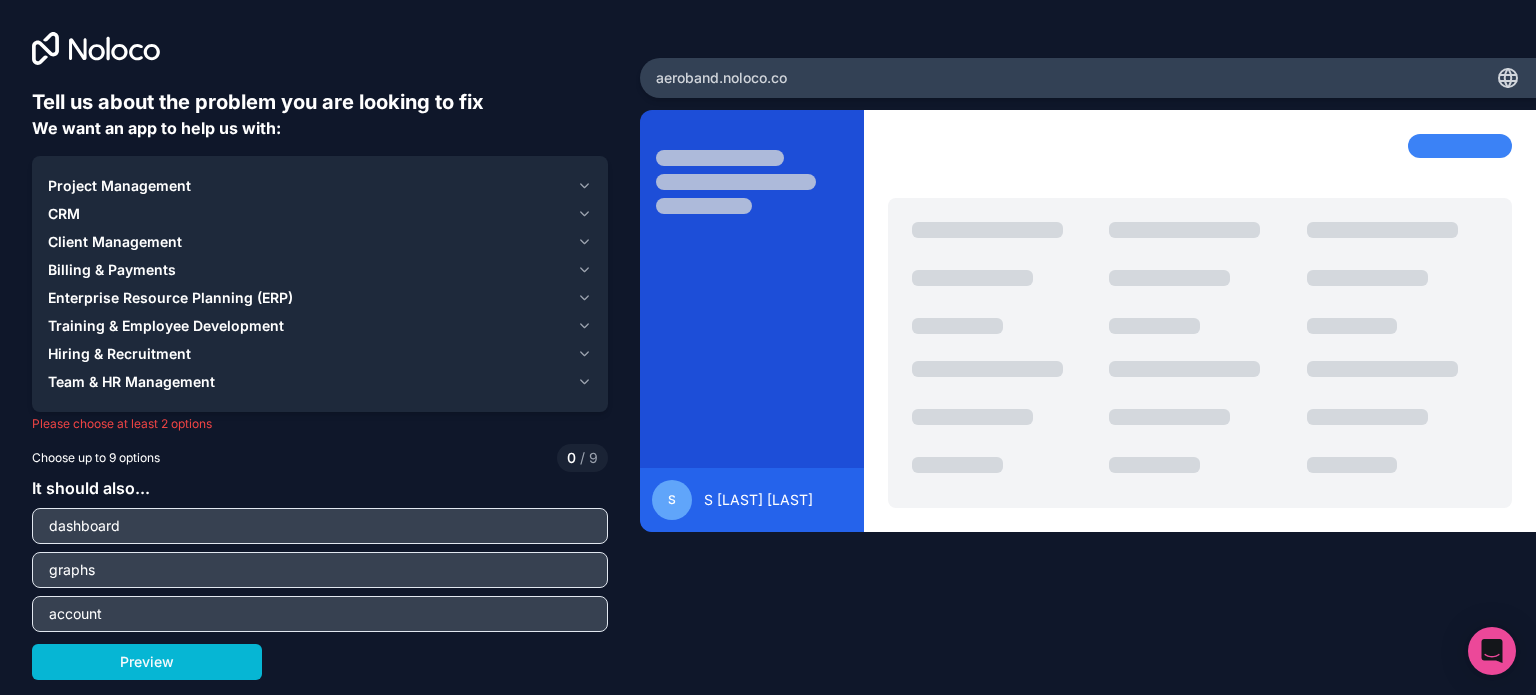 click on "Training & Employee Development" at bounding box center [320, 326] 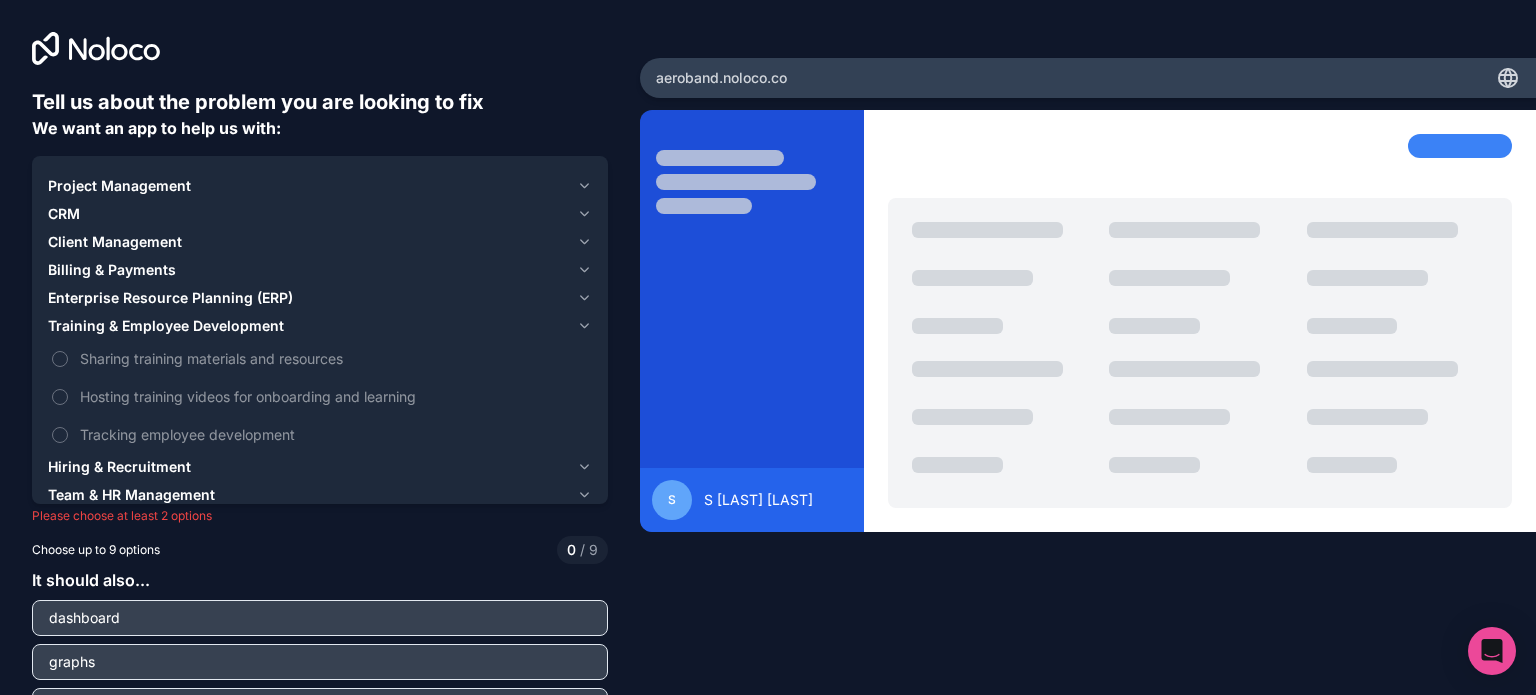 click on "Training & Employee Development" at bounding box center (320, 326) 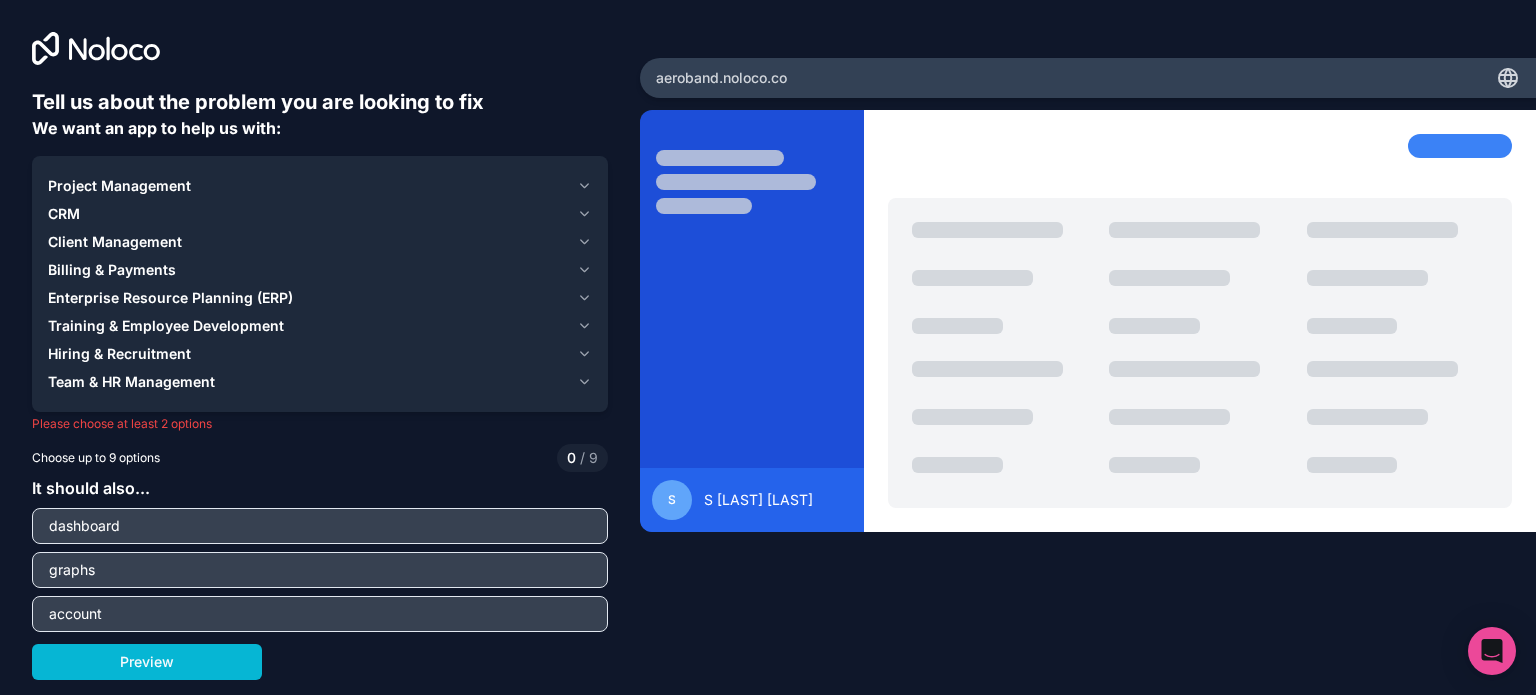 click on "Hiring & Recruitment" at bounding box center [308, 354] 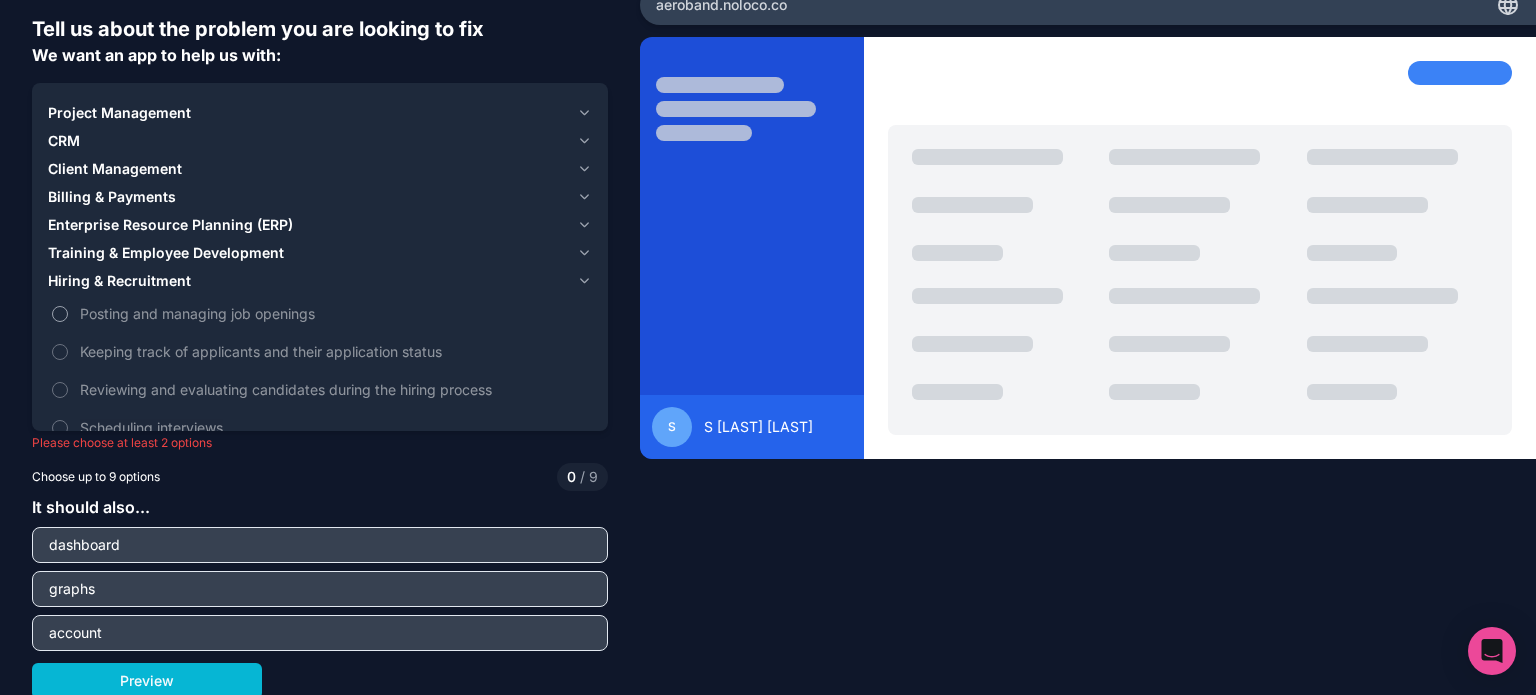 scroll, scrollTop: 76, scrollLeft: 0, axis: vertical 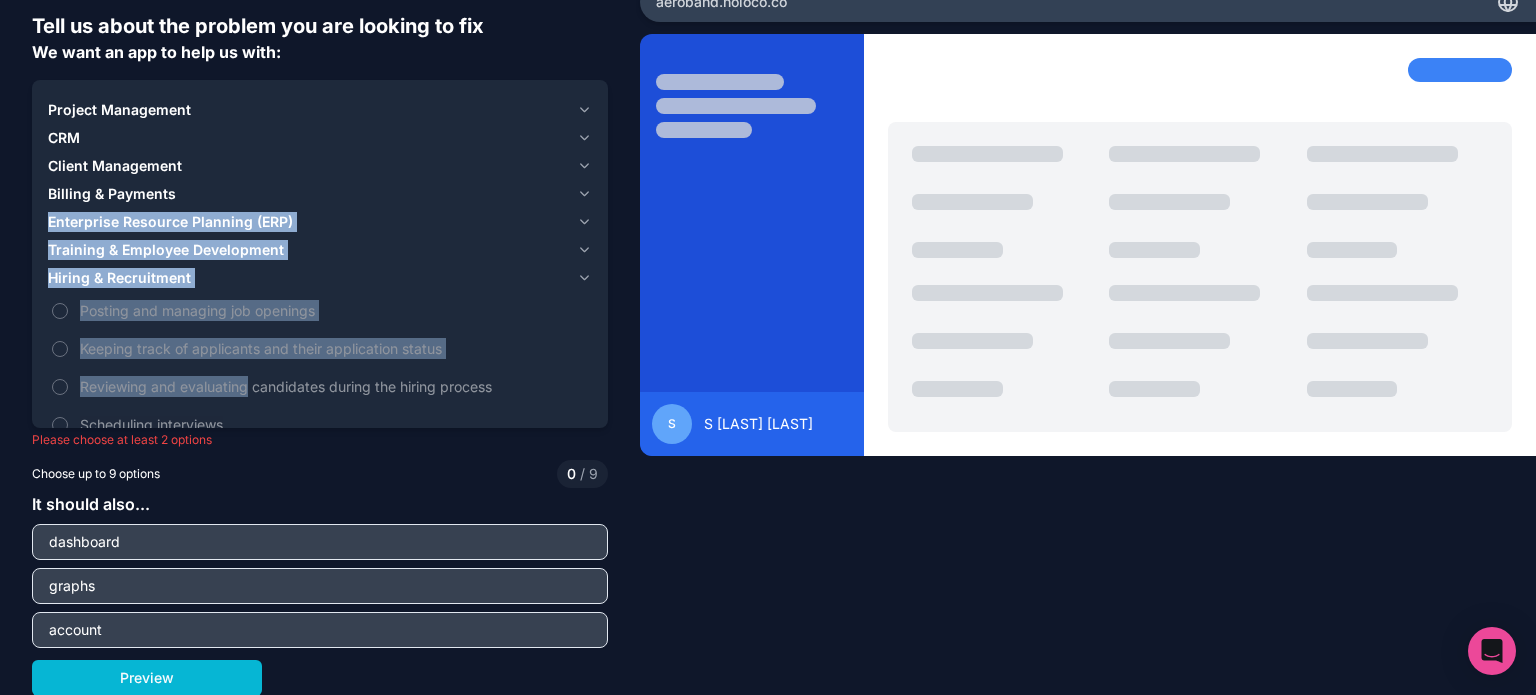 drag, startPoint x: 258, startPoint y: 351, endPoint x: 262, endPoint y: 241, distance: 110.0727 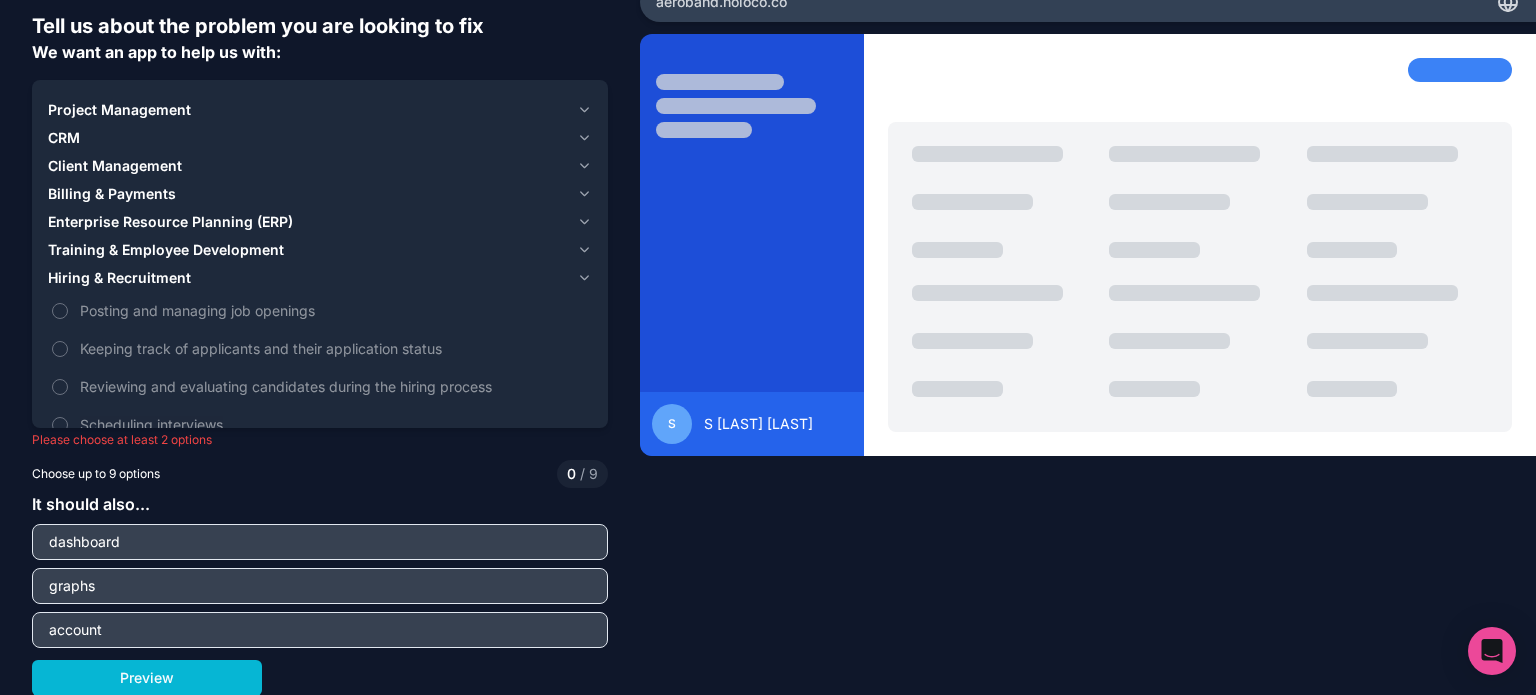 click on "S [LAST] [LAST]" at bounding box center [1088, 297] 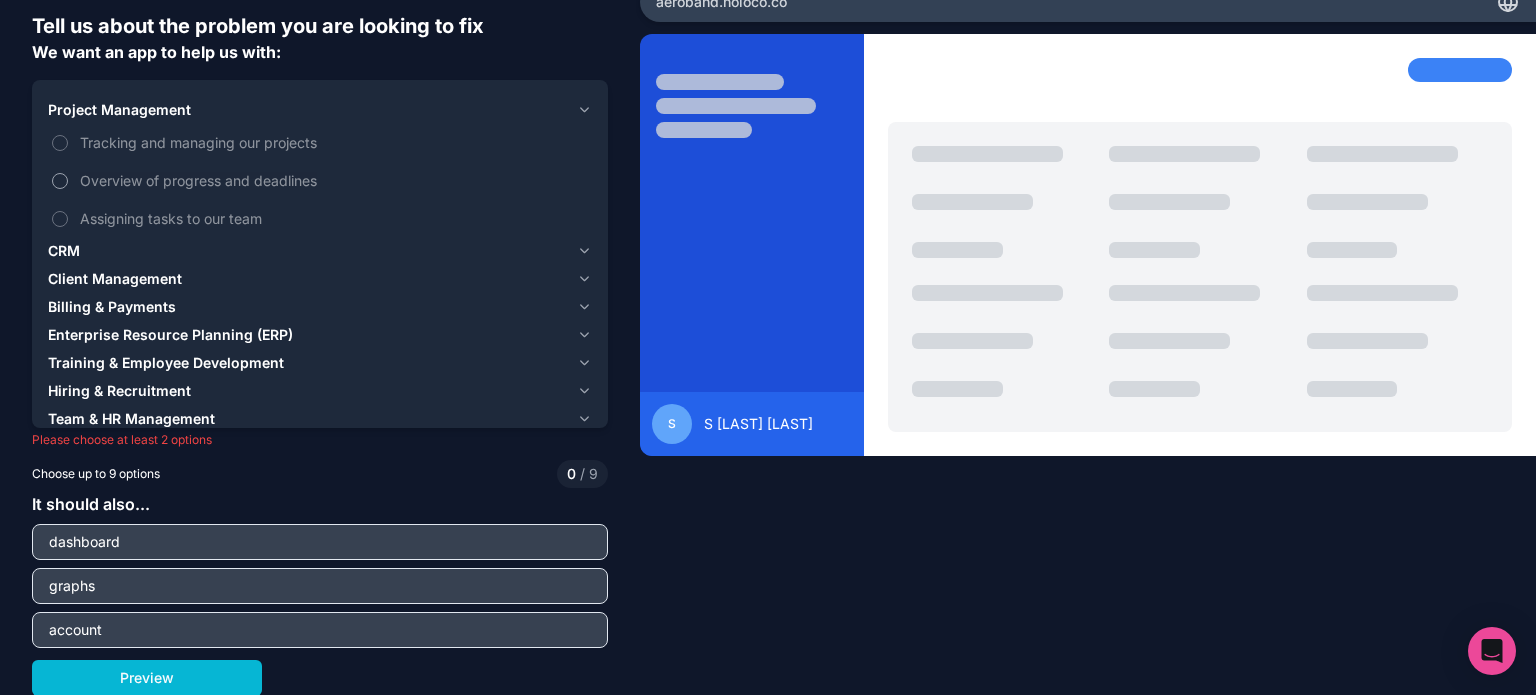 click on "Overview of progress and deadlines" at bounding box center (334, 180) 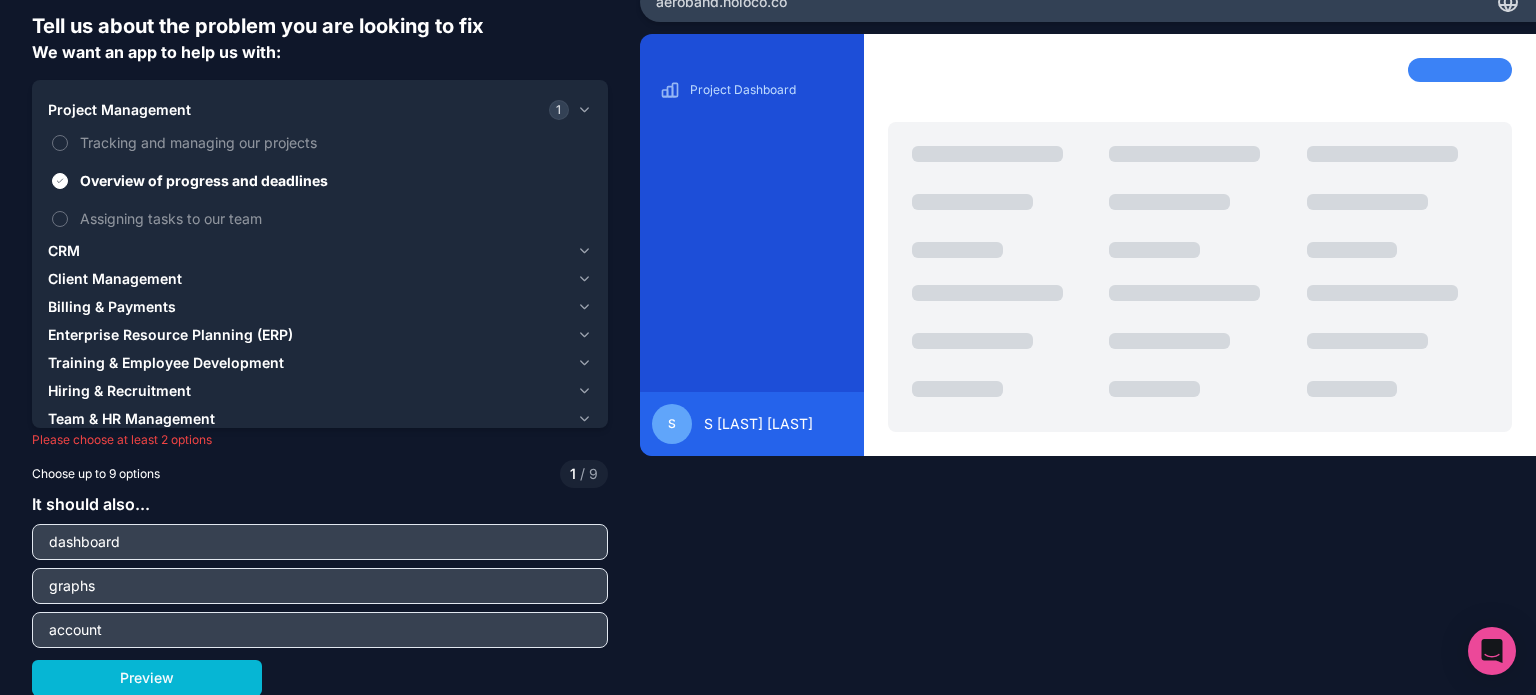 click on "CRM" at bounding box center [308, 251] 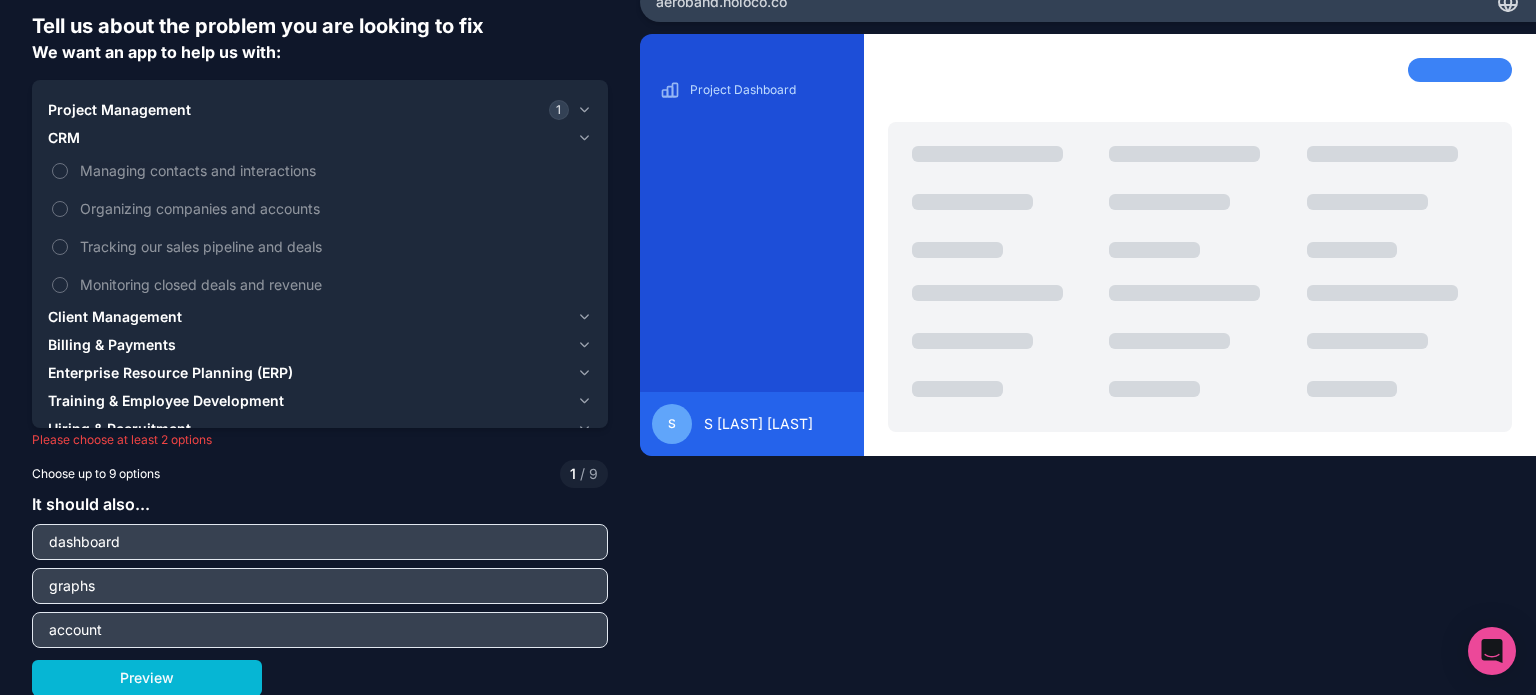 click on "Project Management" at bounding box center (119, 110) 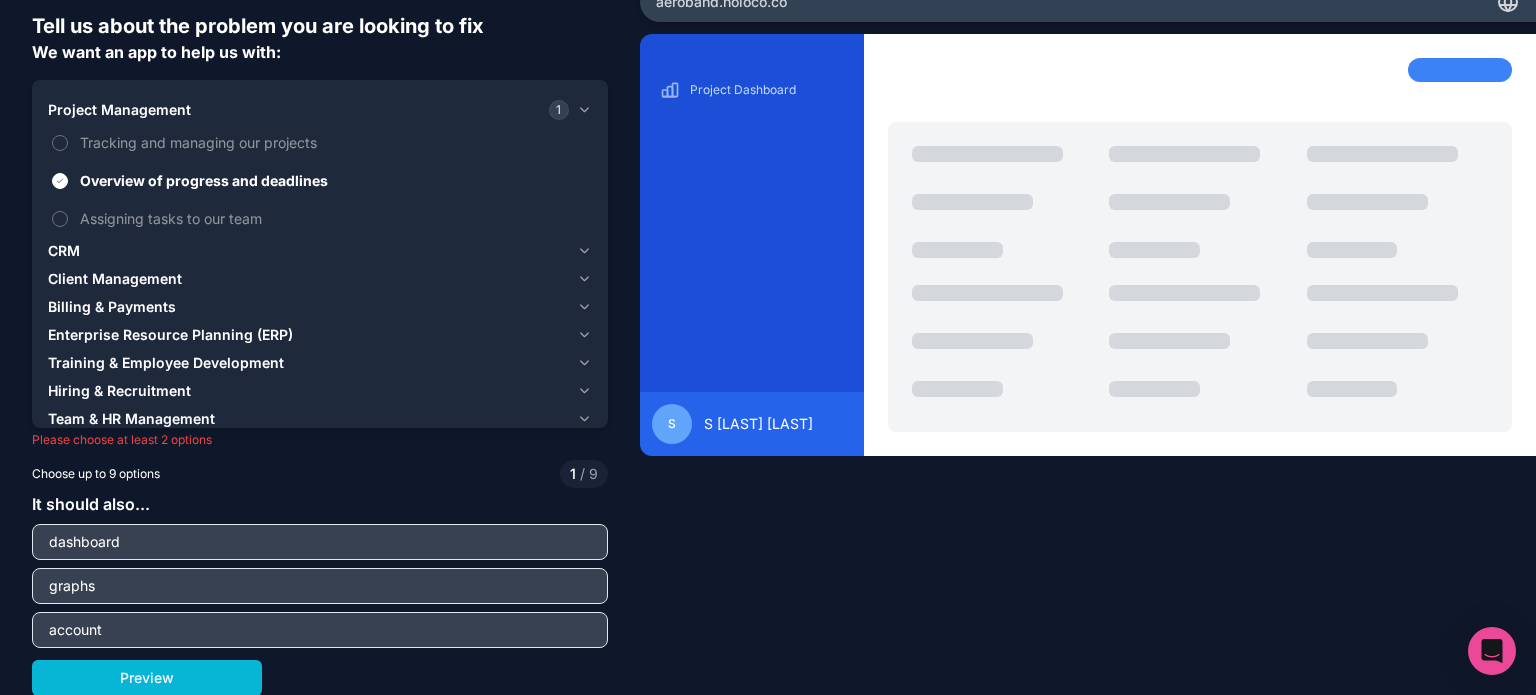 click on "Project Management" at bounding box center (119, 110) 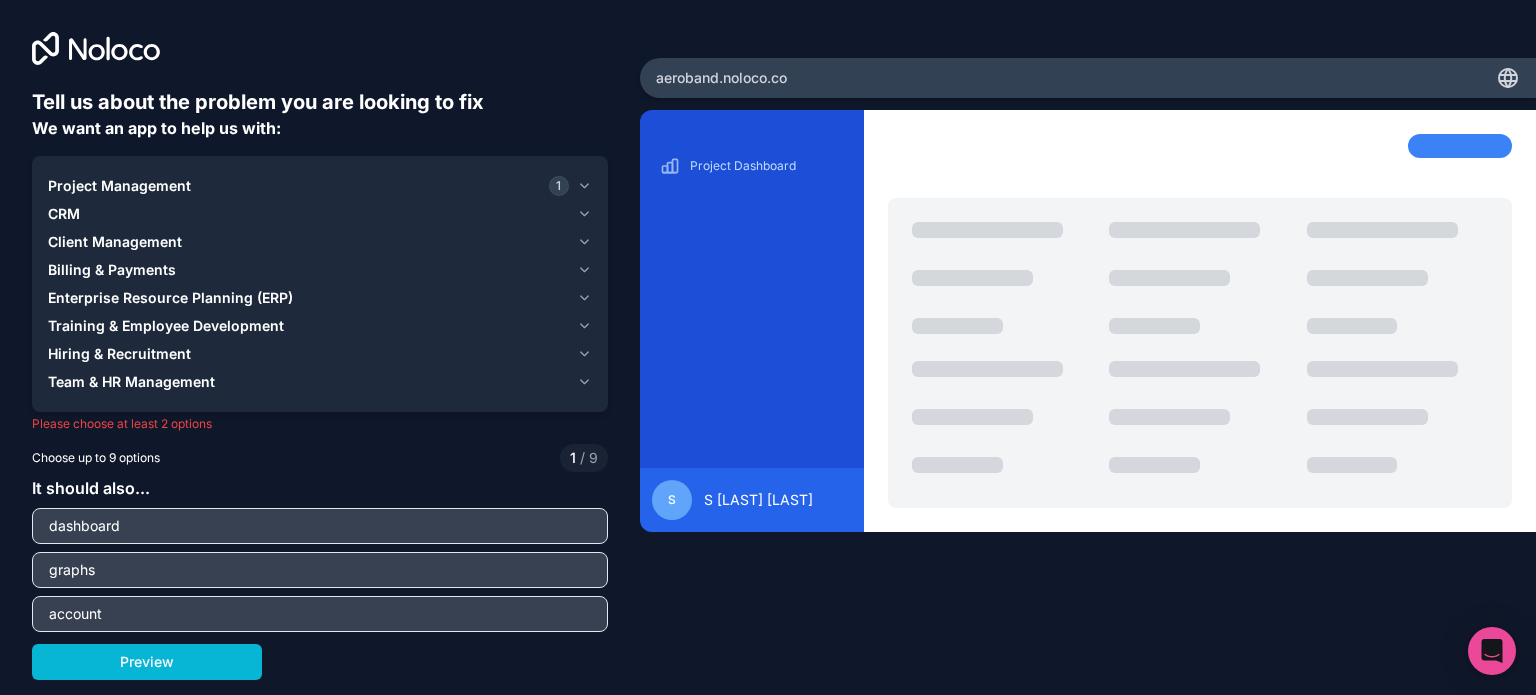 scroll, scrollTop: 0, scrollLeft: 0, axis: both 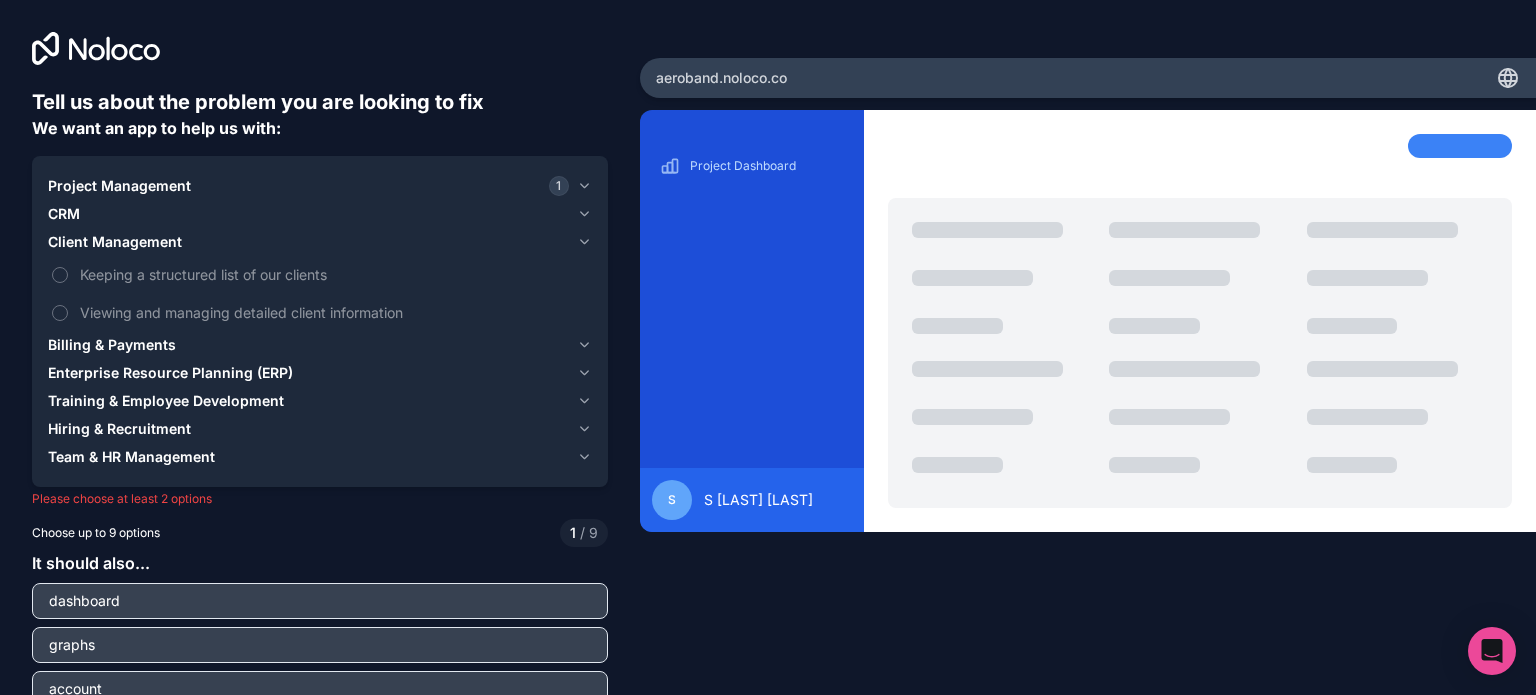 click on "CRM" at bounding box center (308, 214) 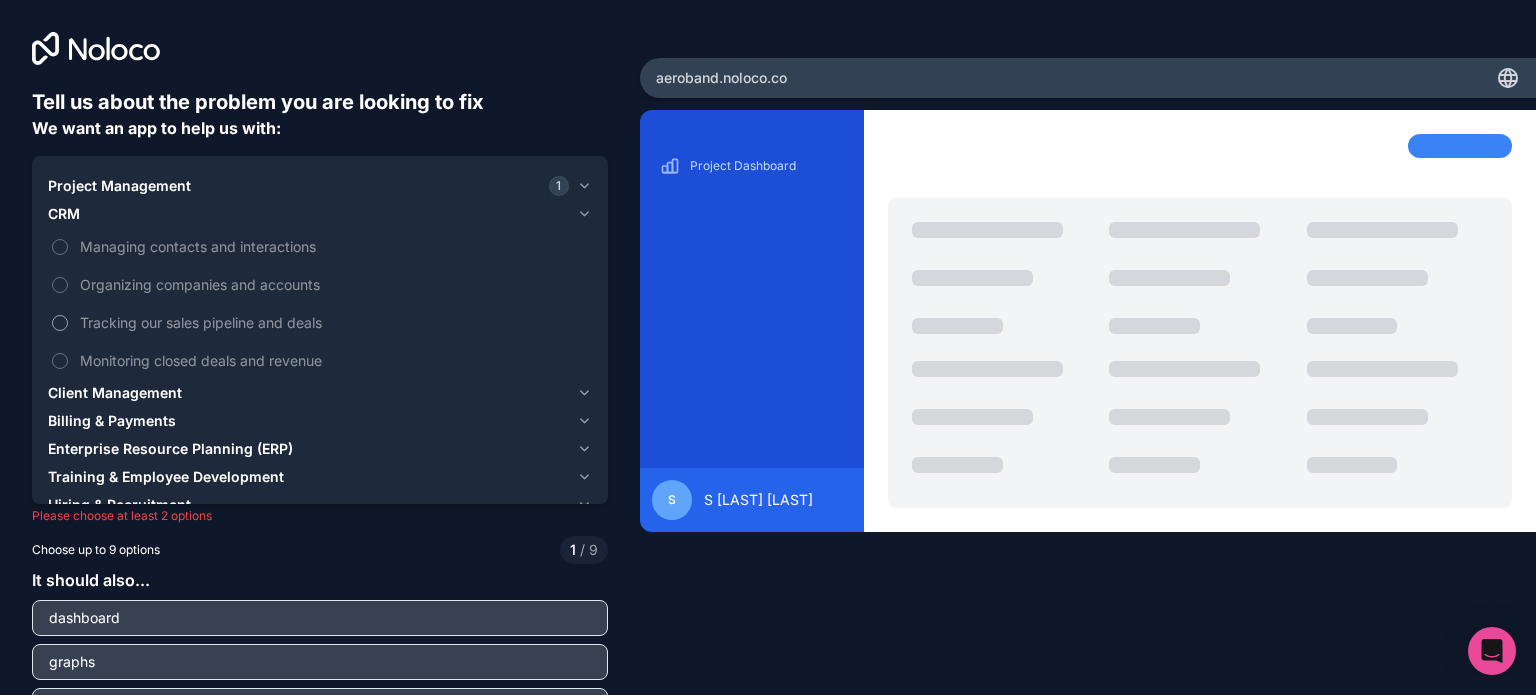 click on "Tracking our sales pipeline and deals" at bounding box center (334, 322) 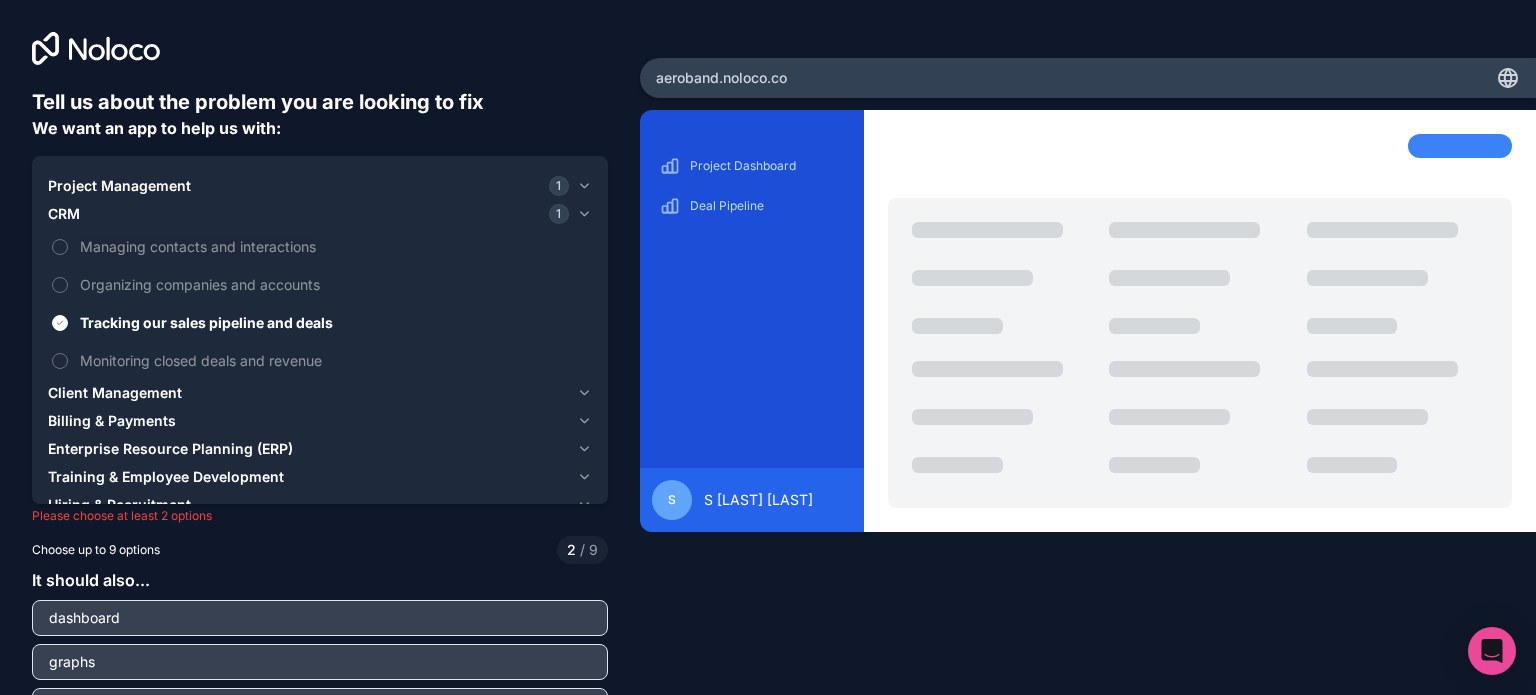 click on "Project Dashboard Deal Pipeline S [LAST] [LAST]" at bounding box center [1088, 373] 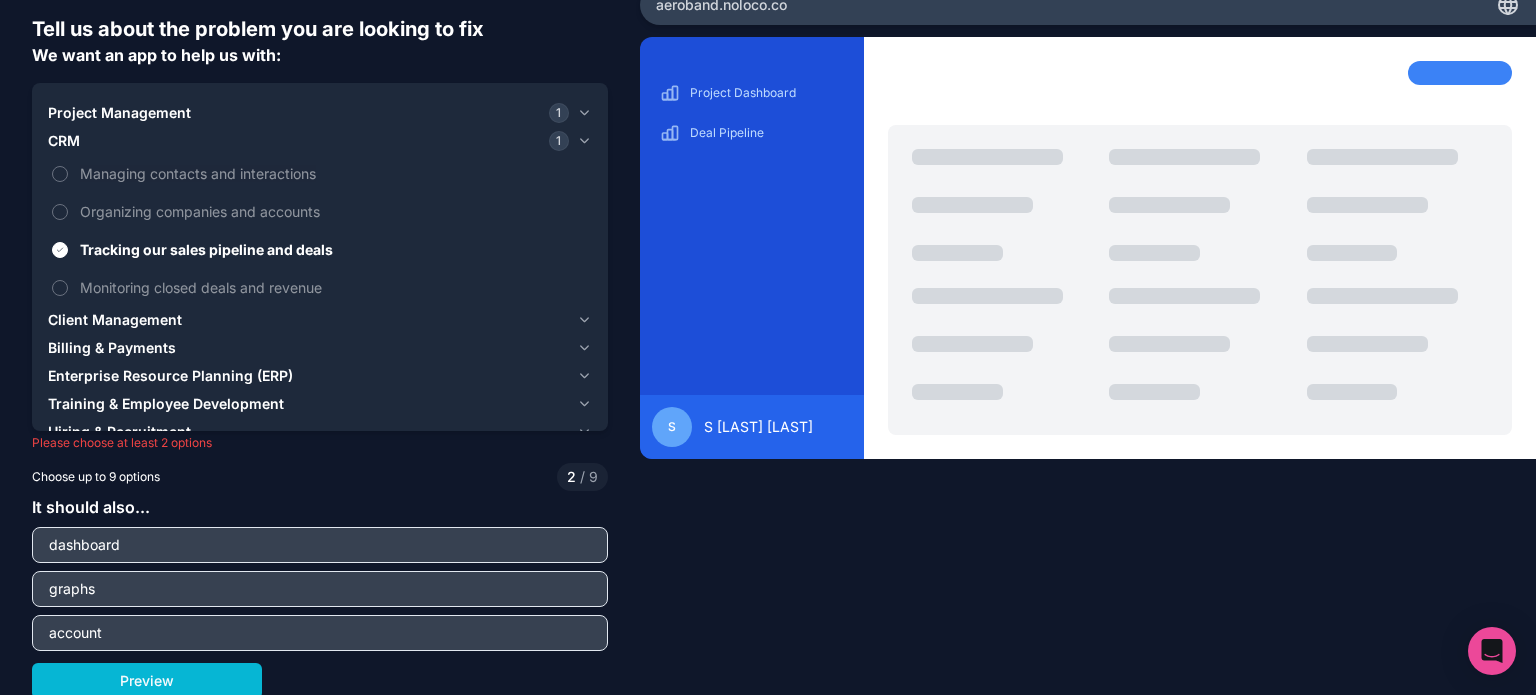 scroll, scrollTop: 76, scrollLeft: 0, axis: vertical 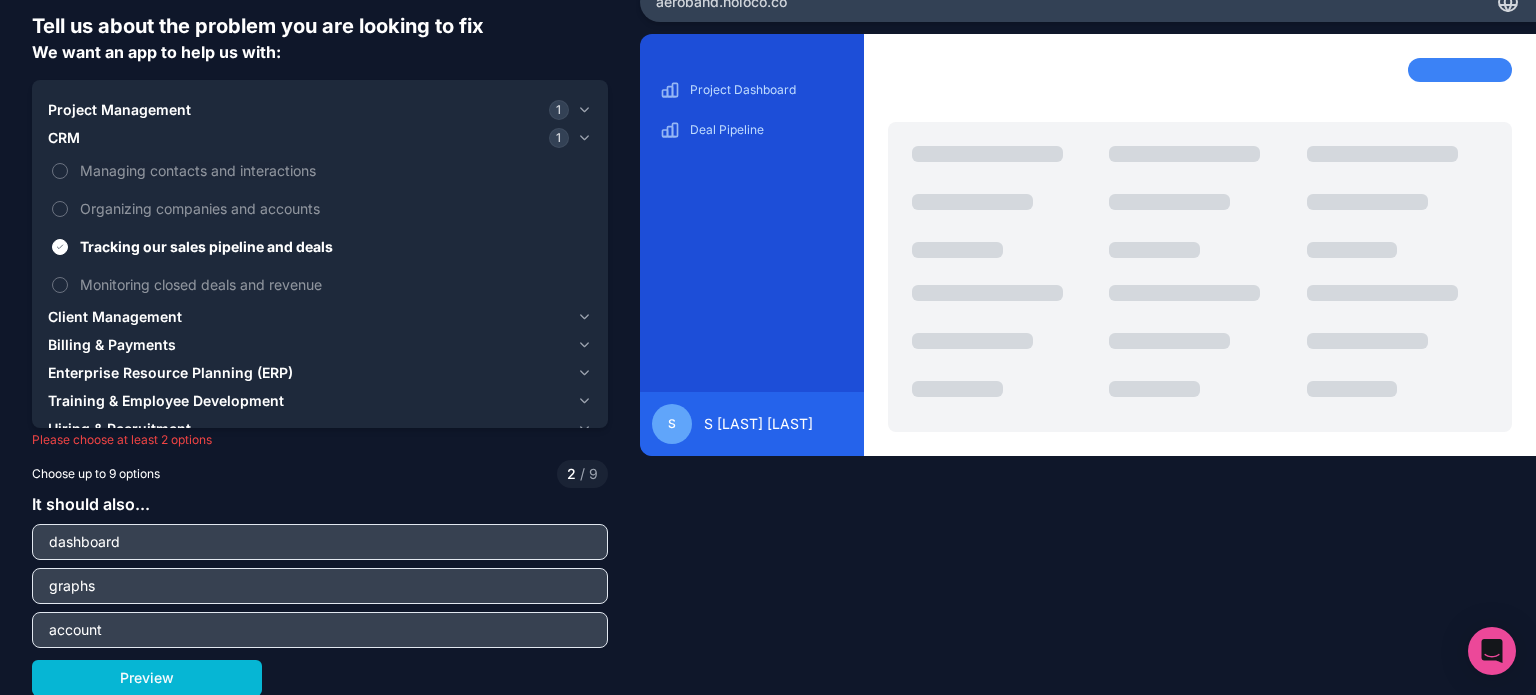 click on "Preview" at bounding box center (147, 678) 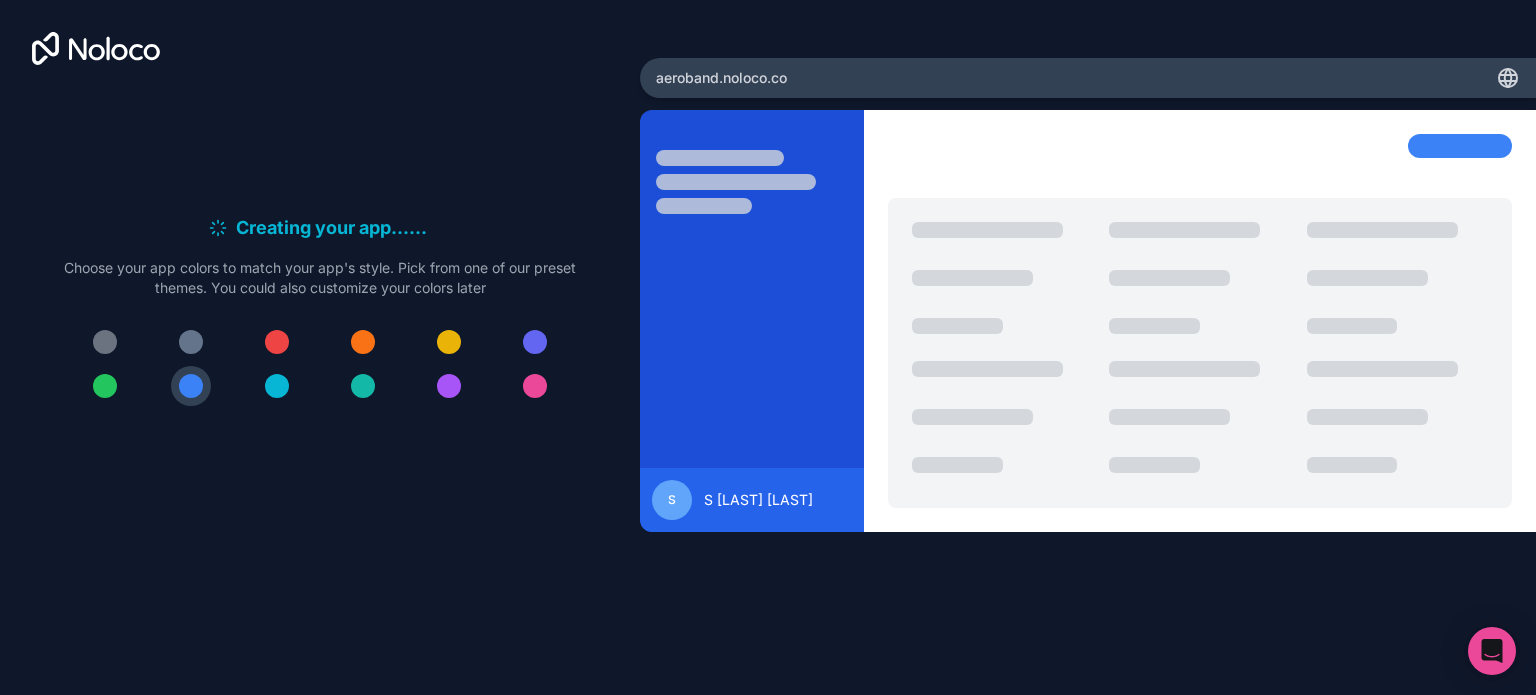 scroll, scrollTop: 0, scrollLeft: 0, axis: both 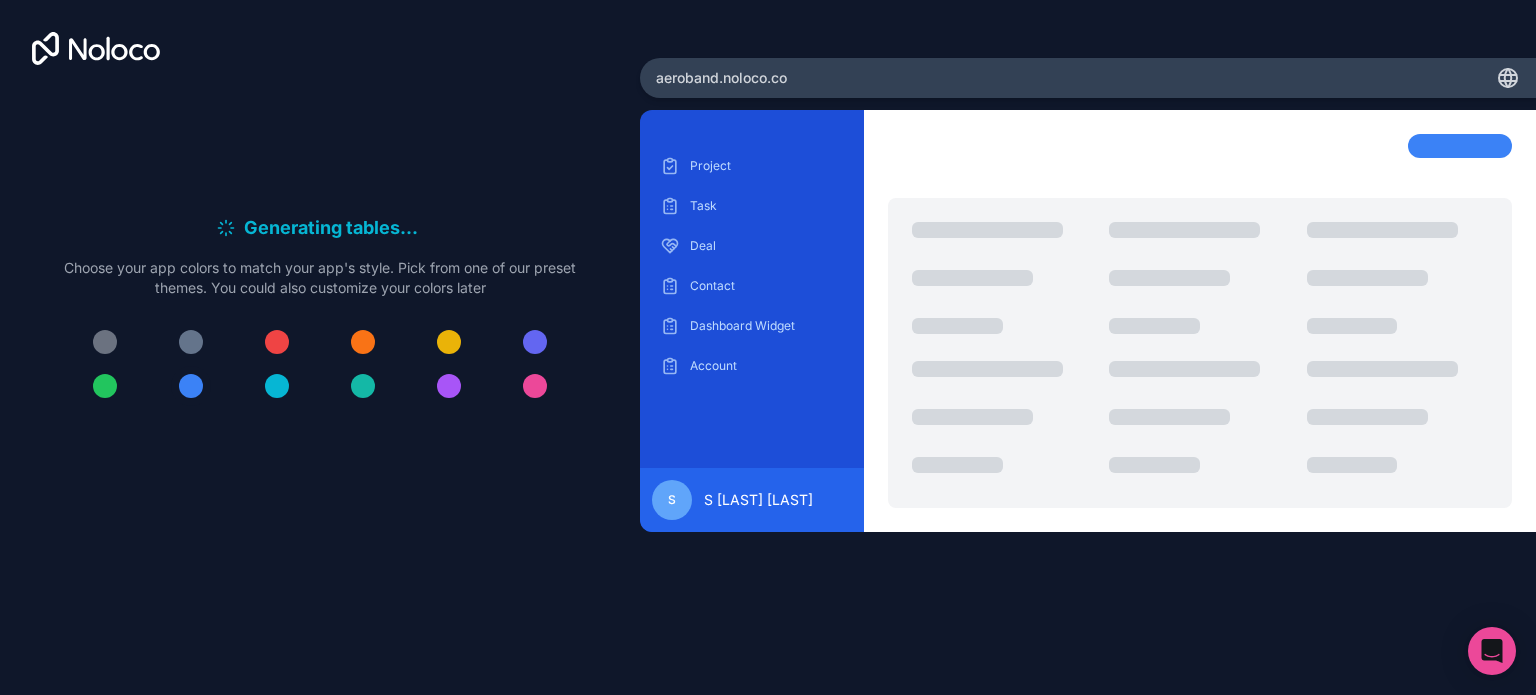 click at bounding box center (191, 386) 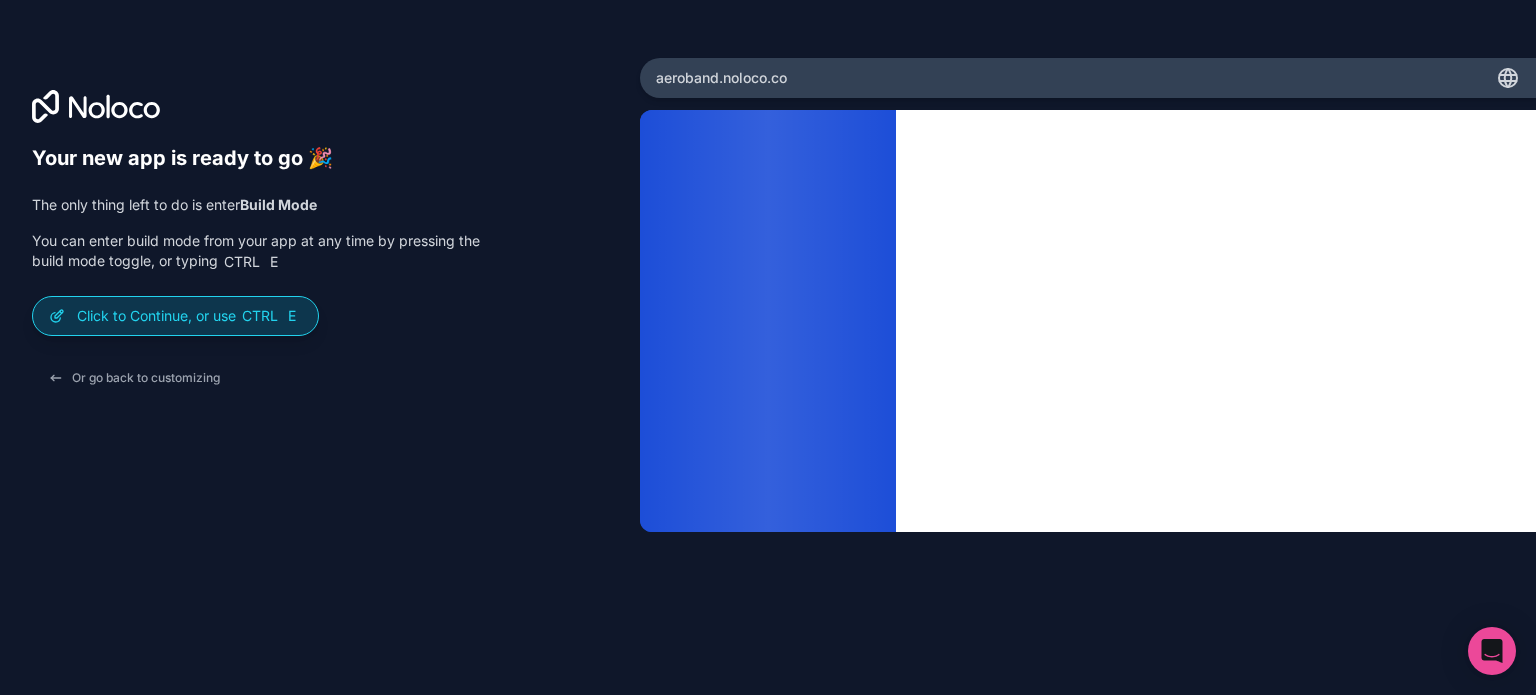click on "Click to Continue, or use  Ctrl E" at bounding box center [189, 316] 